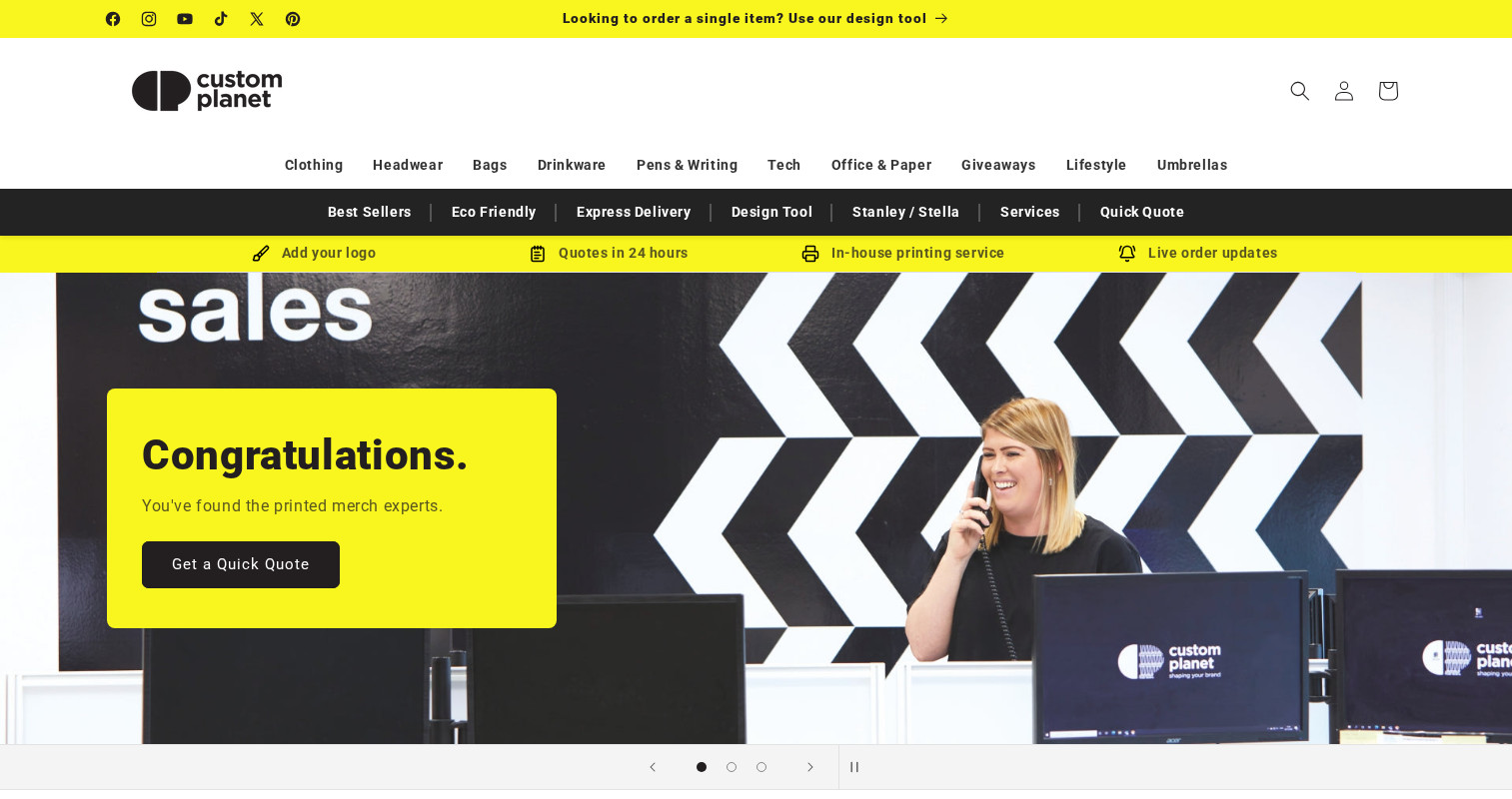 scroll, scrollTop: 0, scrollLeft: 0, axis: both 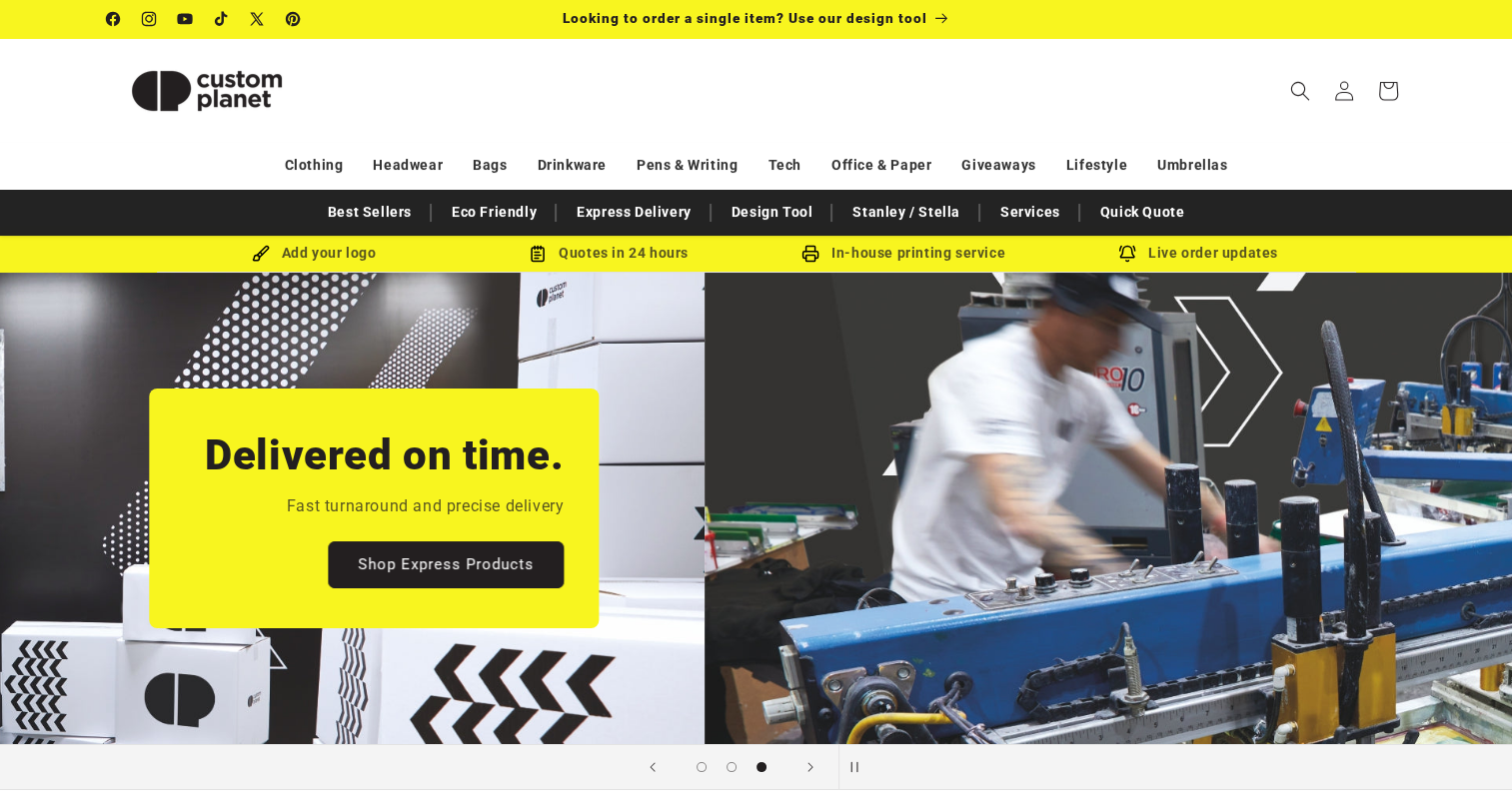 click on "Search
My Account / Order Progress
Cart
Clothing
Clothing
T-shirts" at bounding box center [756, 90] 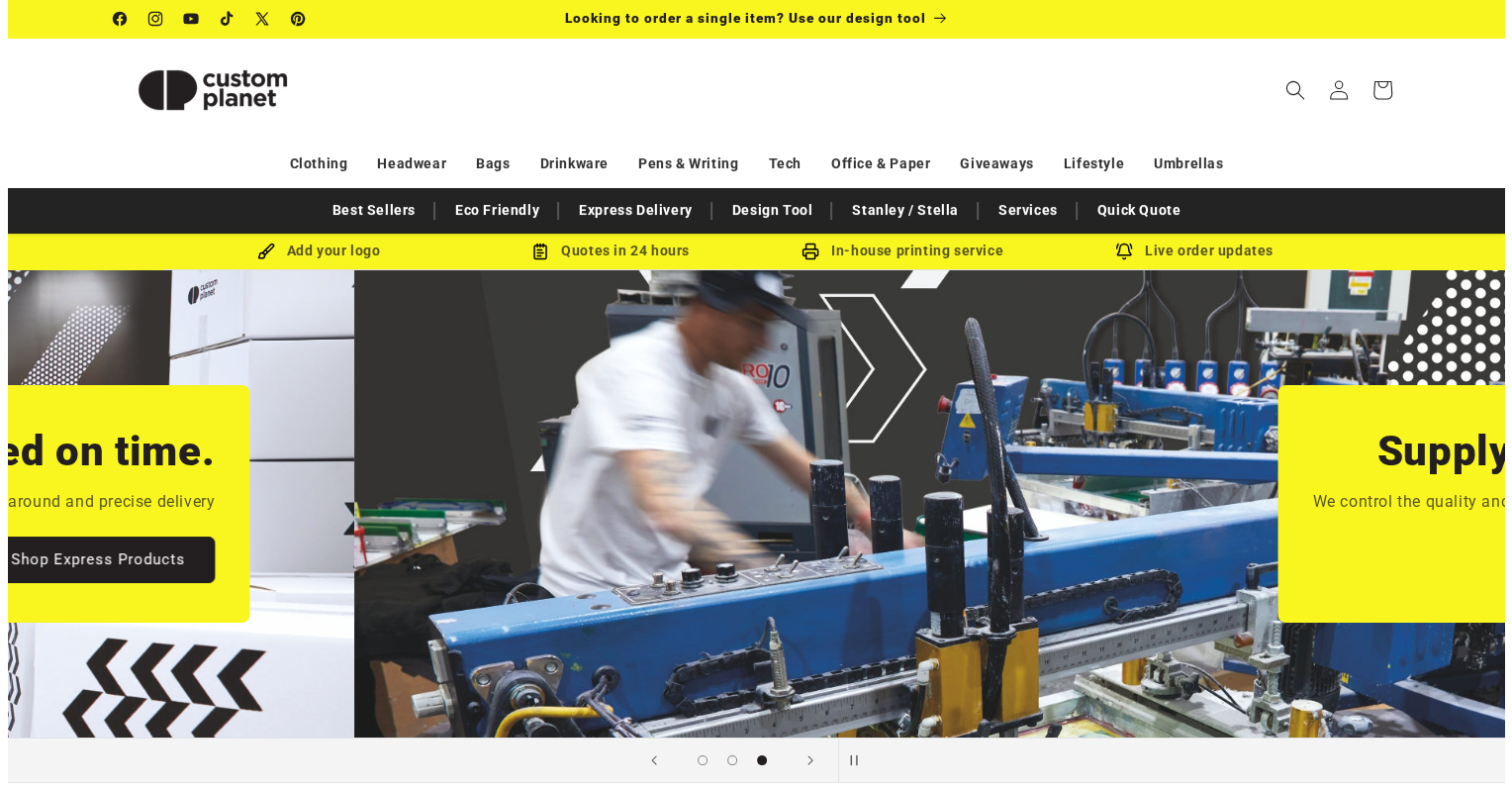 scroll, scrollTop: 0, scrollLeft: 2993, axis: horizontal 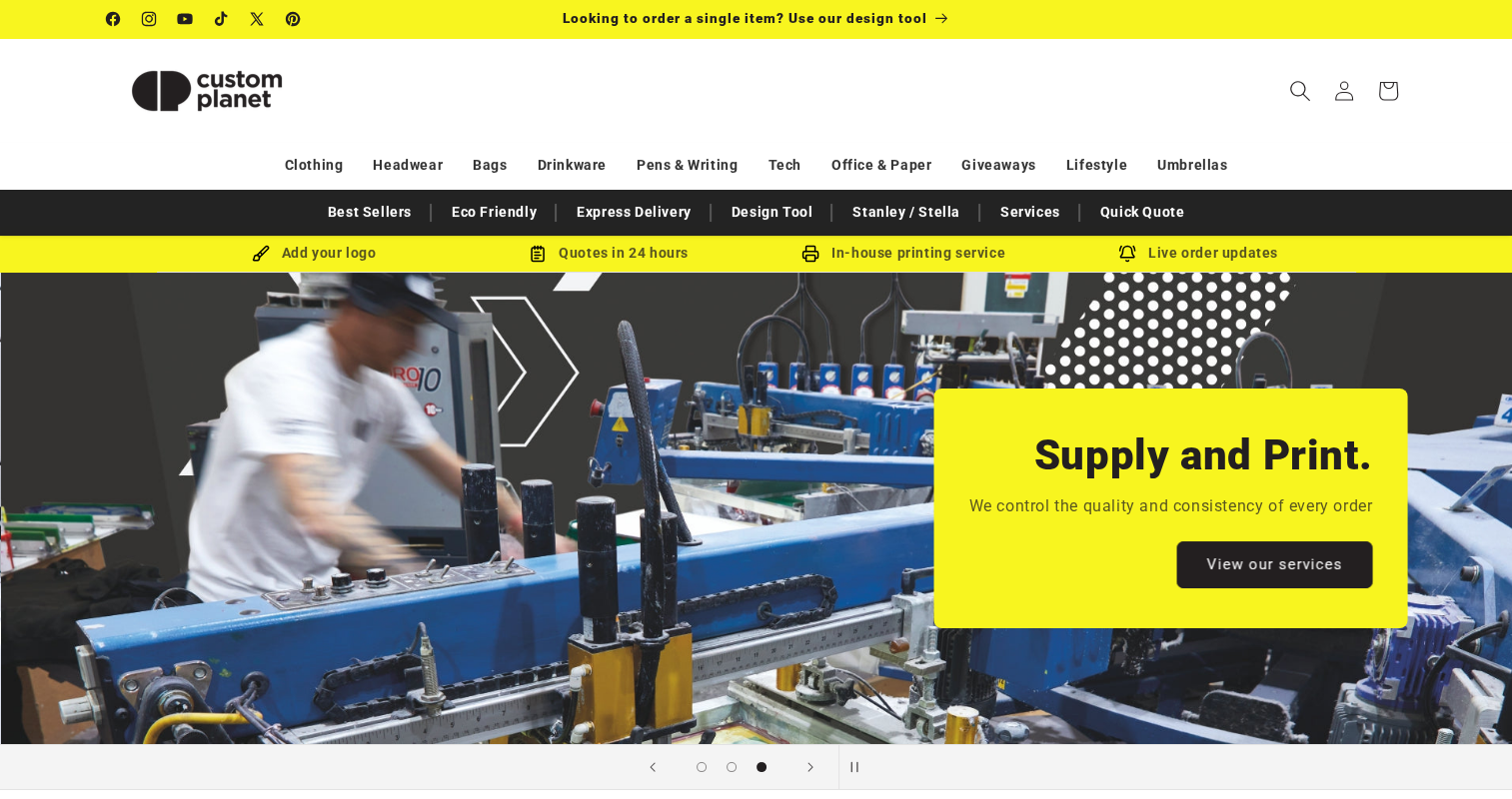 click at bounding box center [1300, 91] 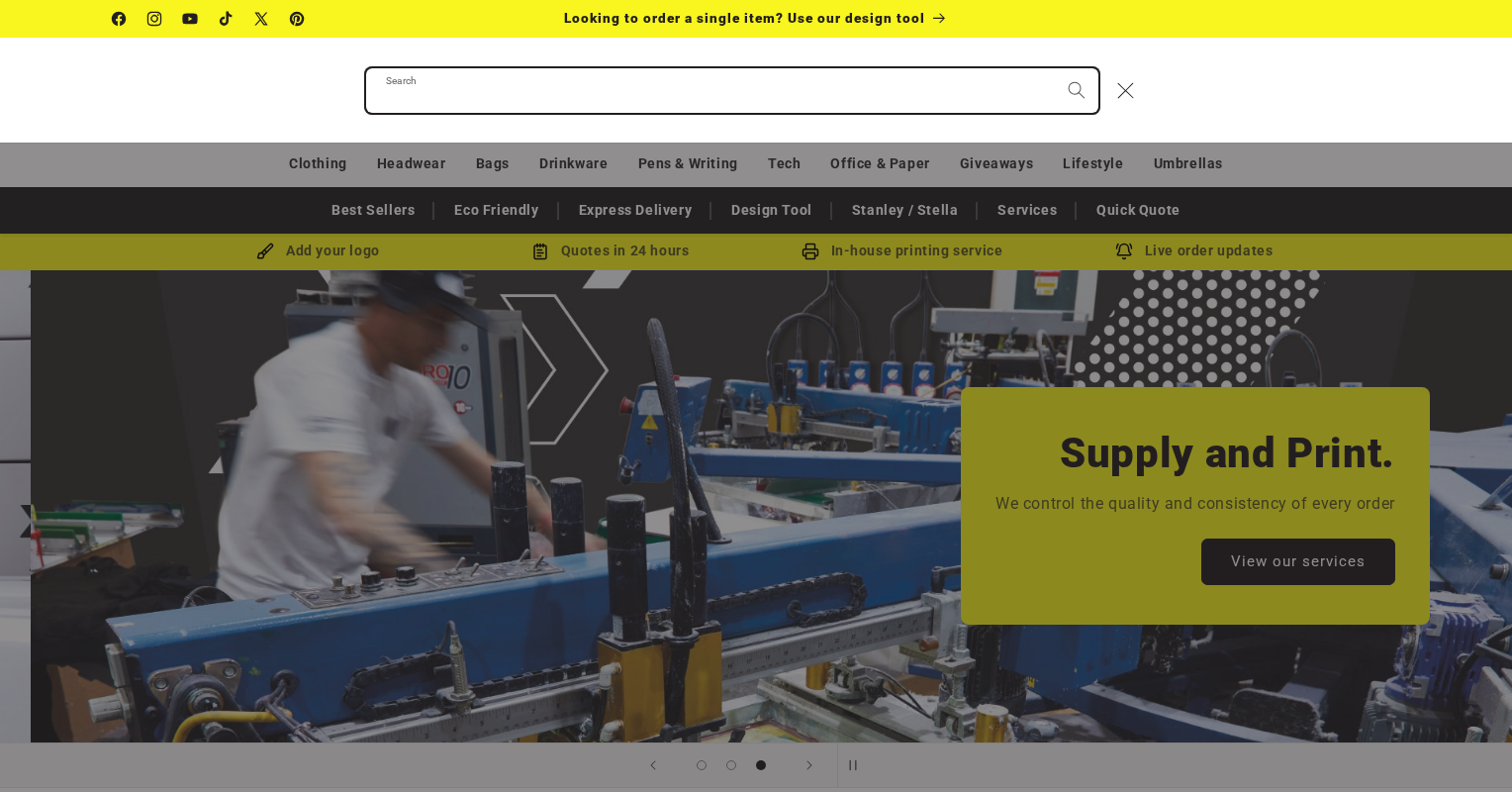scroll, scrollTop: 0, scrollLeft: 3024, axis: horizontal 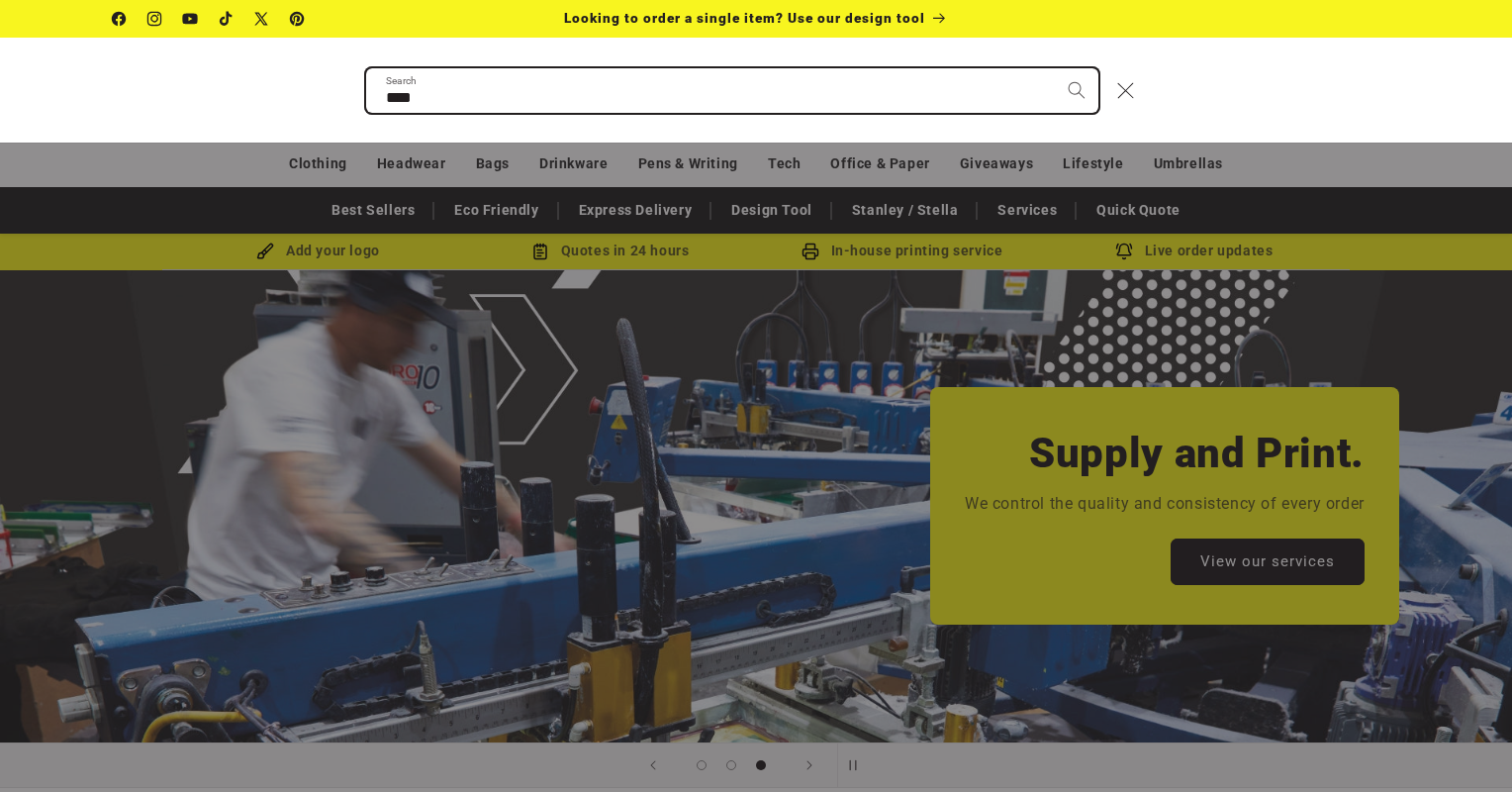 type on "****" 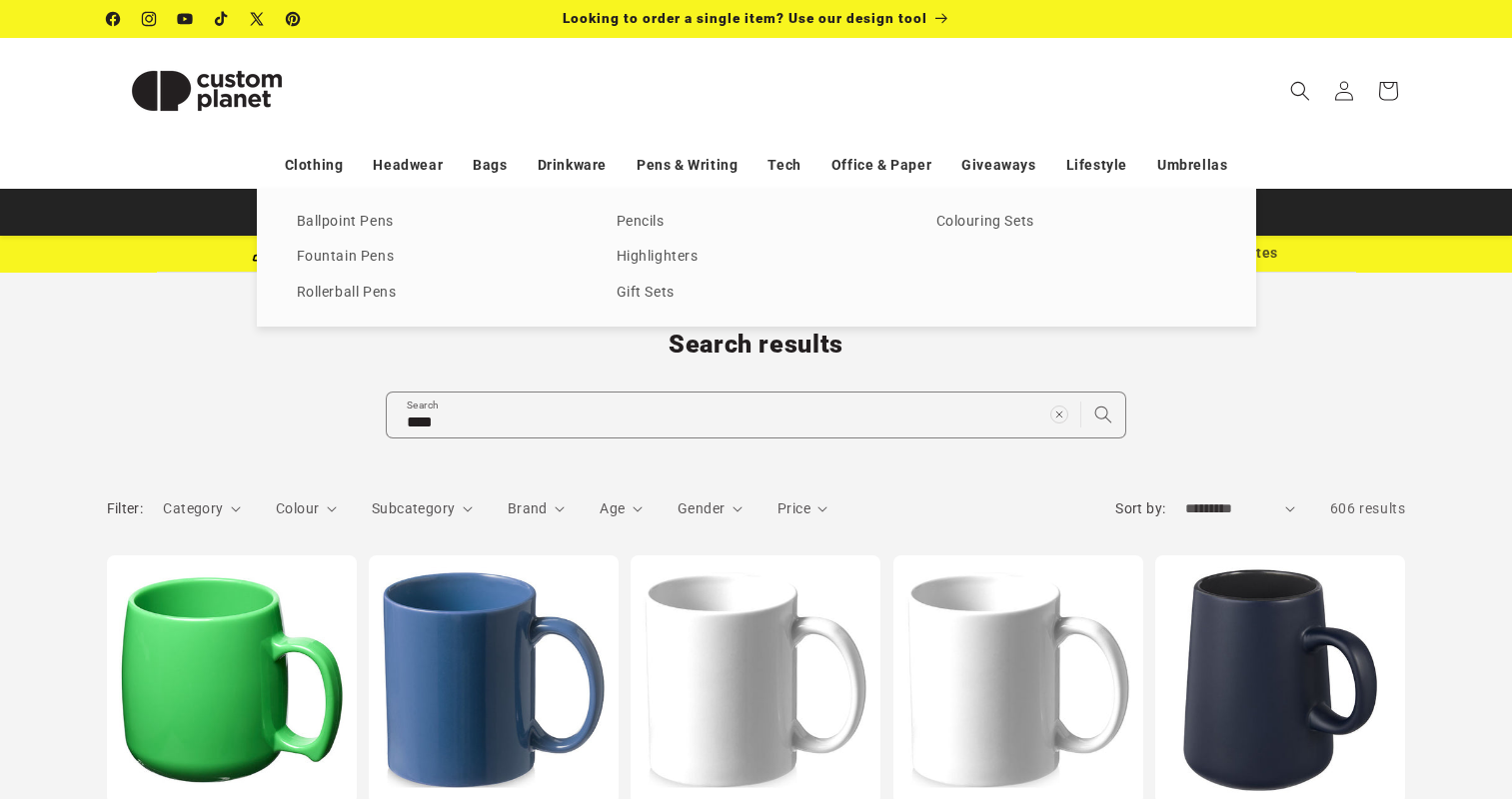 scroll, scrollTop: 0, scrollLeft: 0, axis: both 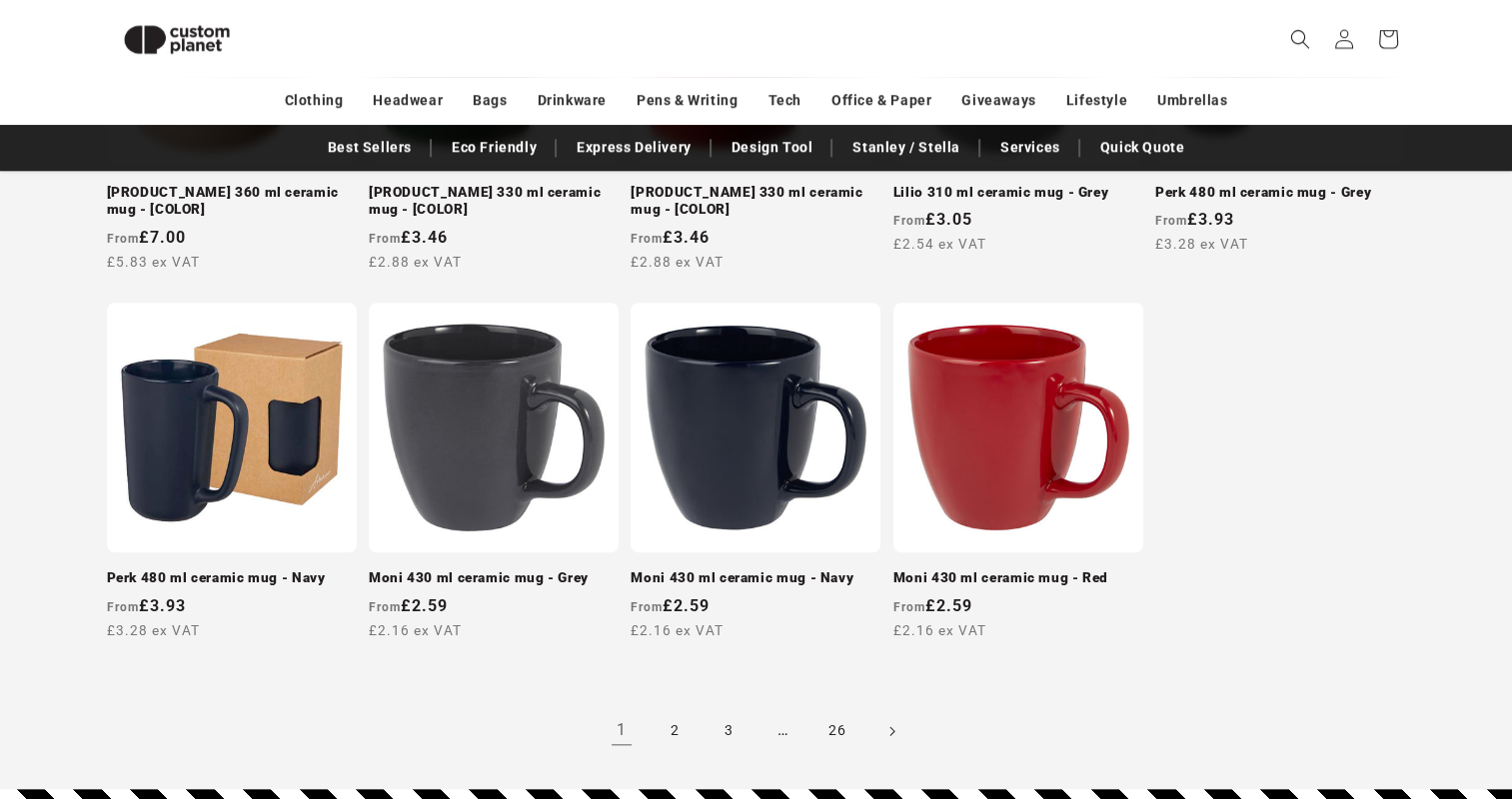 click on "Search results
****
Search
Filter:
Category
0 selected
Reset
Category
Backpacks  (1)
Camping Cups" at bounding box center (756, -368) 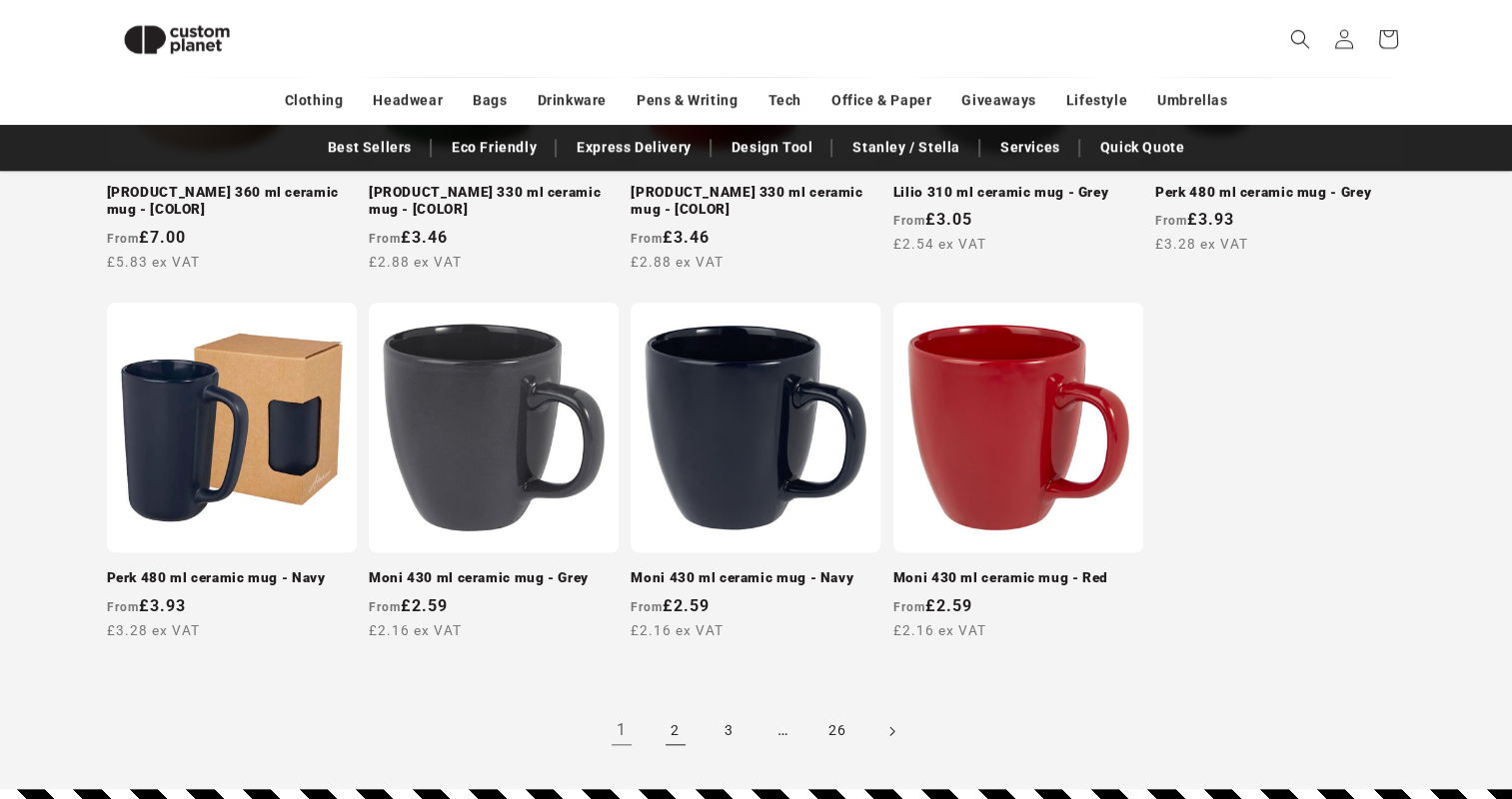 click on "2" at bounding box center (676, 731) 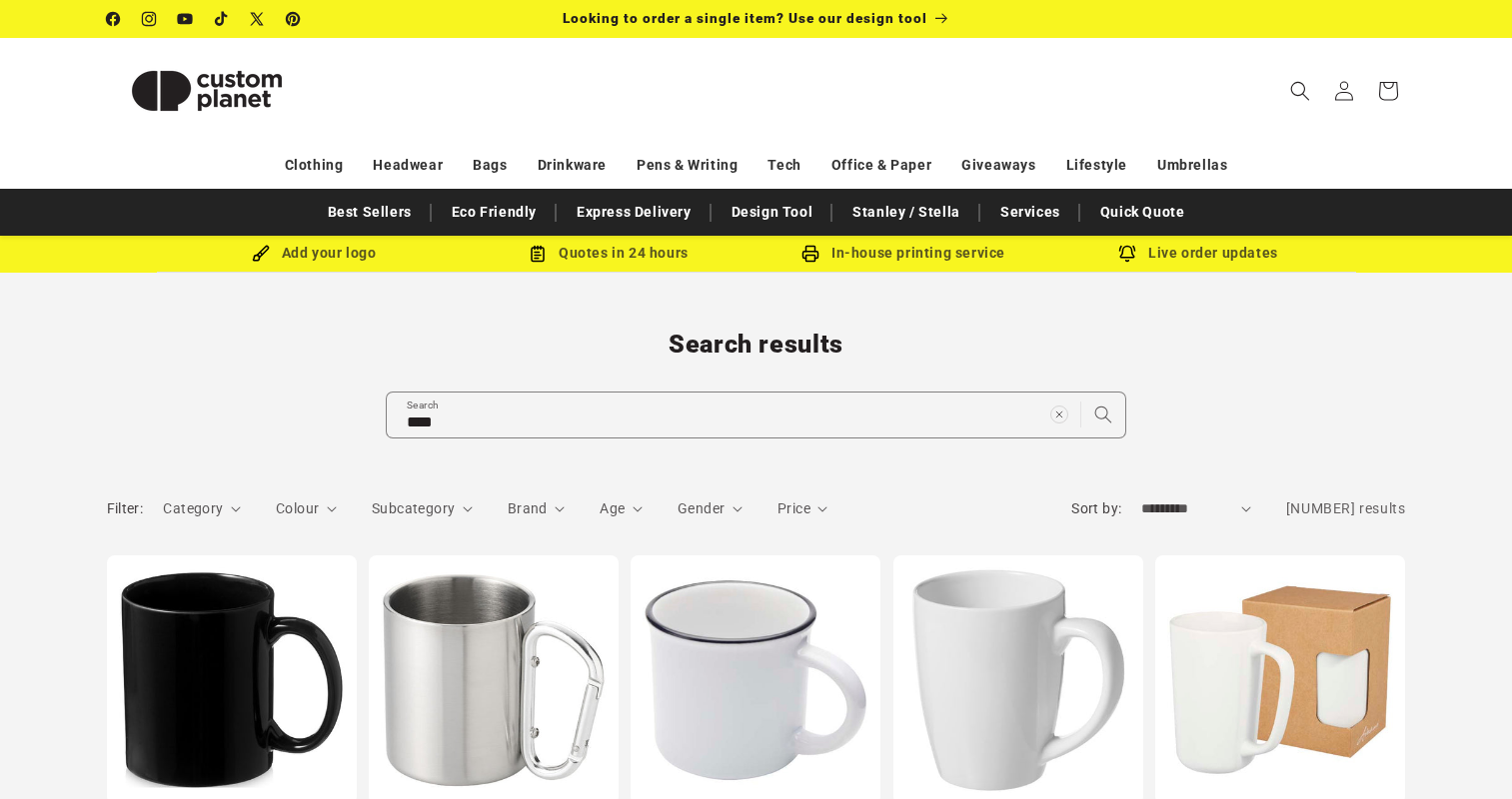 scroll, scrollTop: 0, scrollLeft: 0, axis: both 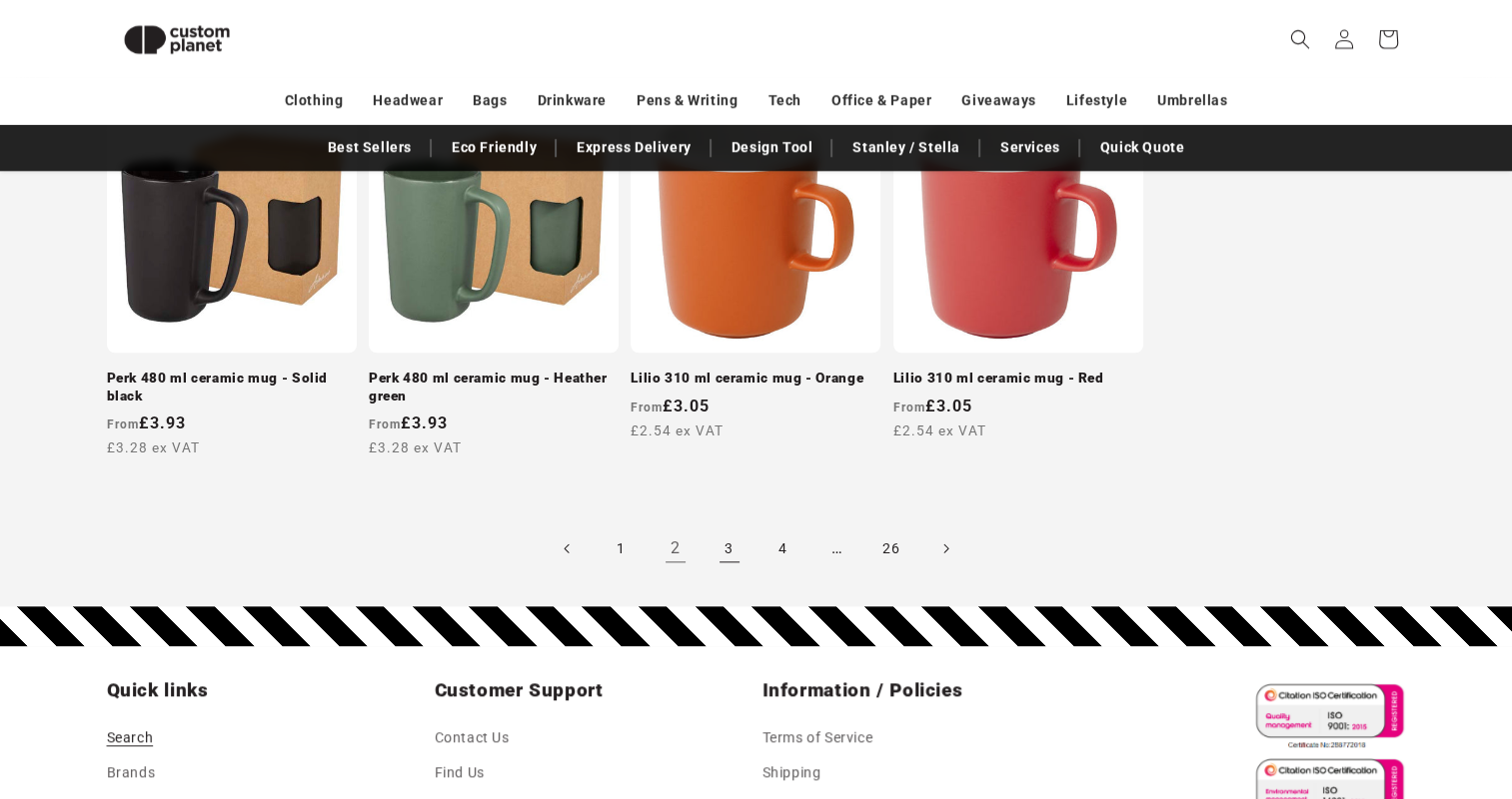 click on "3" at bounding box center [730, 548] 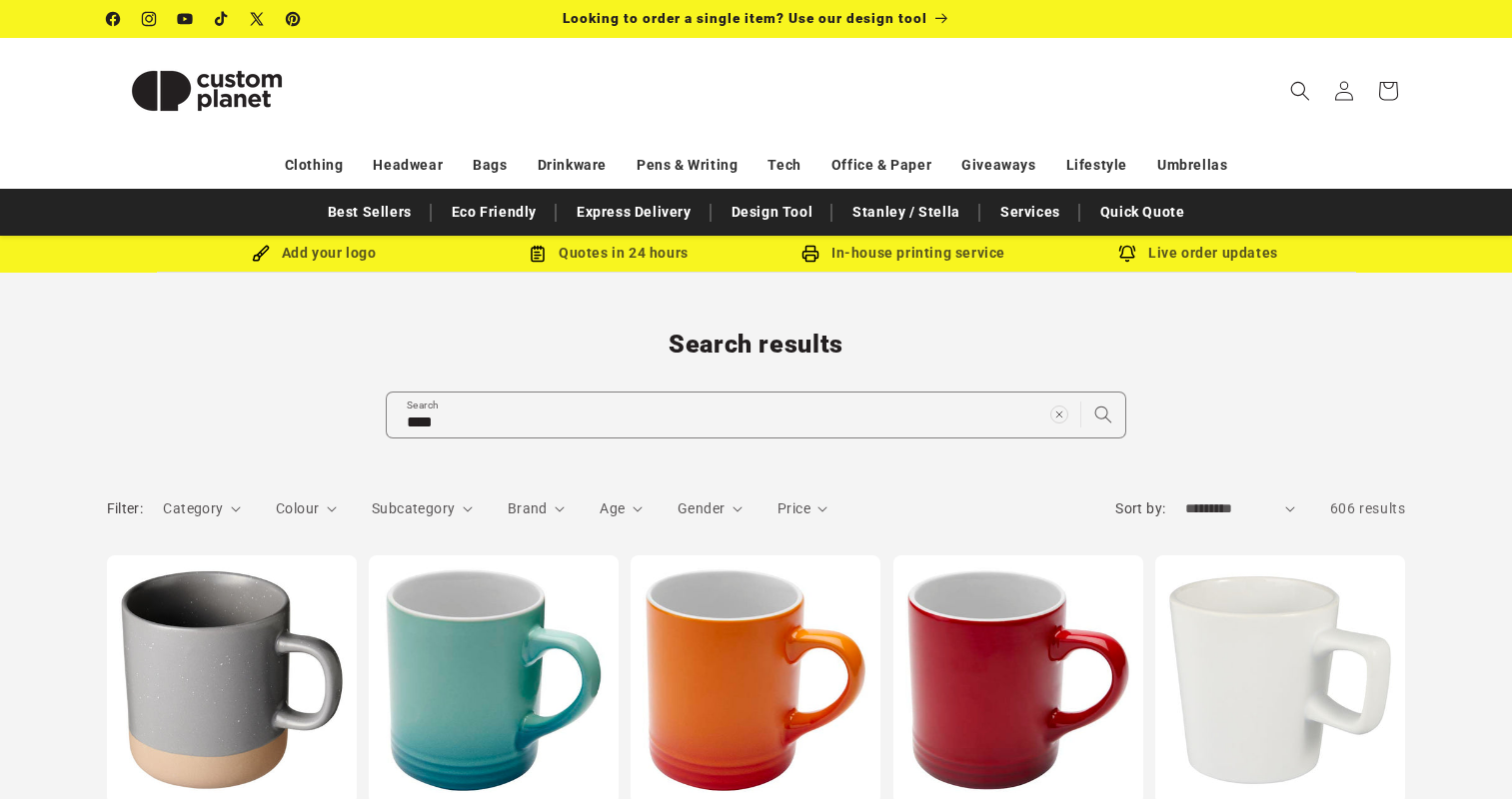 scroll, scrollTop: 0, scrollLeft: 0, axis: both 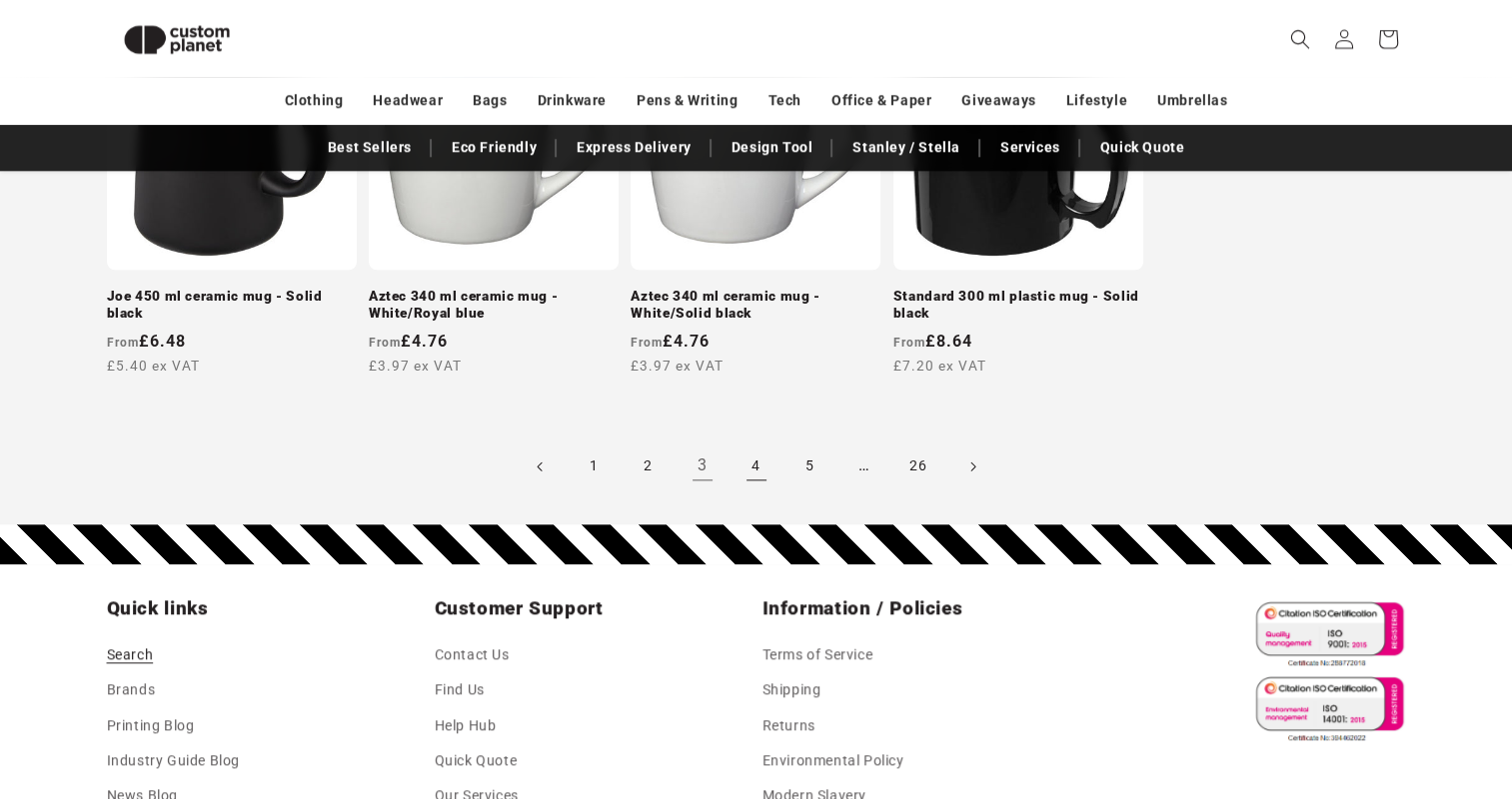 click on "4" at bounding box center [756, 466] 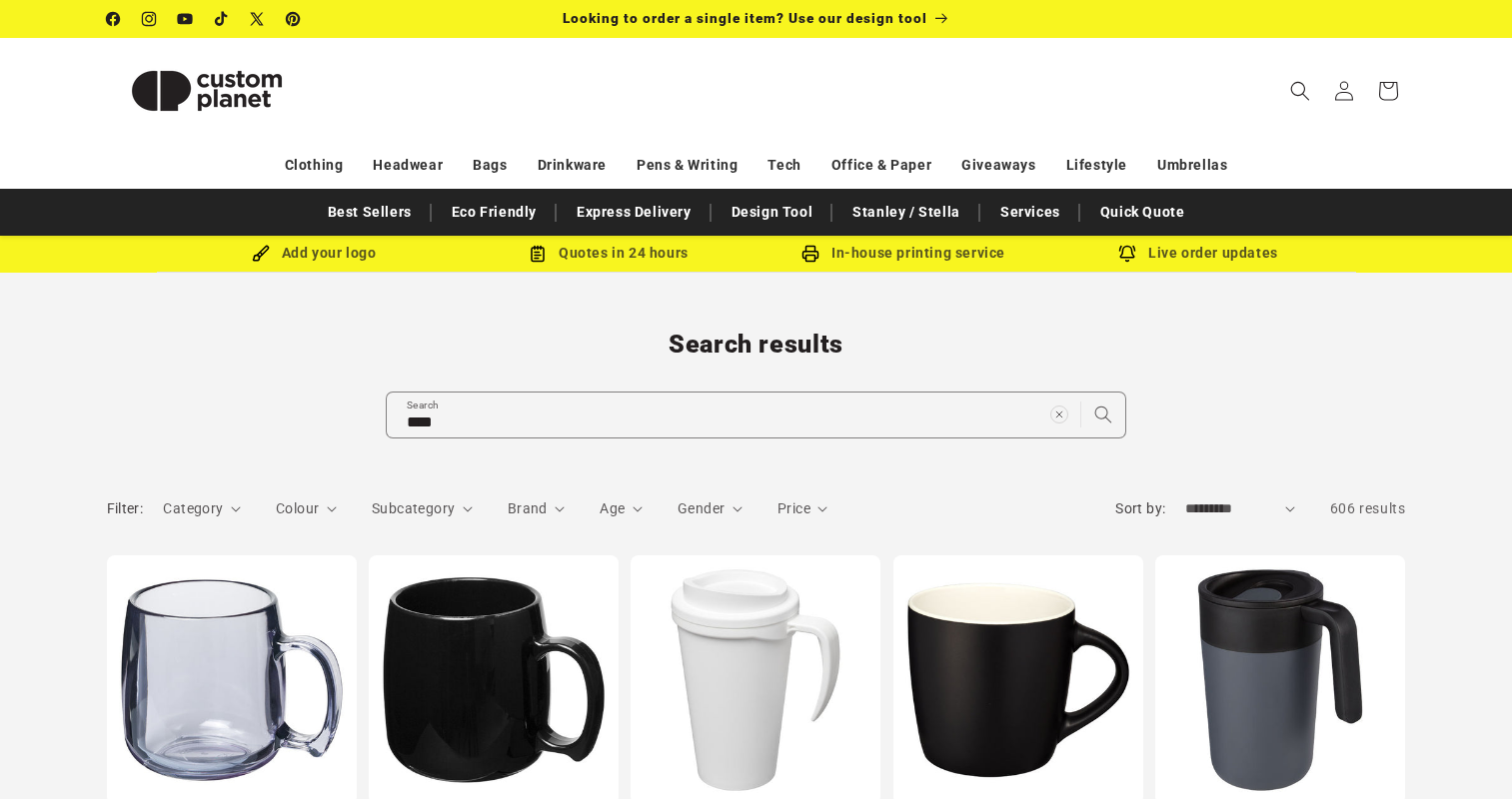 scroll, scrollTop: 0, scrollLeft: 0, axis: both 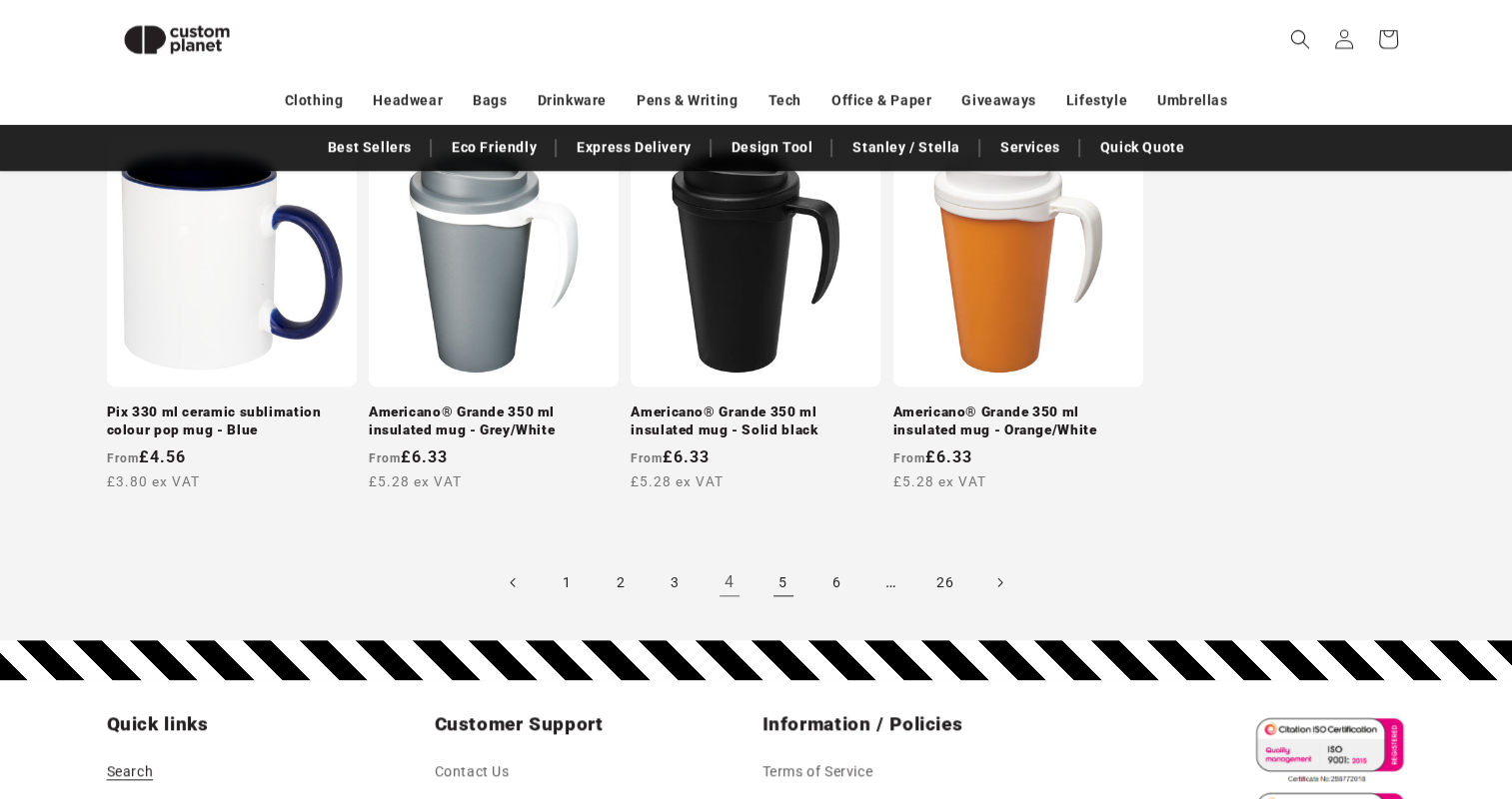 click on "5" at bounding box center (783, 582) 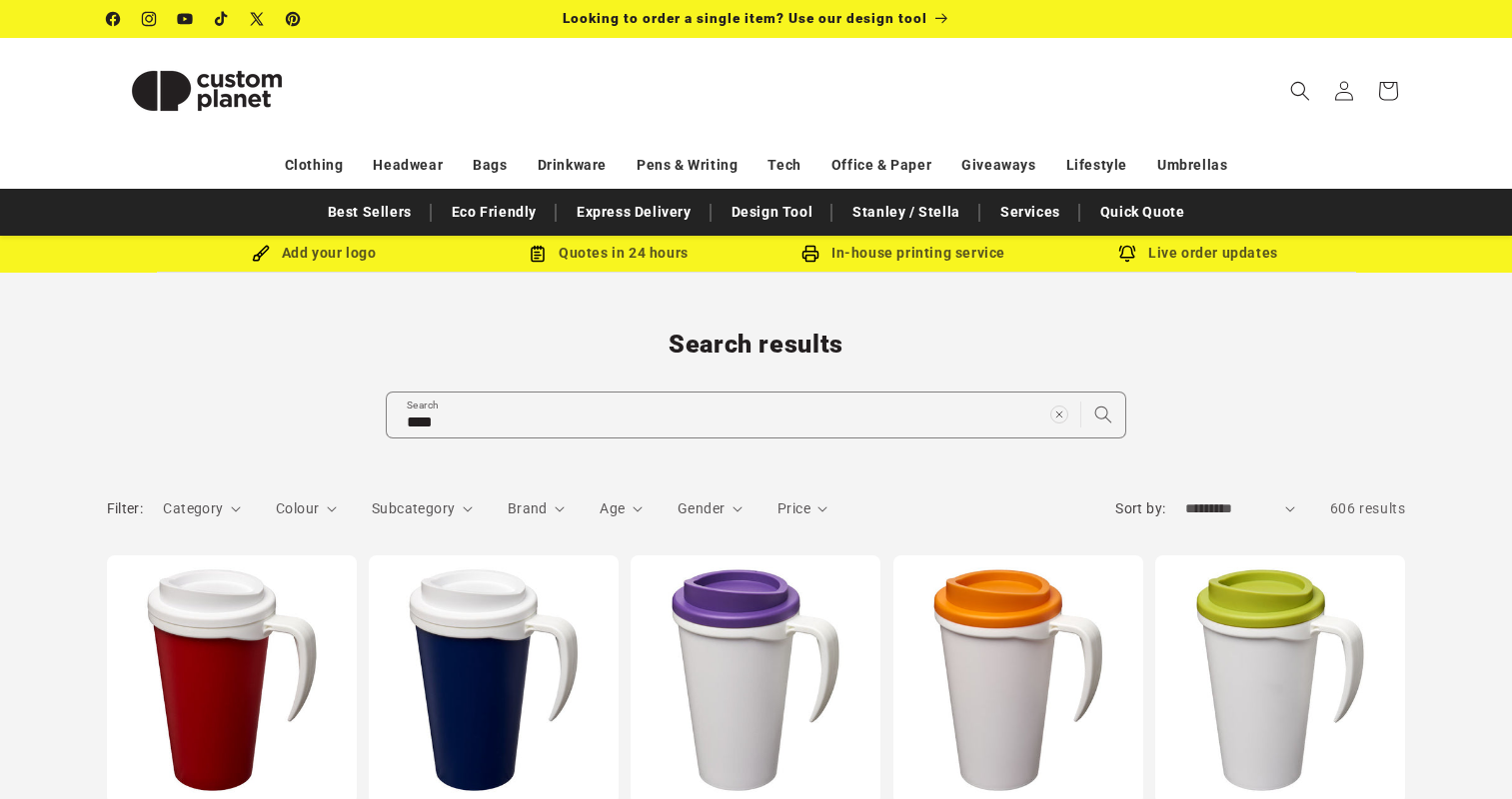 scroll, scrollTop: 0, scrollLeft: 0, axis: both 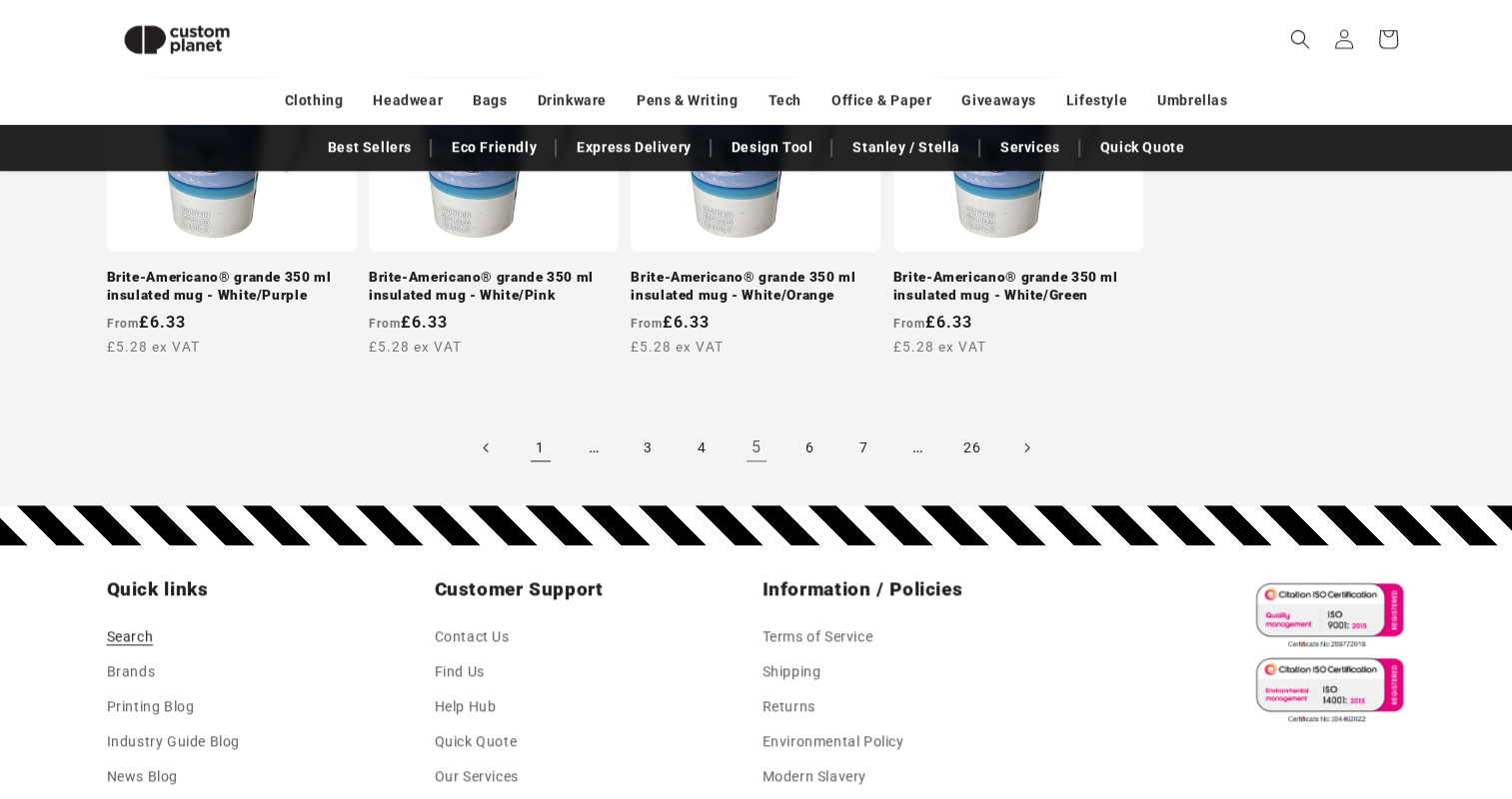 click on "1" at bounding box center (541, 447) 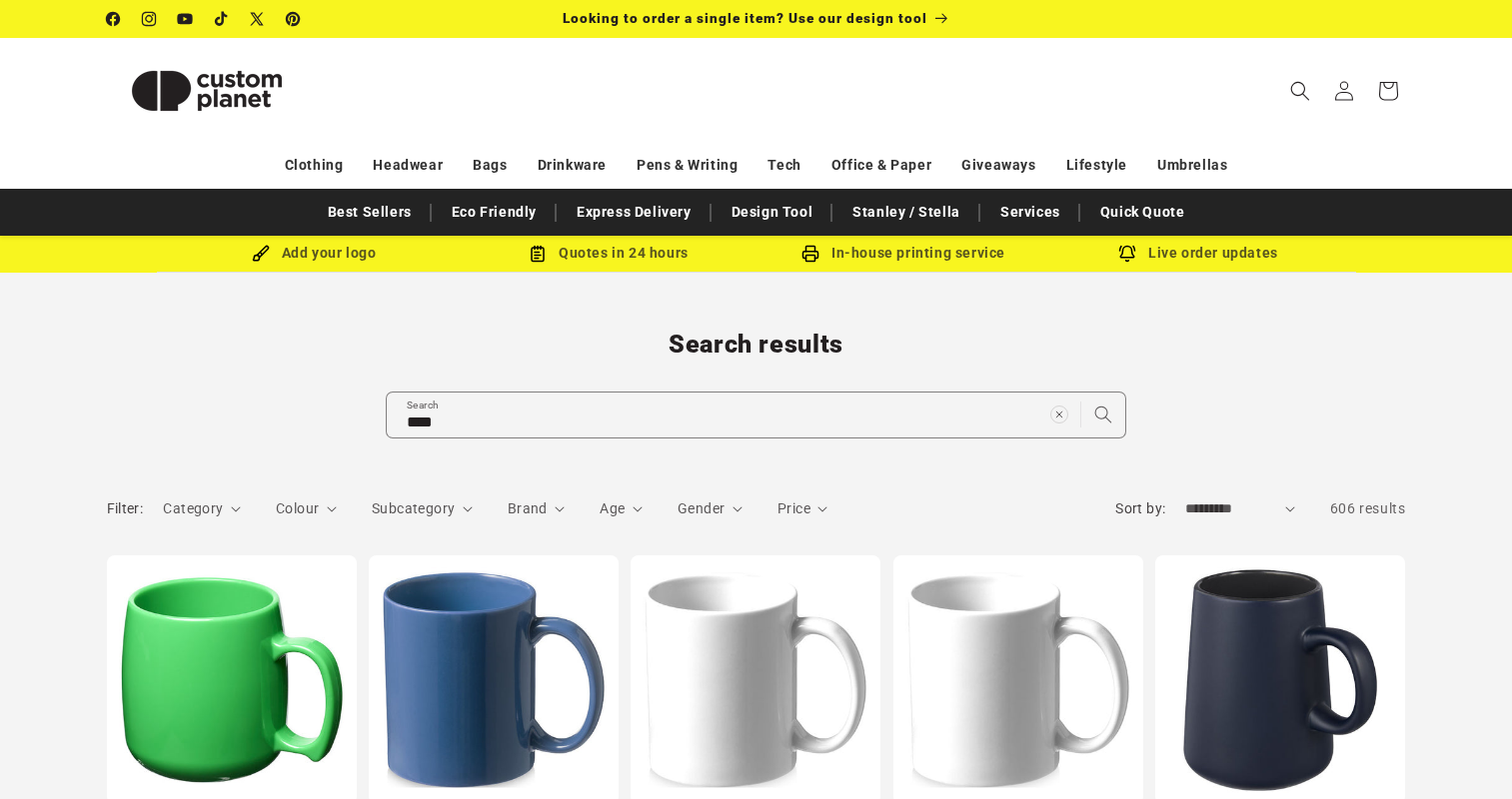 scroll, scrollTop: 0, scrollLeft: 0, axis: both 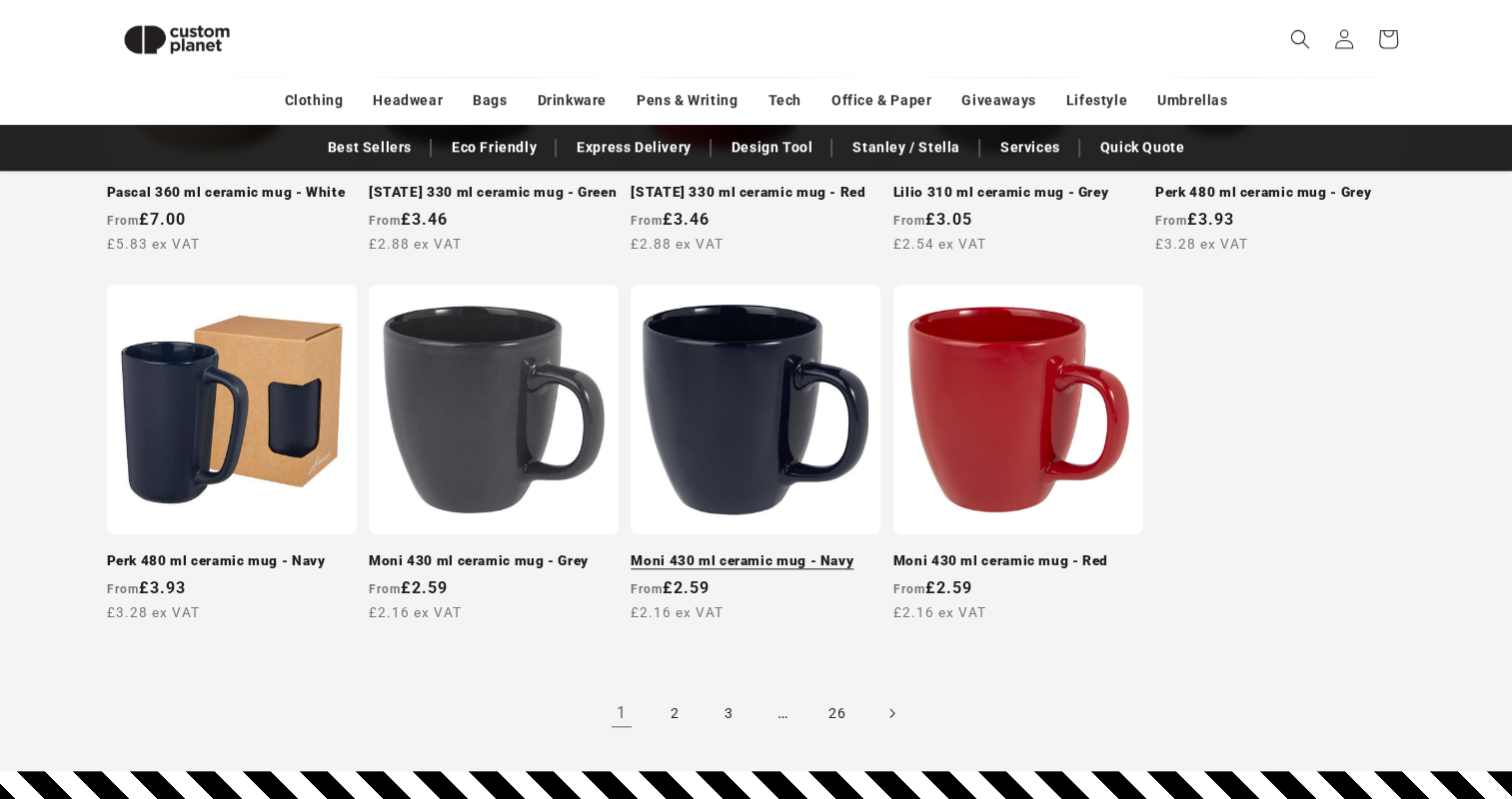 click on "Moni 430 ml ceramic mug - Navy" at bounding box center [756, 561] 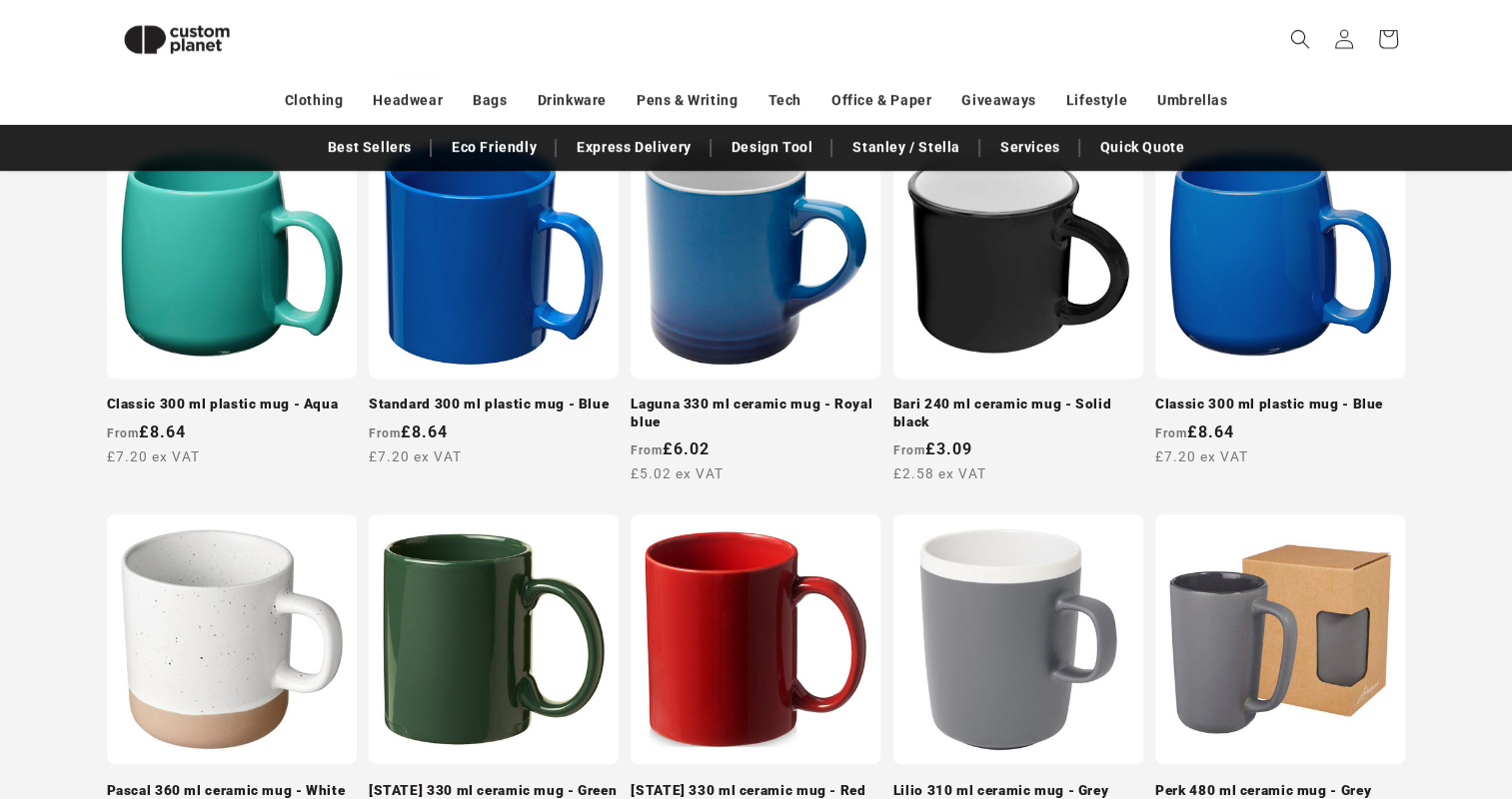 scroll, scrollTop: 1871, scrollLeft: 0, axis: vertical 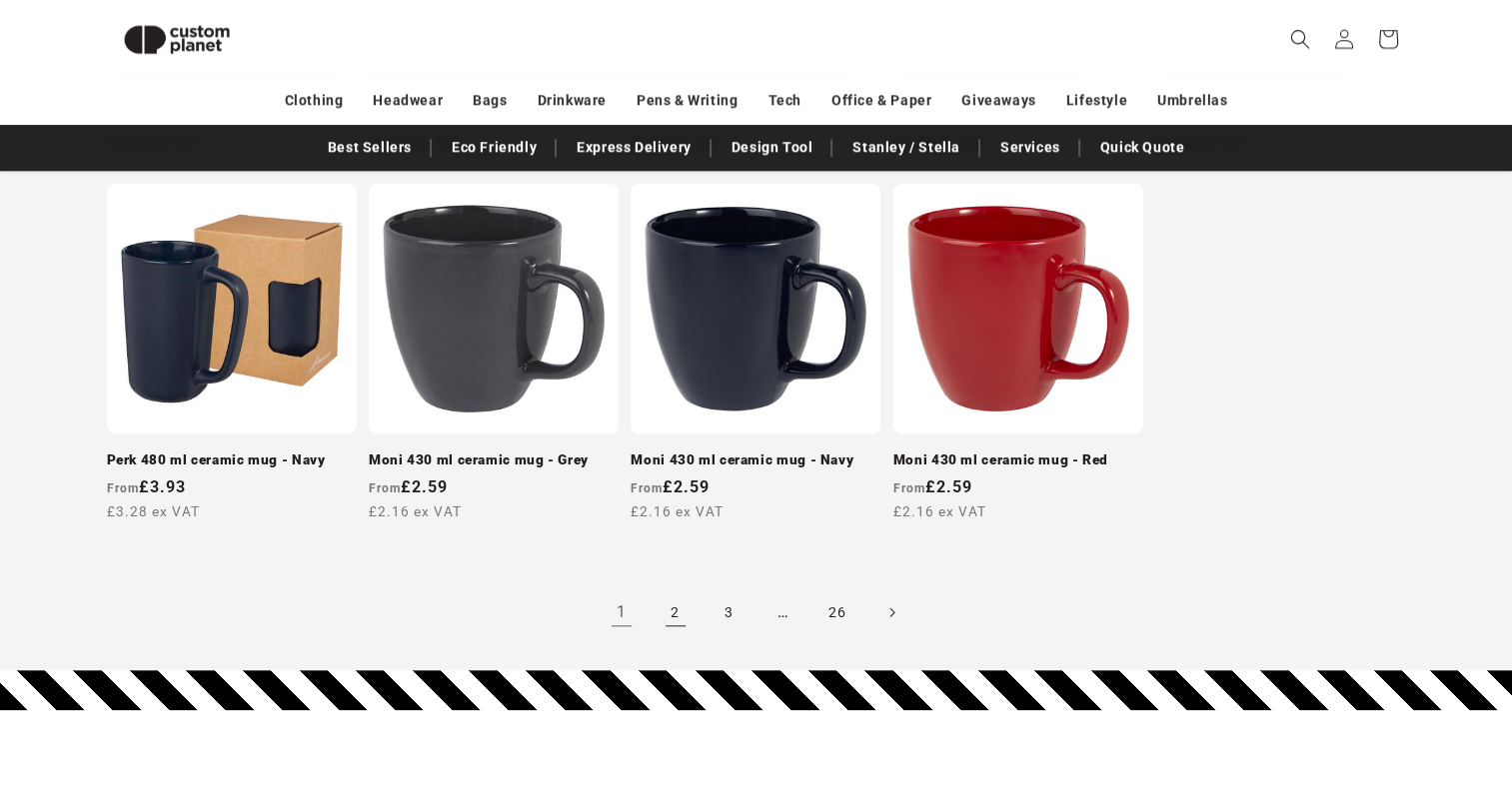 click on "2" at bounding box center (676, 612) 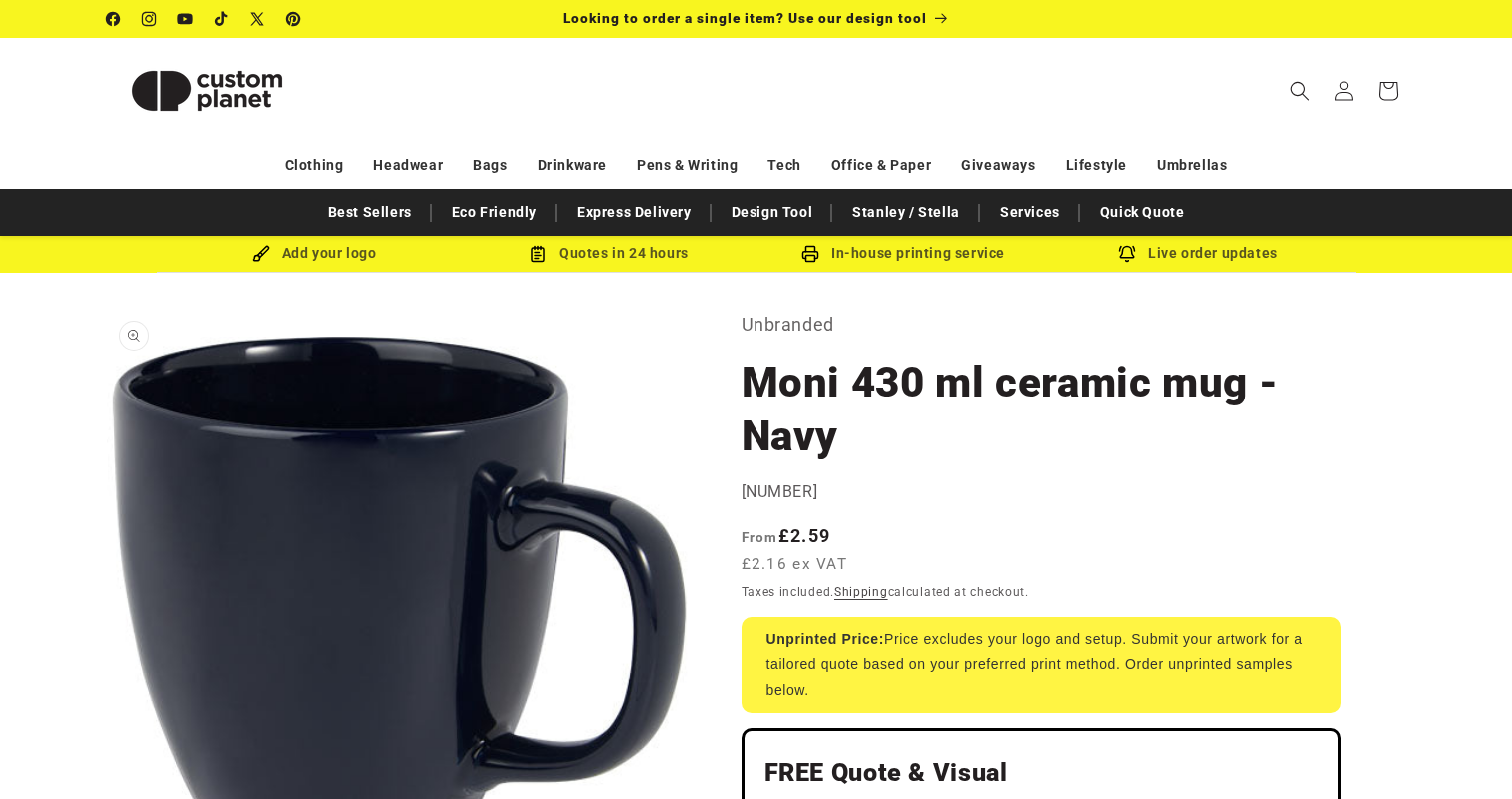 scroll, scrollTop: 0, scrollLeft: 0, axis: both 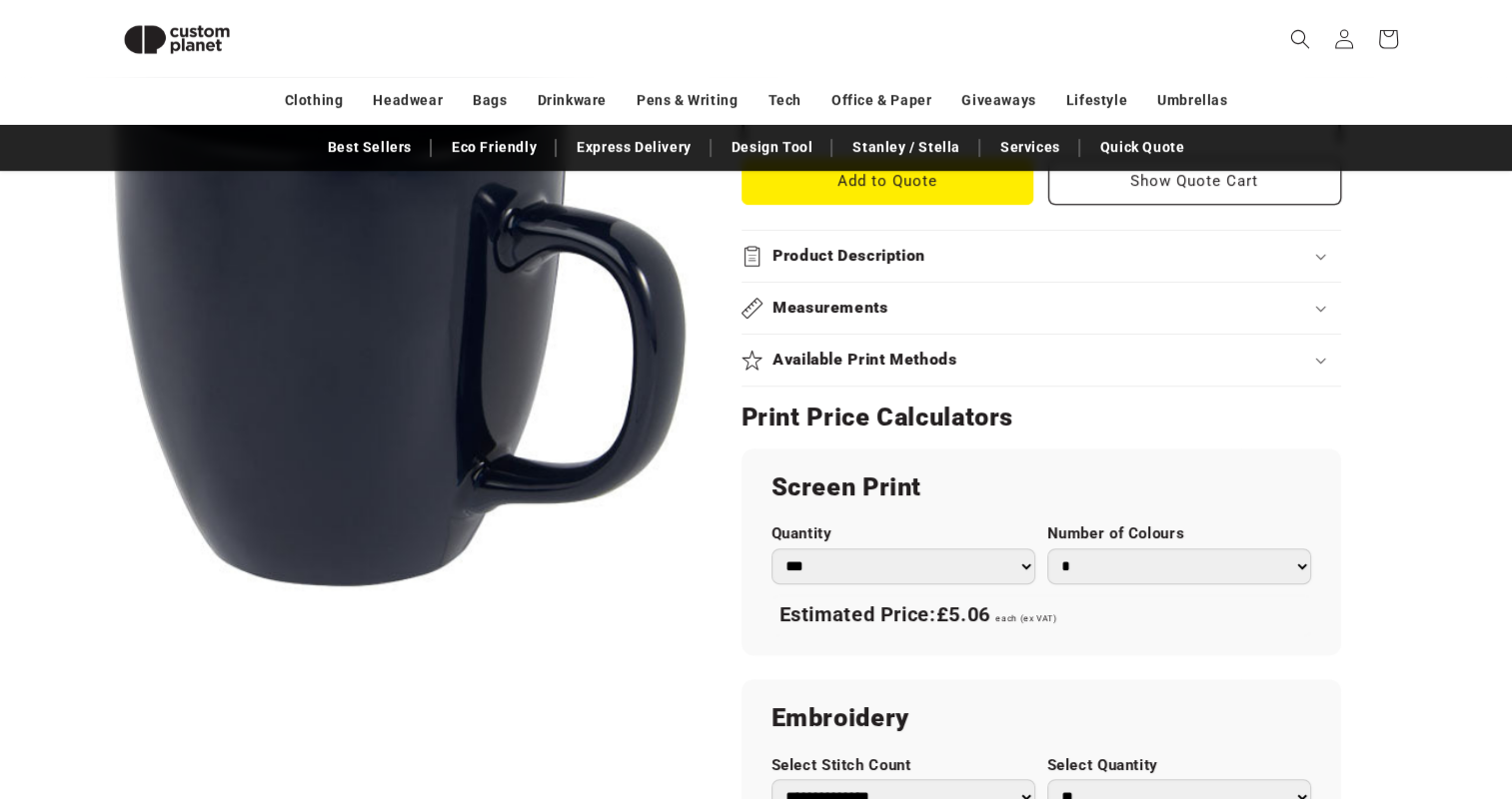 click on "*
*
*
*
*
*
*" at bounding box center (1179, 566) 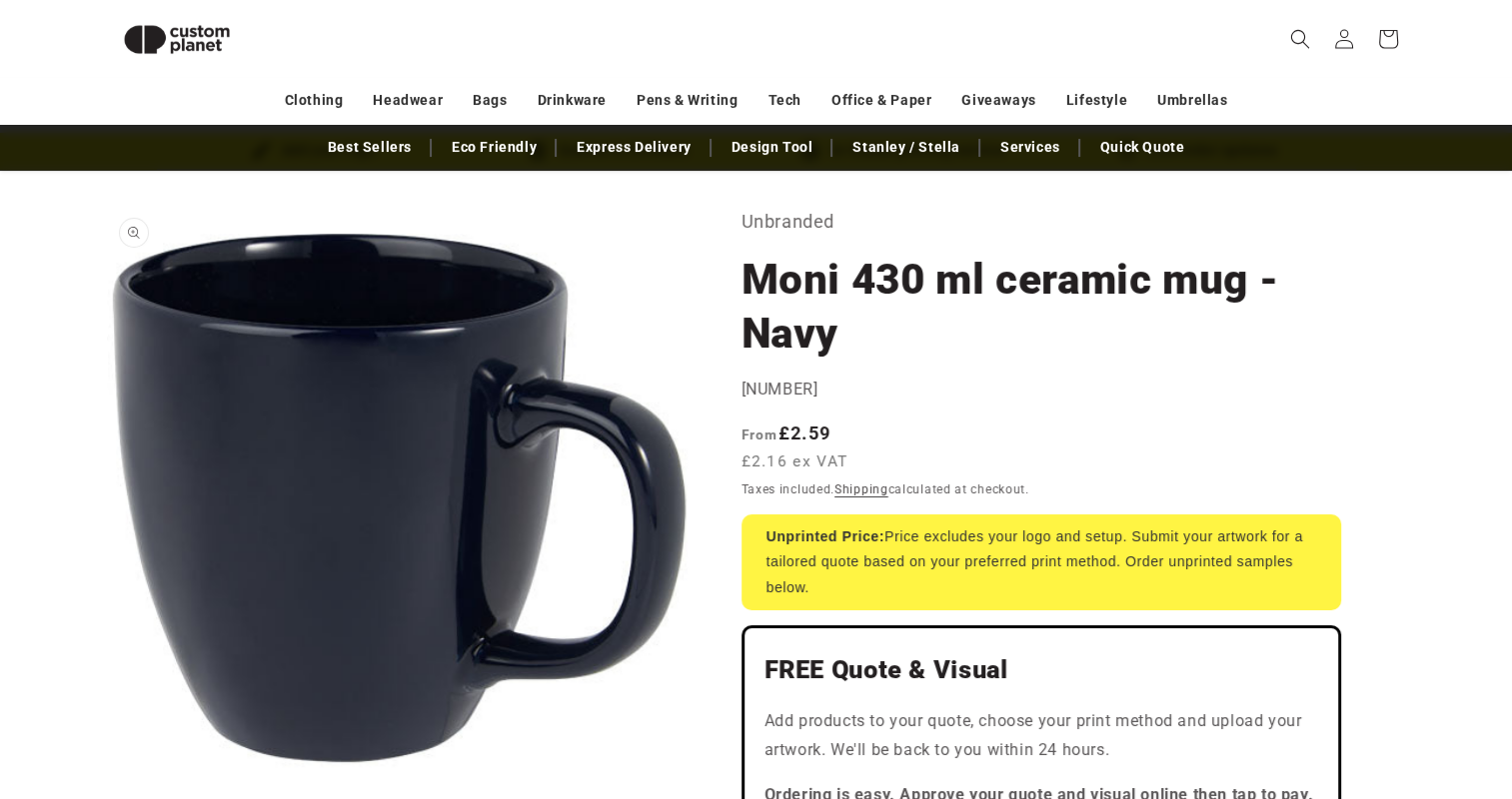 scroll, scrollTop: 0, scrollLeft: 0, axis: both 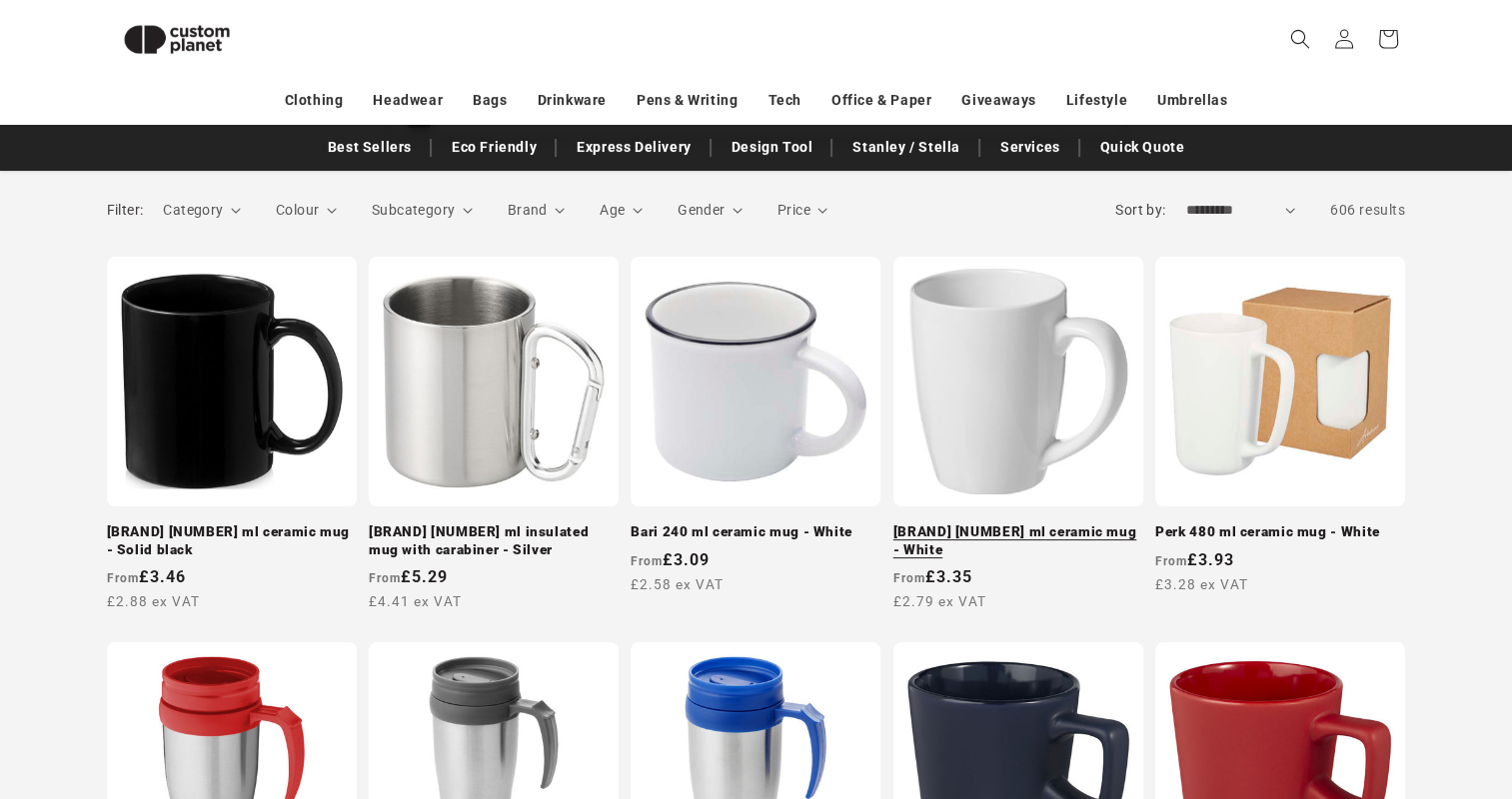 click on "Bogota 350 ml ceramic mug - White" at bounding box center (1018, 540) 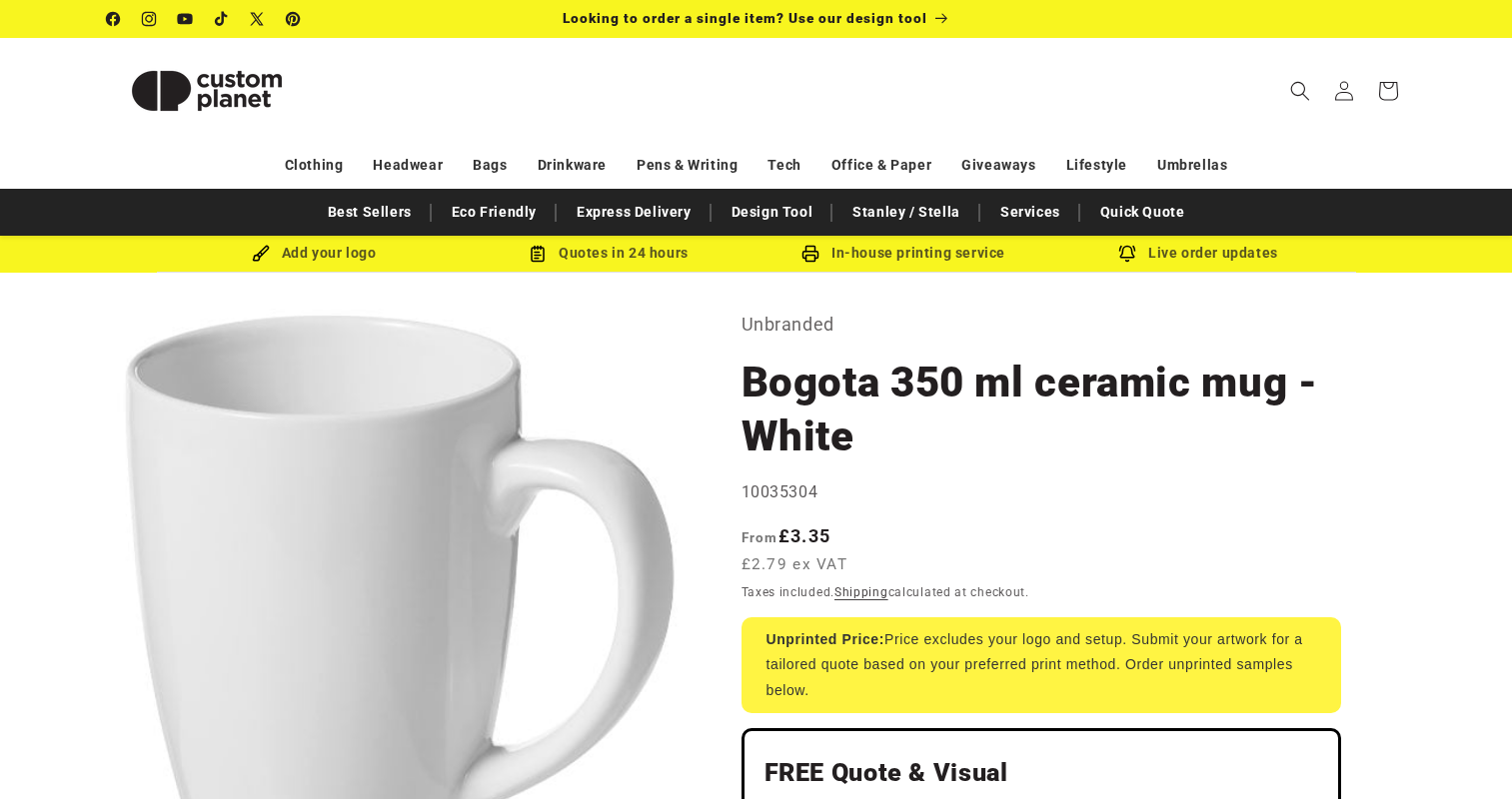 scroll, scrollTop: 0, scrollLeft: 0, axis: both 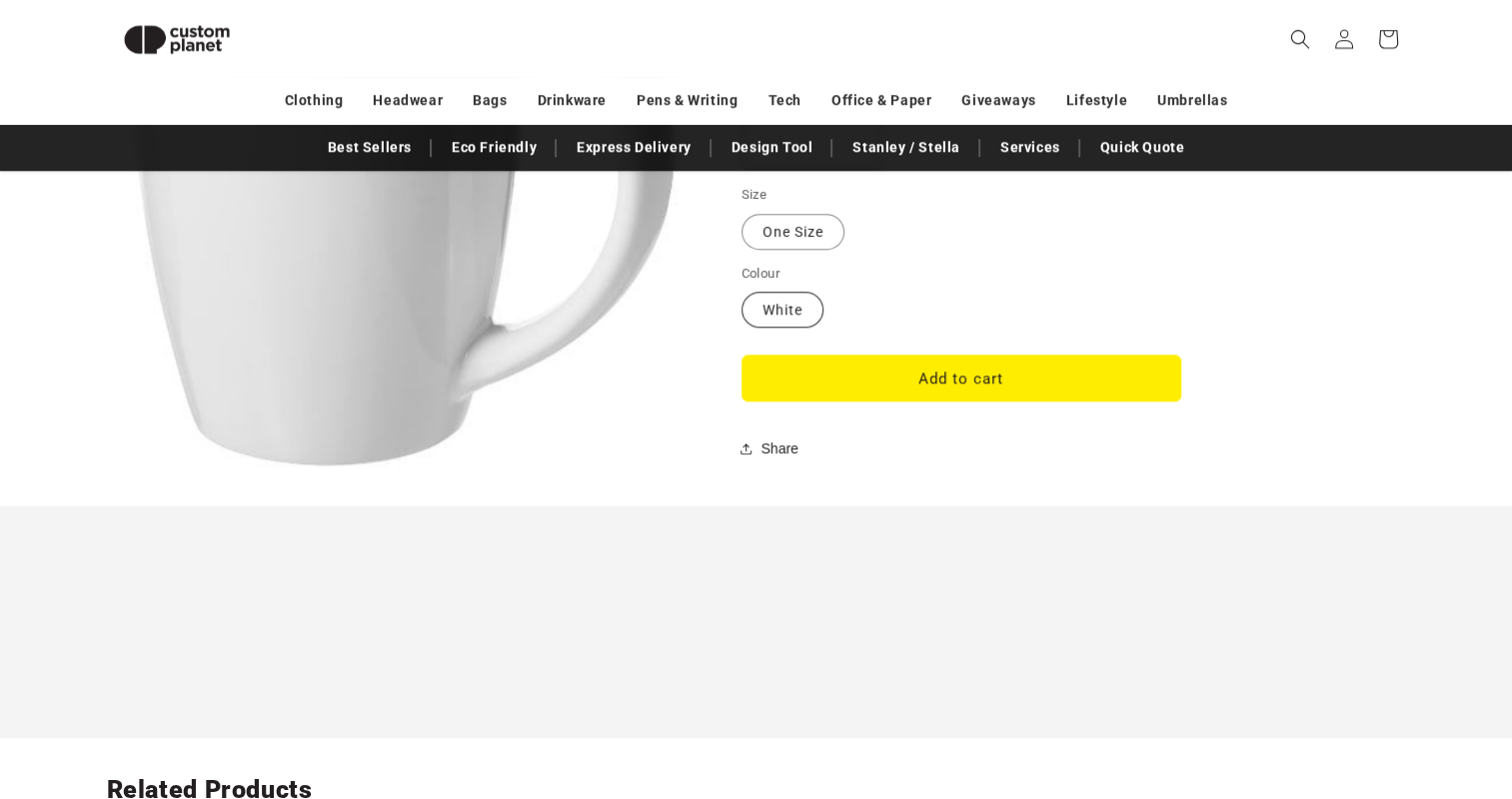 click on "White Variant sold out or unavailable" at bounding box center [782, 310] 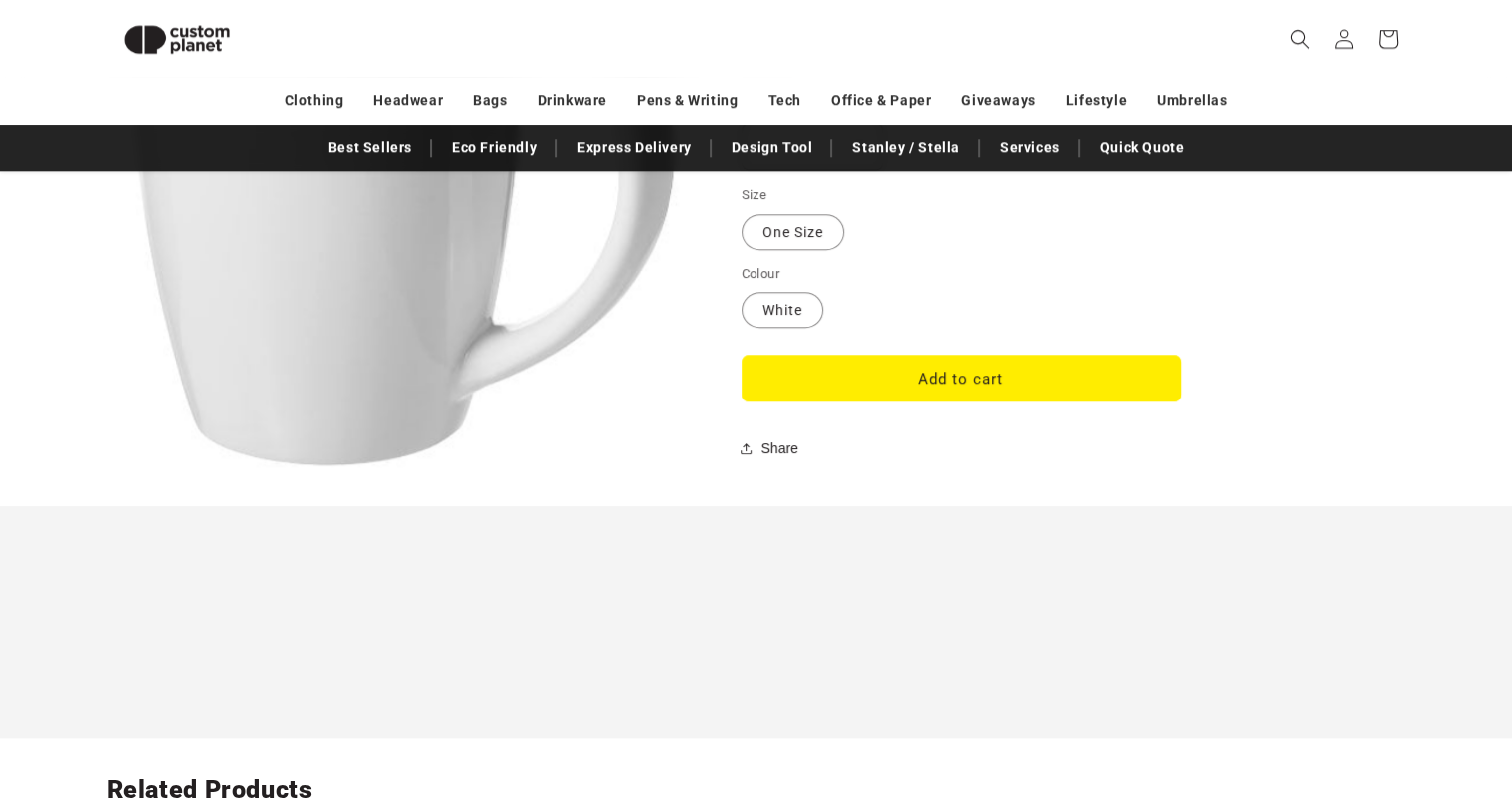 click on "Colour
White Variant sold out or unavailable" at bounding box center (961, 297) 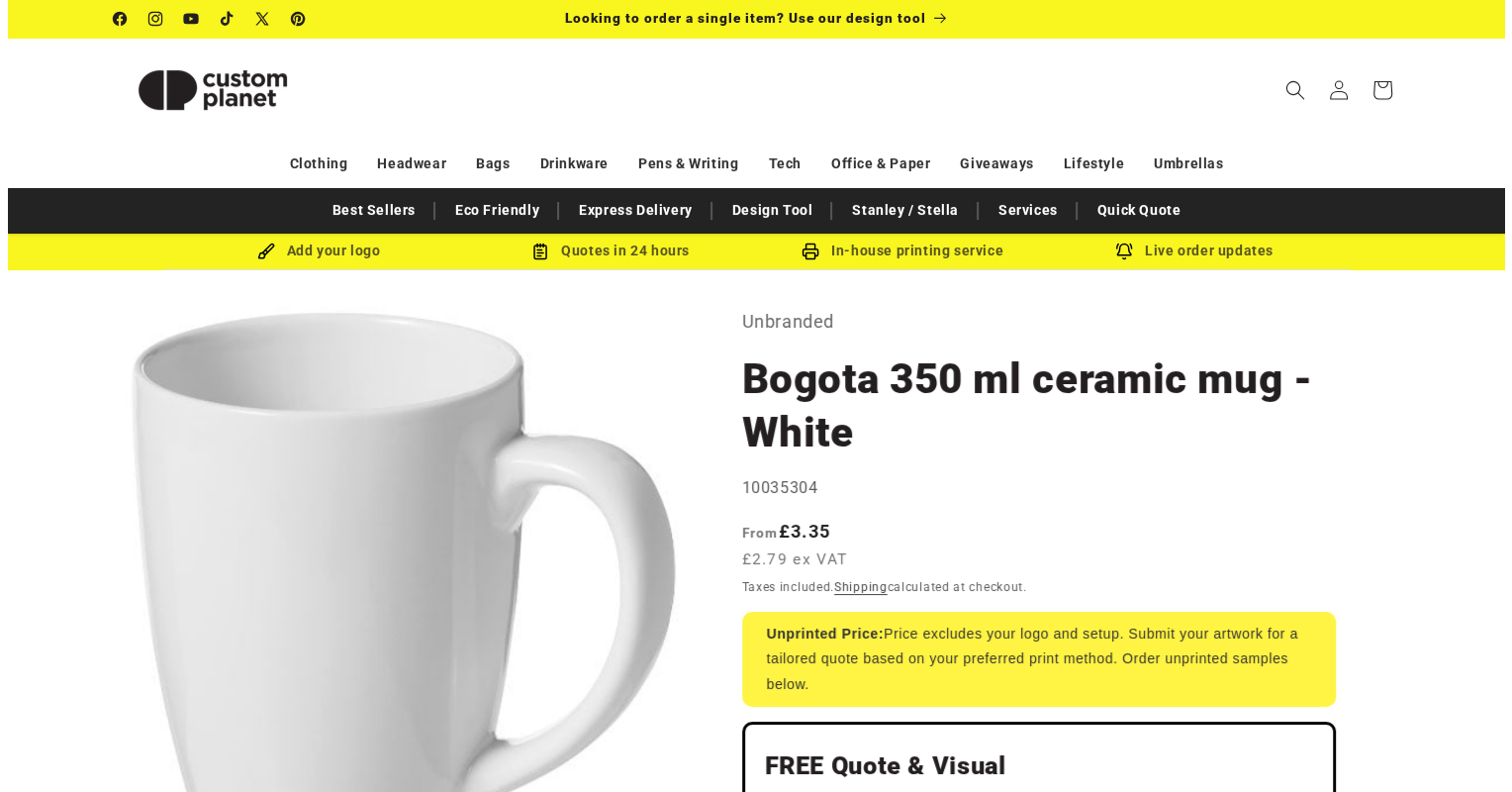 scroll, scrollTop: 0, scrollLeft: 0, axis: both 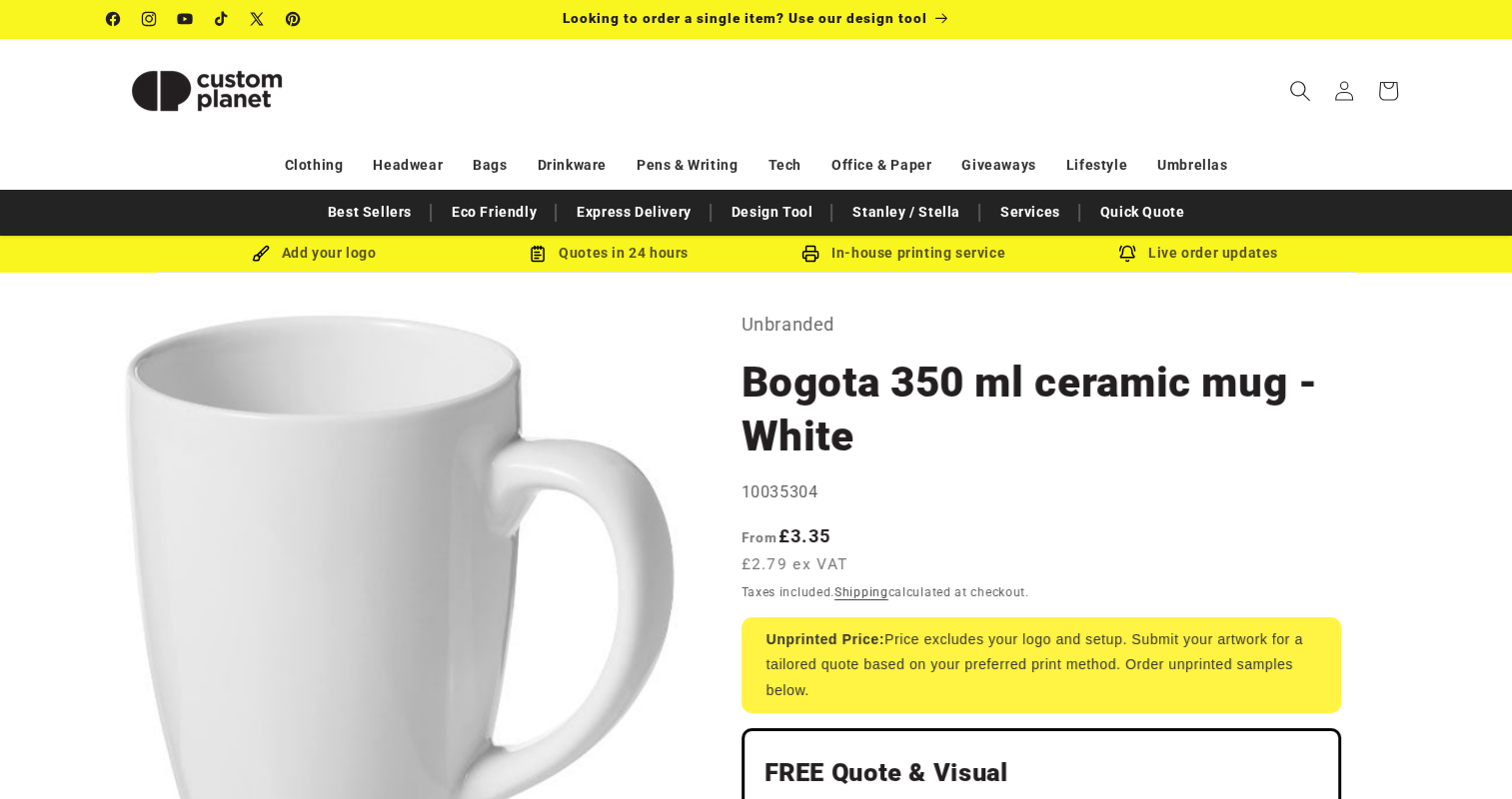 click 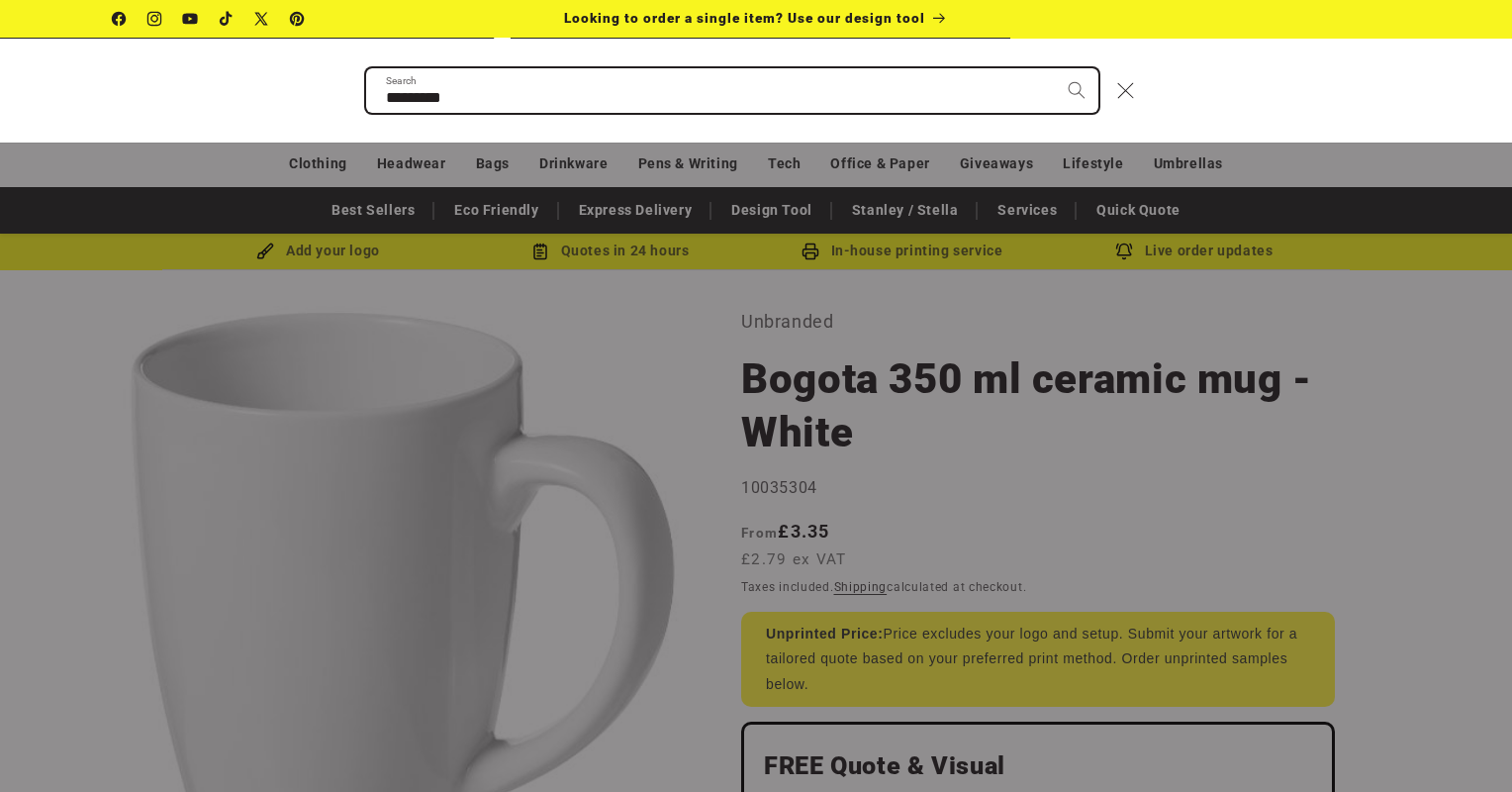 type on "*********" 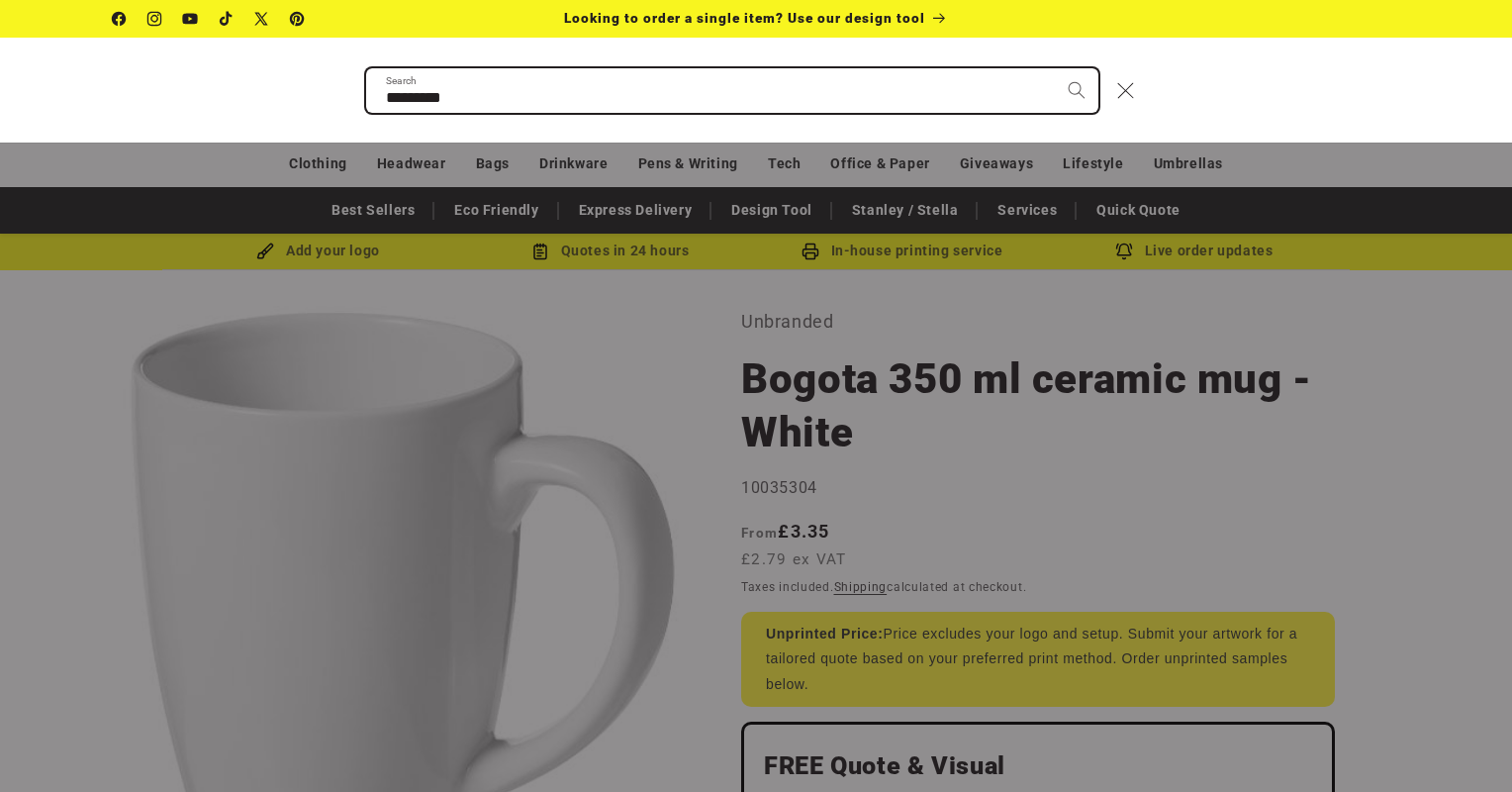 click at bounding box center [1077, 90] 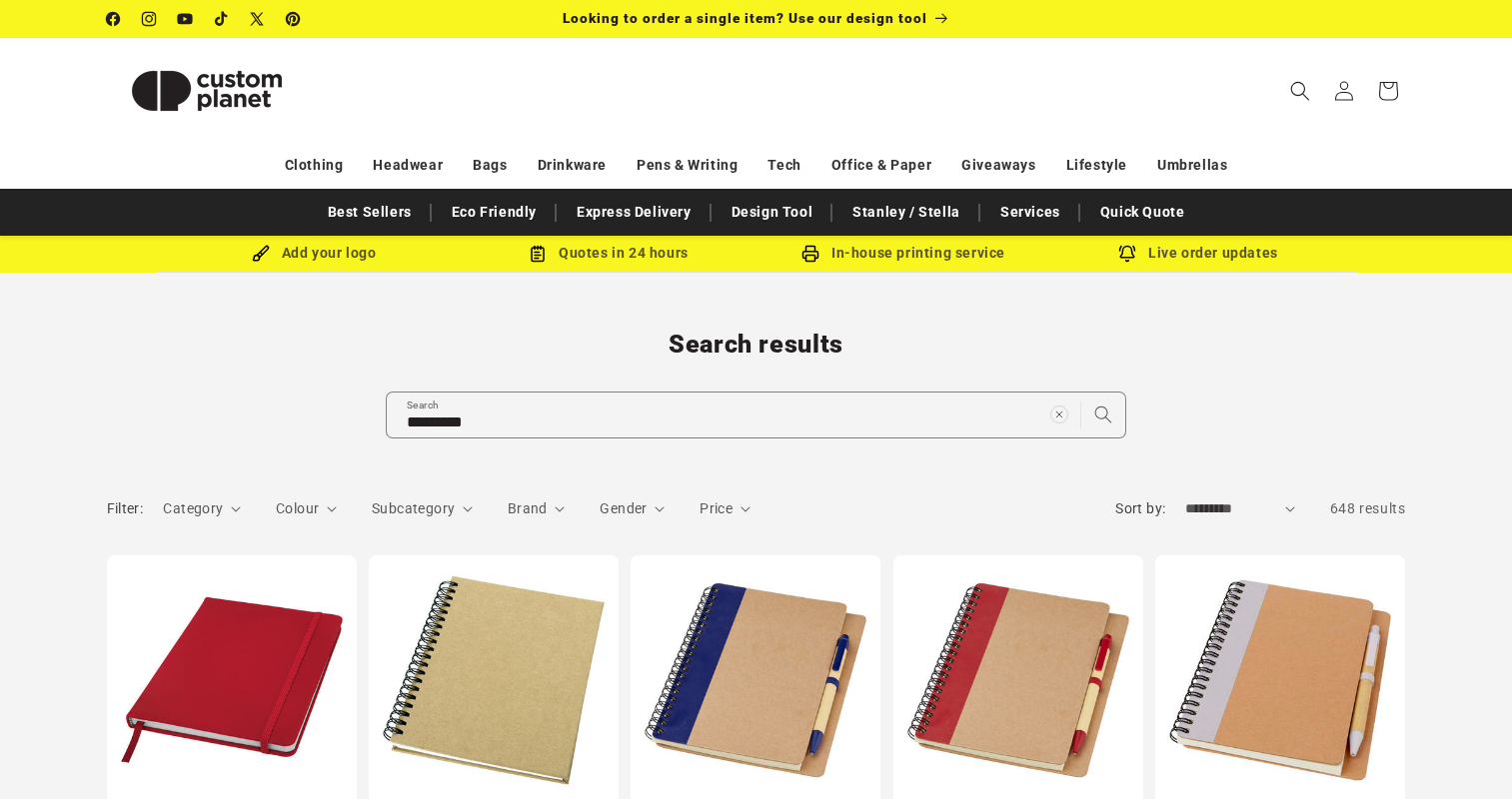 scroll, scrollTop: 0, scrollLeft: 0, axis: both 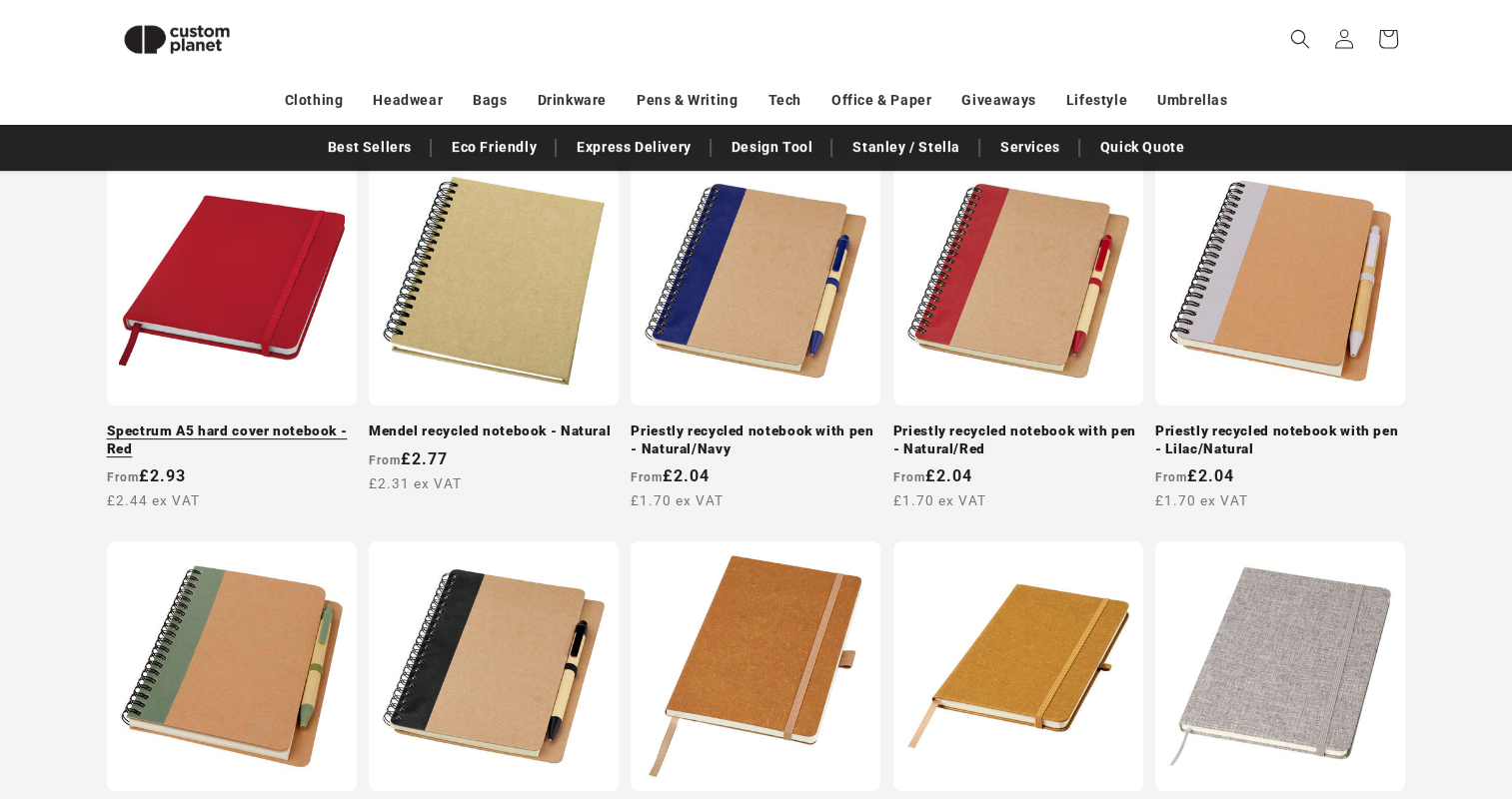 click on "Spectrum A5 hard cover notebook - Red" at bounding box center [232, 439] 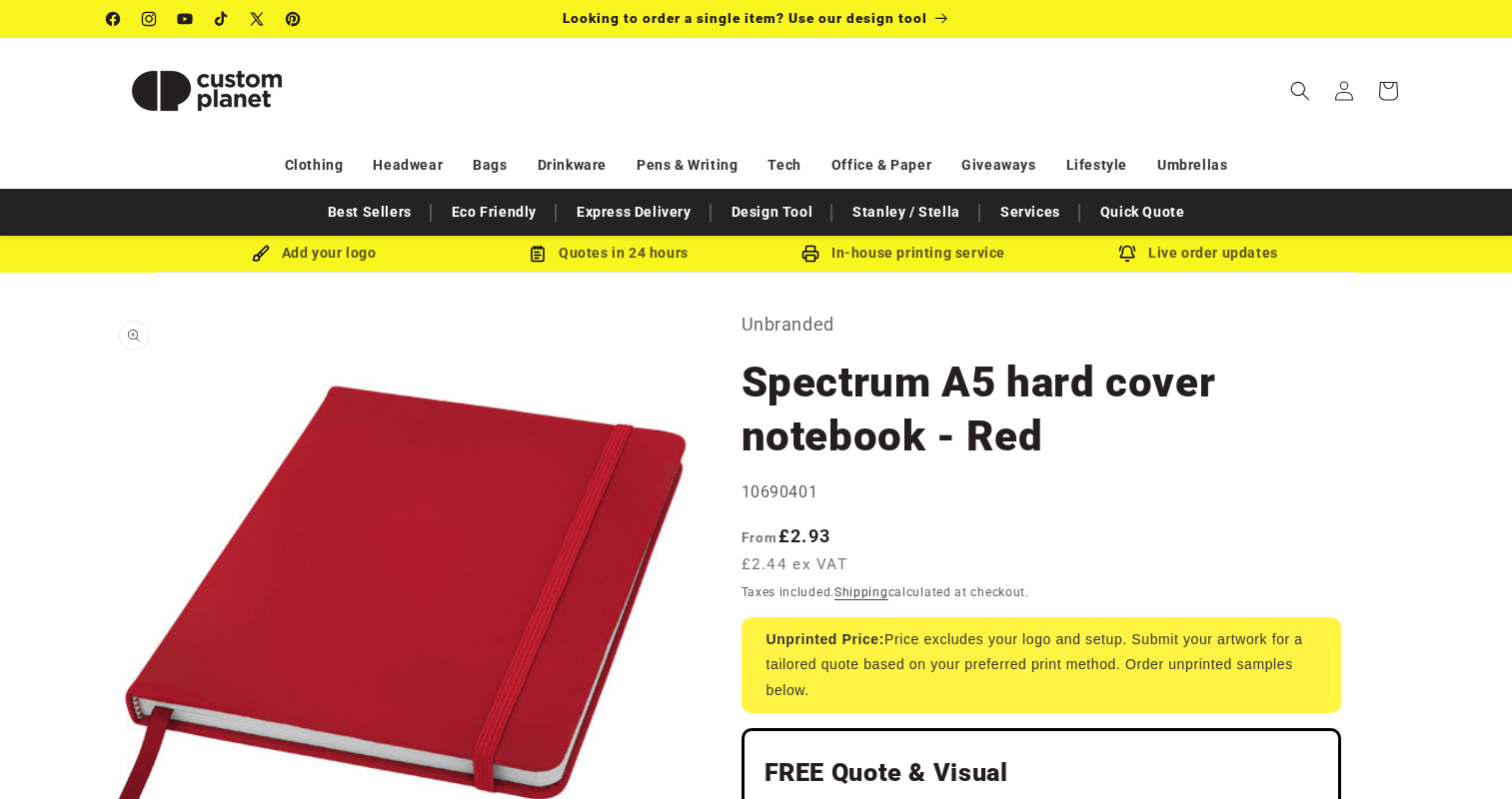 scroll, scrollTop: 0, scrollLeft: 0, axis: both 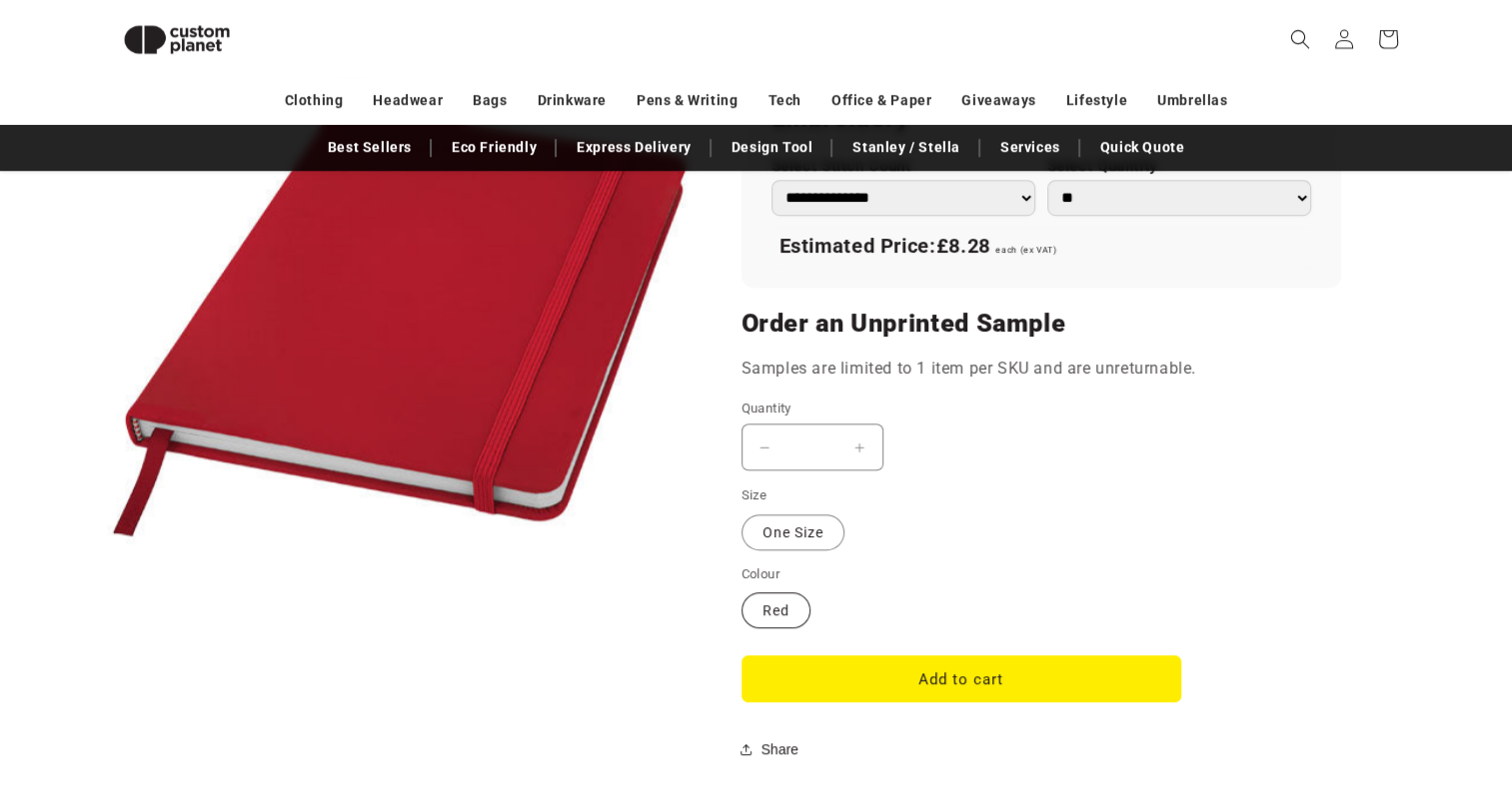 click on "Red Variant sold out or unavailable" at bounding box center (775, 610) 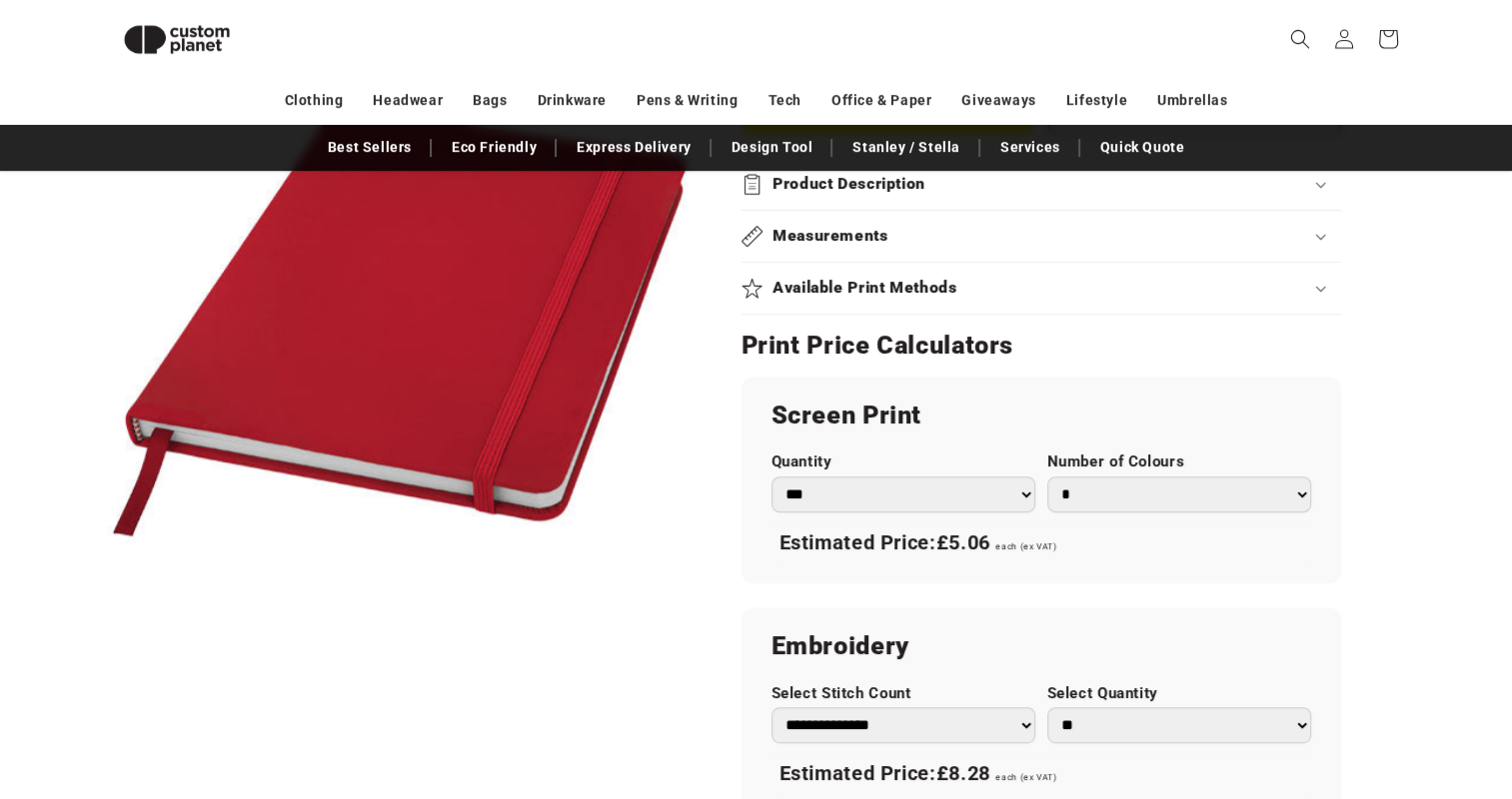 scroll, scrollTop: 971, scrollLeft: 0, axis: vertical 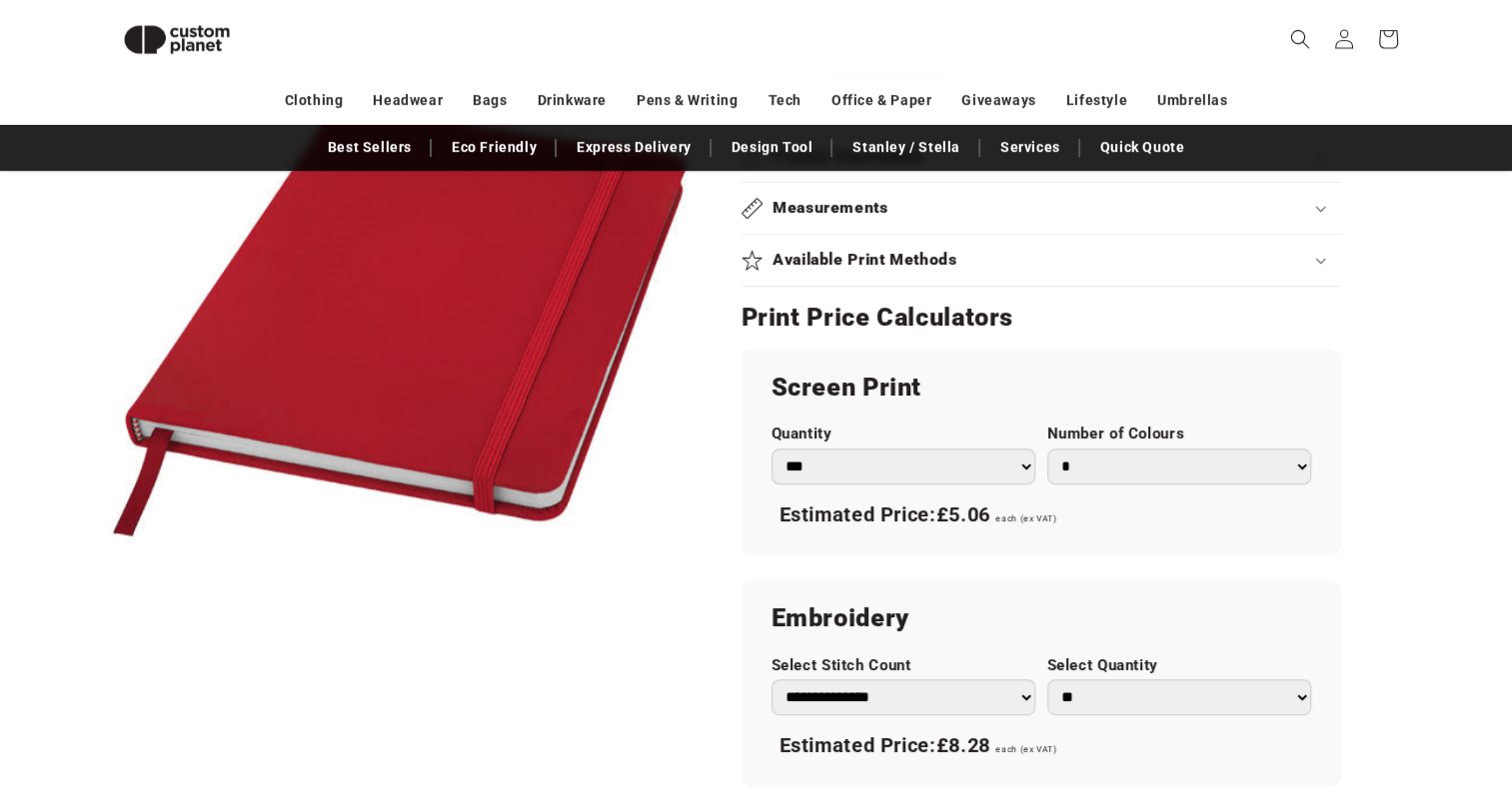 click on "*
*
*
*
*
*
*" at bounding box center [1179, 466] 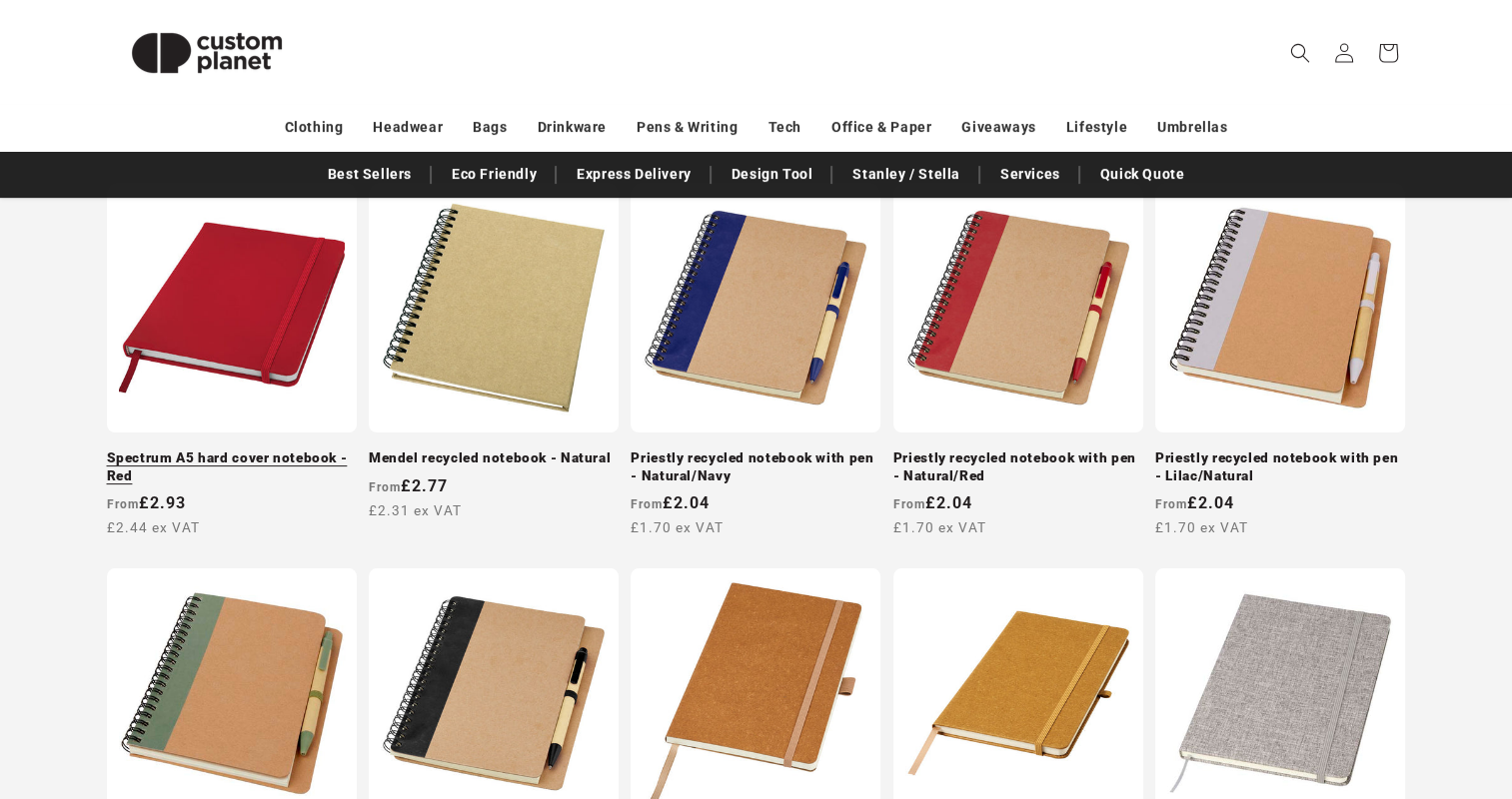 scroll, scrollTop: 598, scrollLeft: 0, axis: vertical 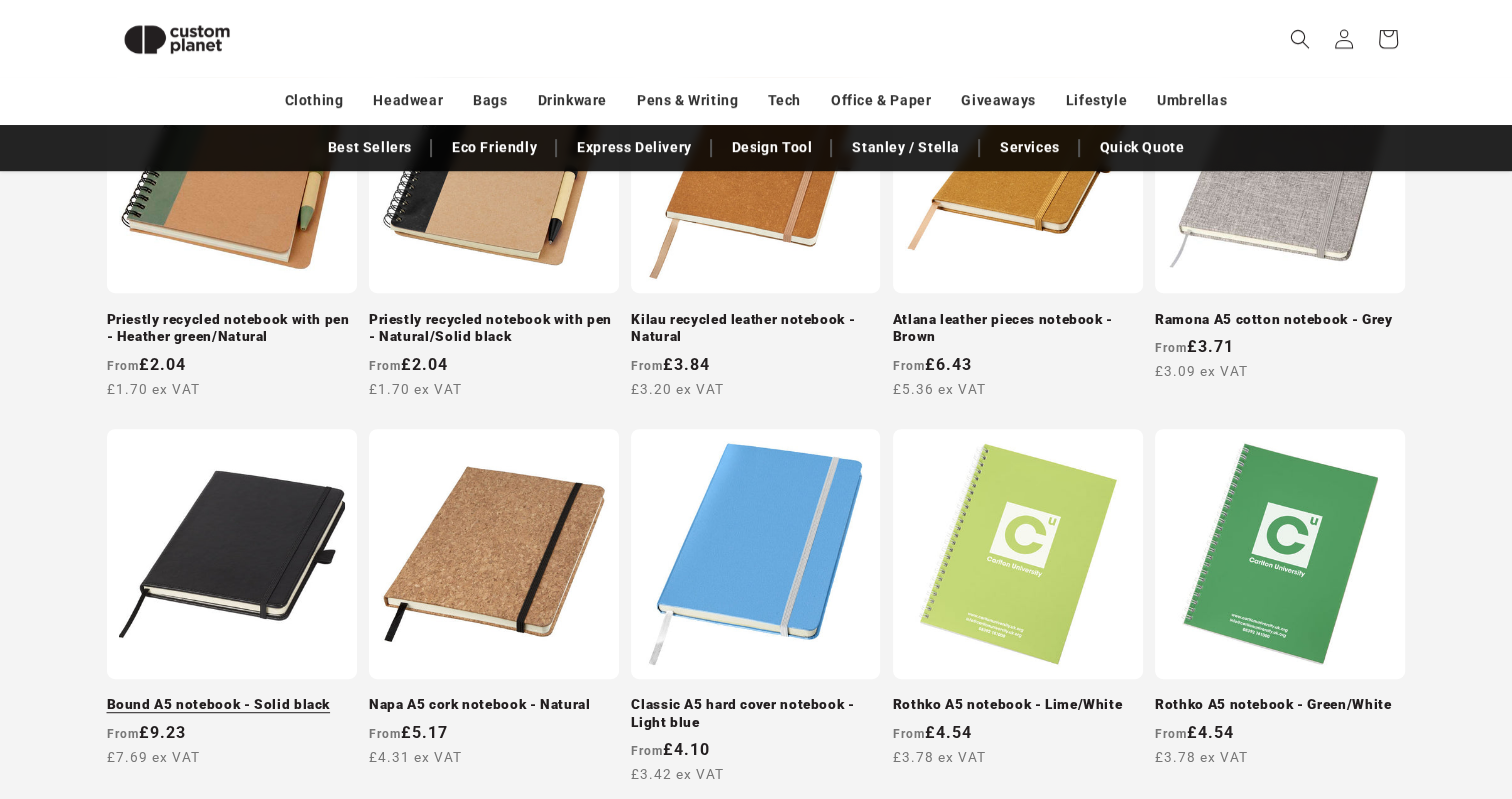 click on "Bound A5 notebook - Solid black" at bounding box center [232, 705] 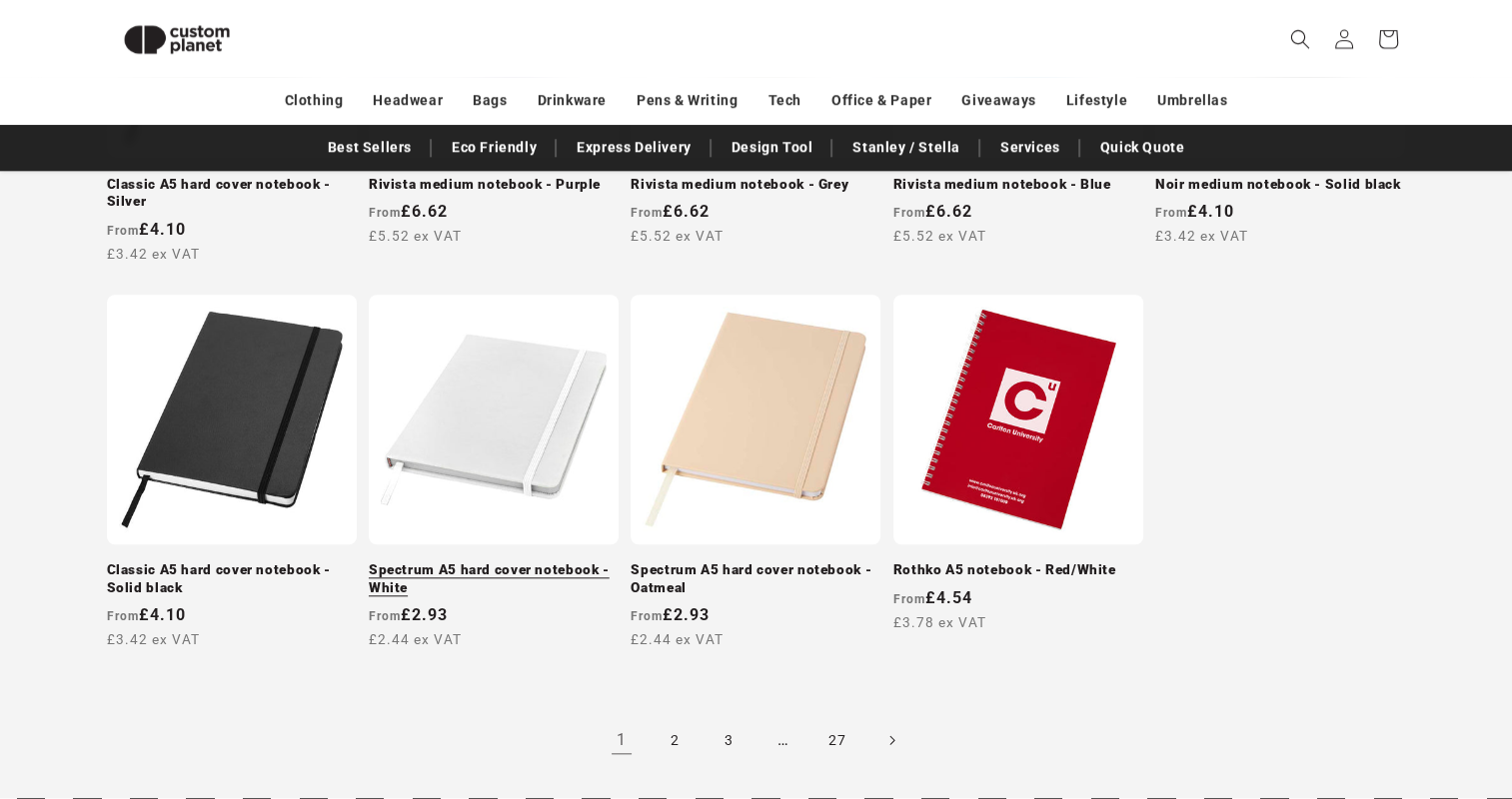 scroll, scrollTop: 1670, scrollLeft: 0, axis: vertical 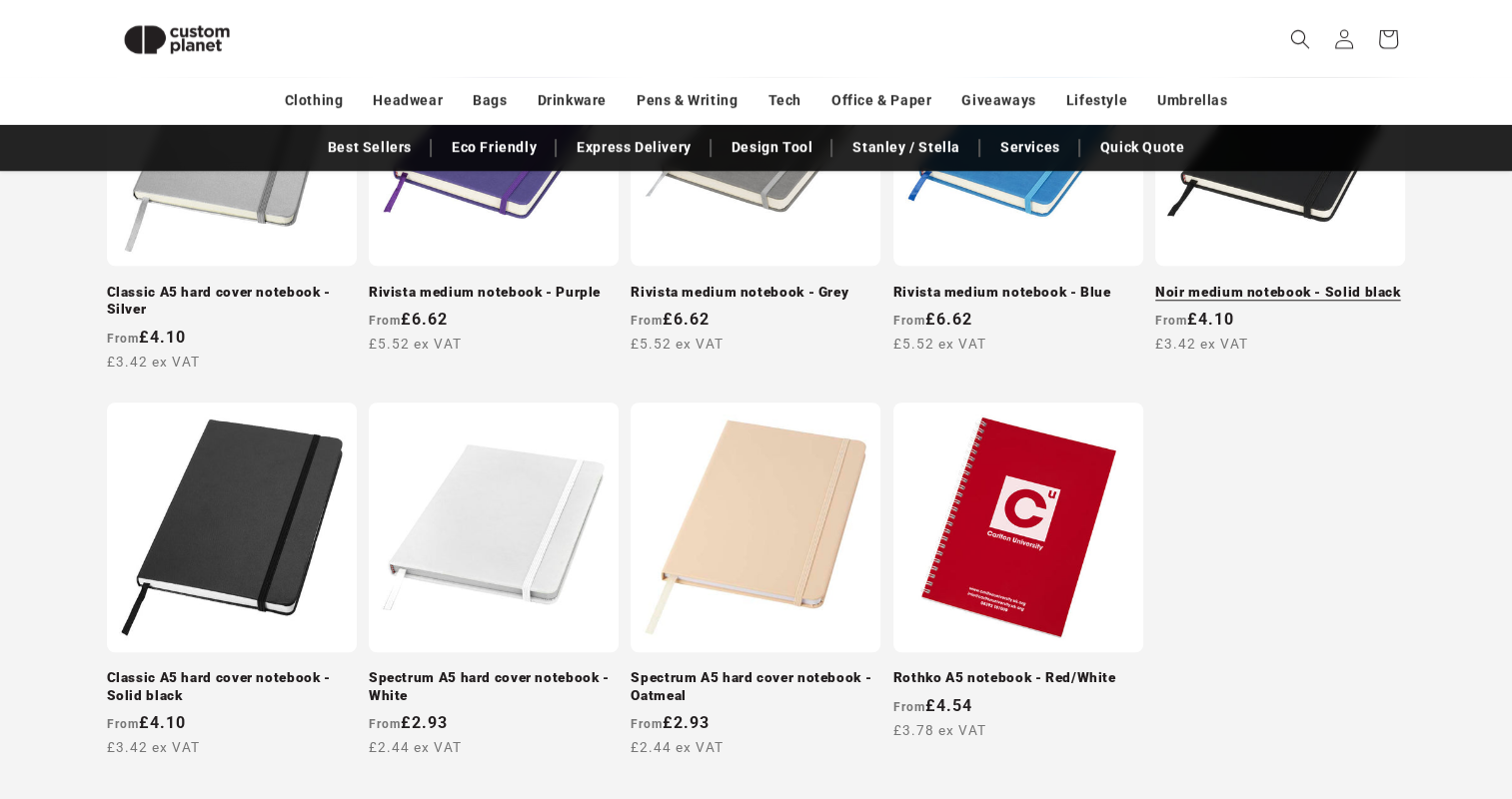 click on "Noir medium notebook - Solid black" at bounding box center [1280, 293] 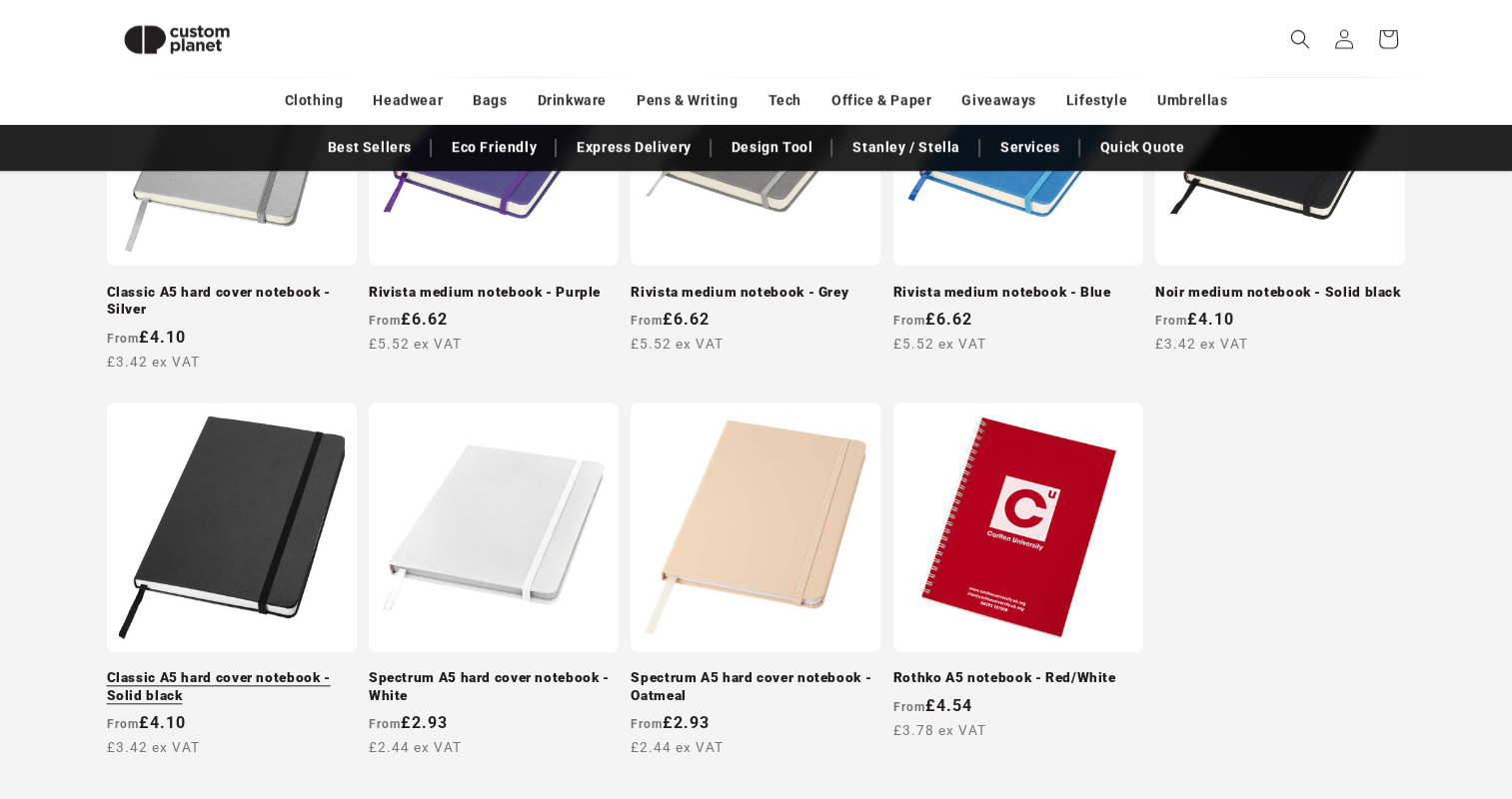 click on "Classic A5 hard cover notebook - Solid black" at bounding box center (232, 686) 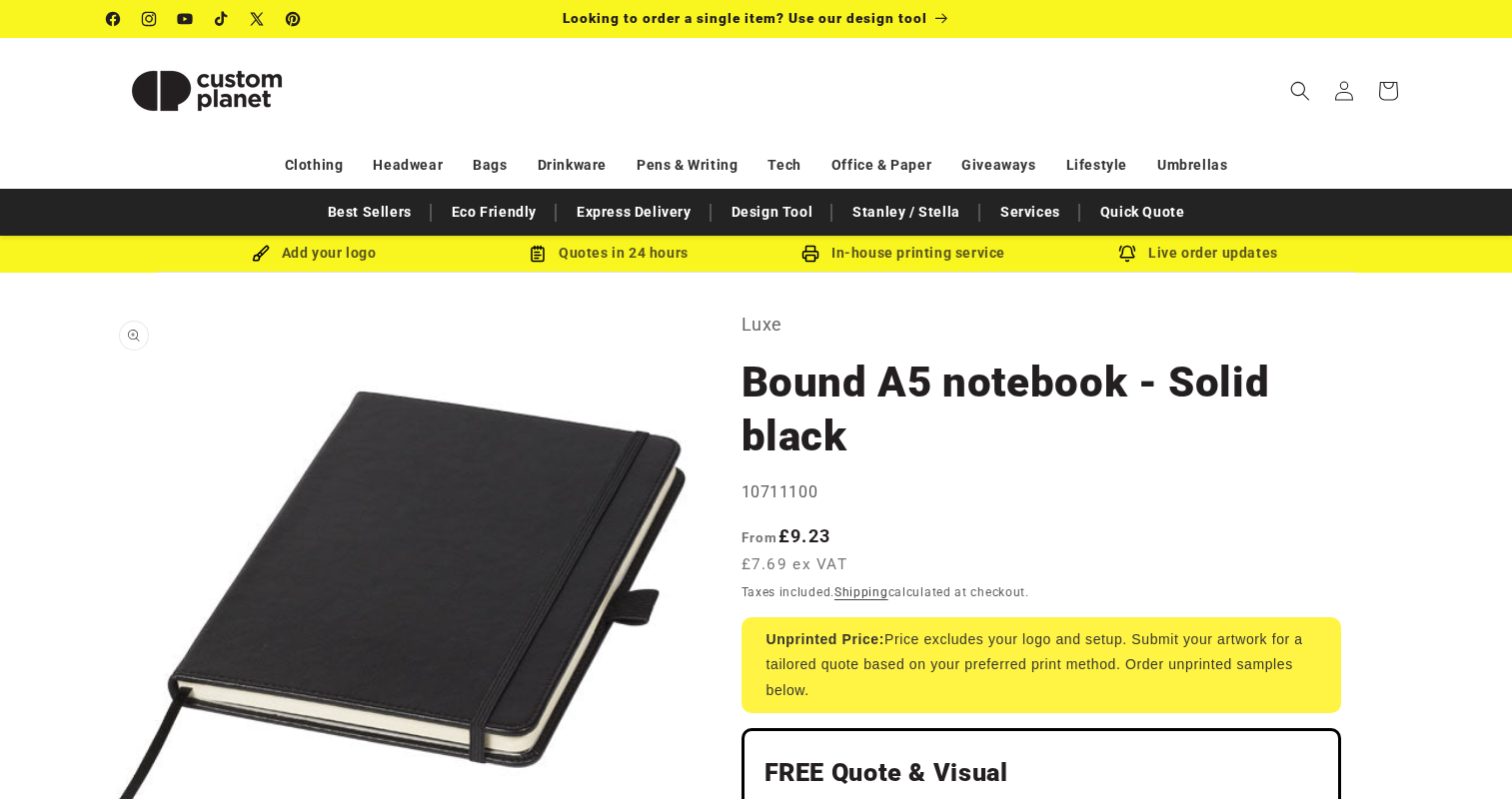 scroll, scrollTop: 0, scrollLeft: 0, axis: both 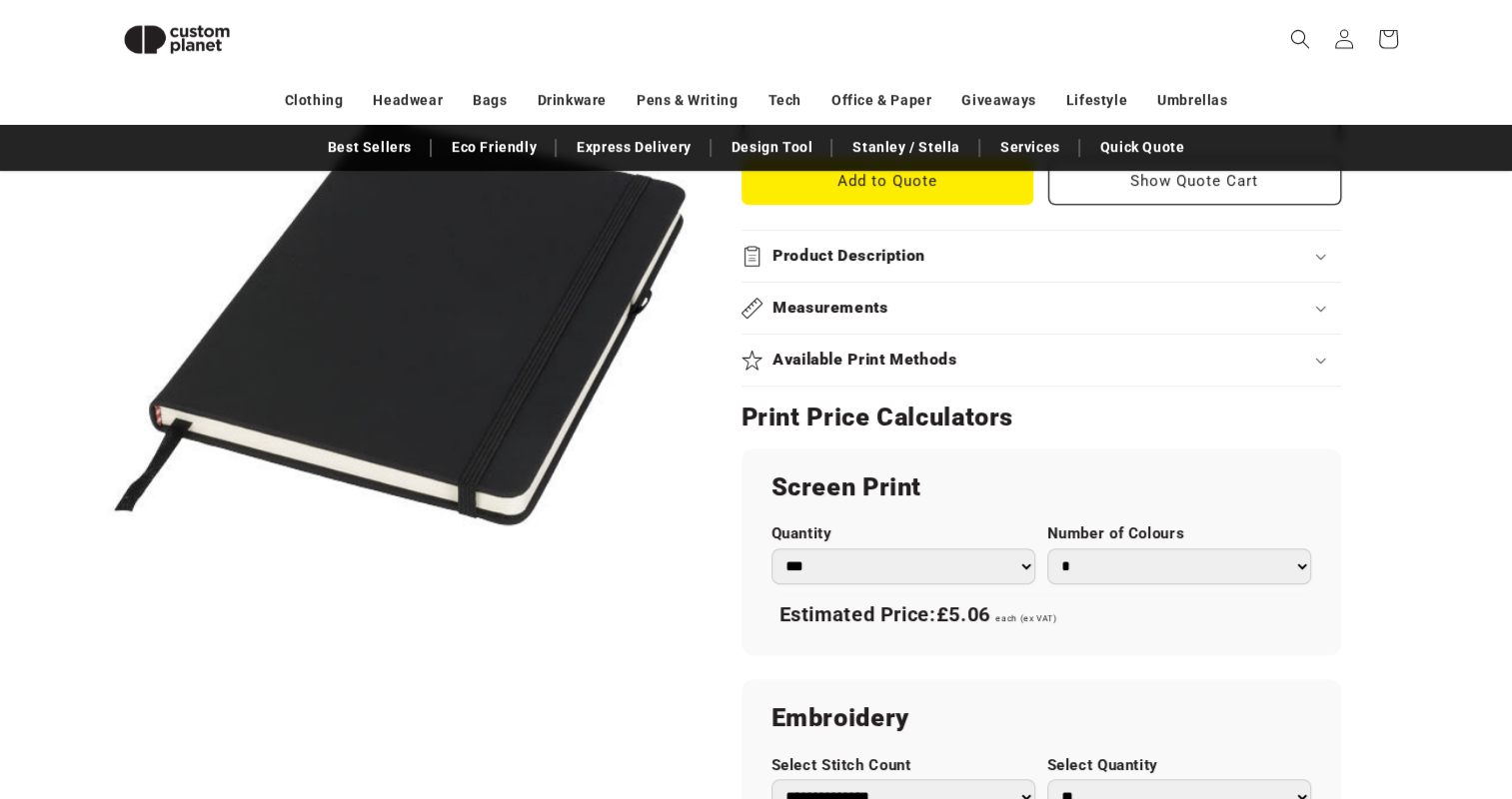 click on "Measurements" at bounding box center (830, 308) 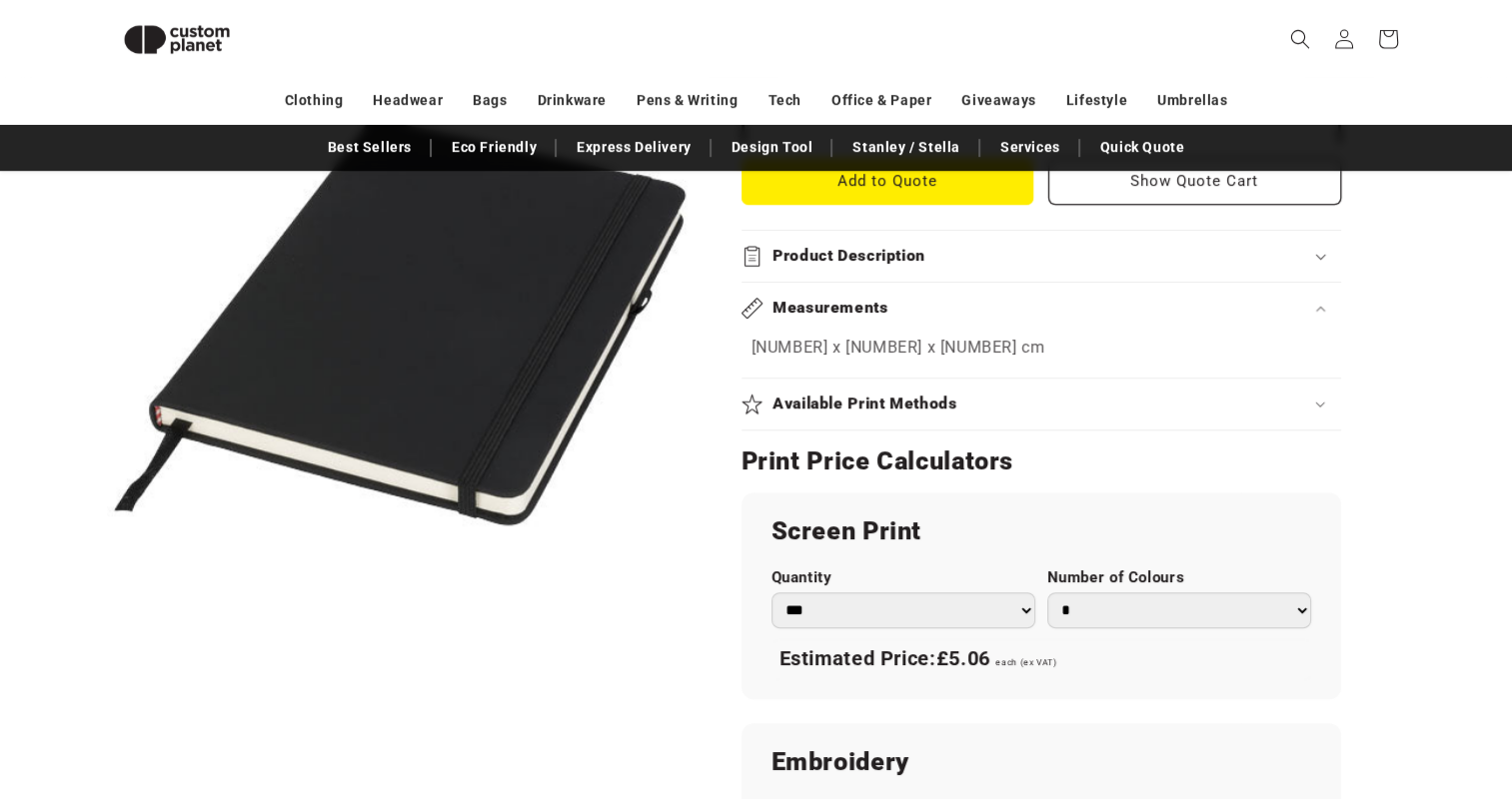 click on "Product Description" at bounding box center [848, 256] 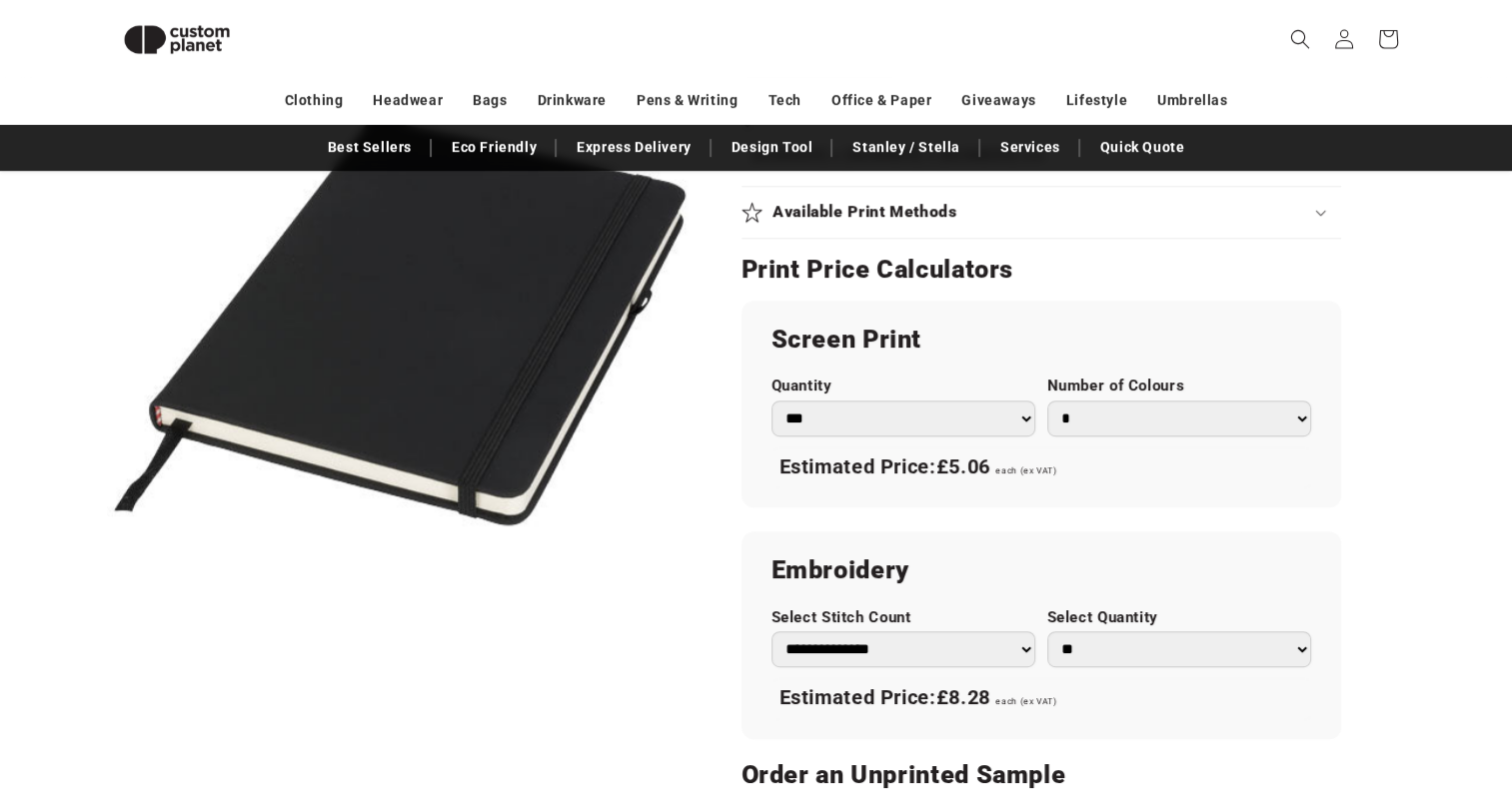 scroll, scrollTop: 1270, scrollLeft: 0, axis: vertical 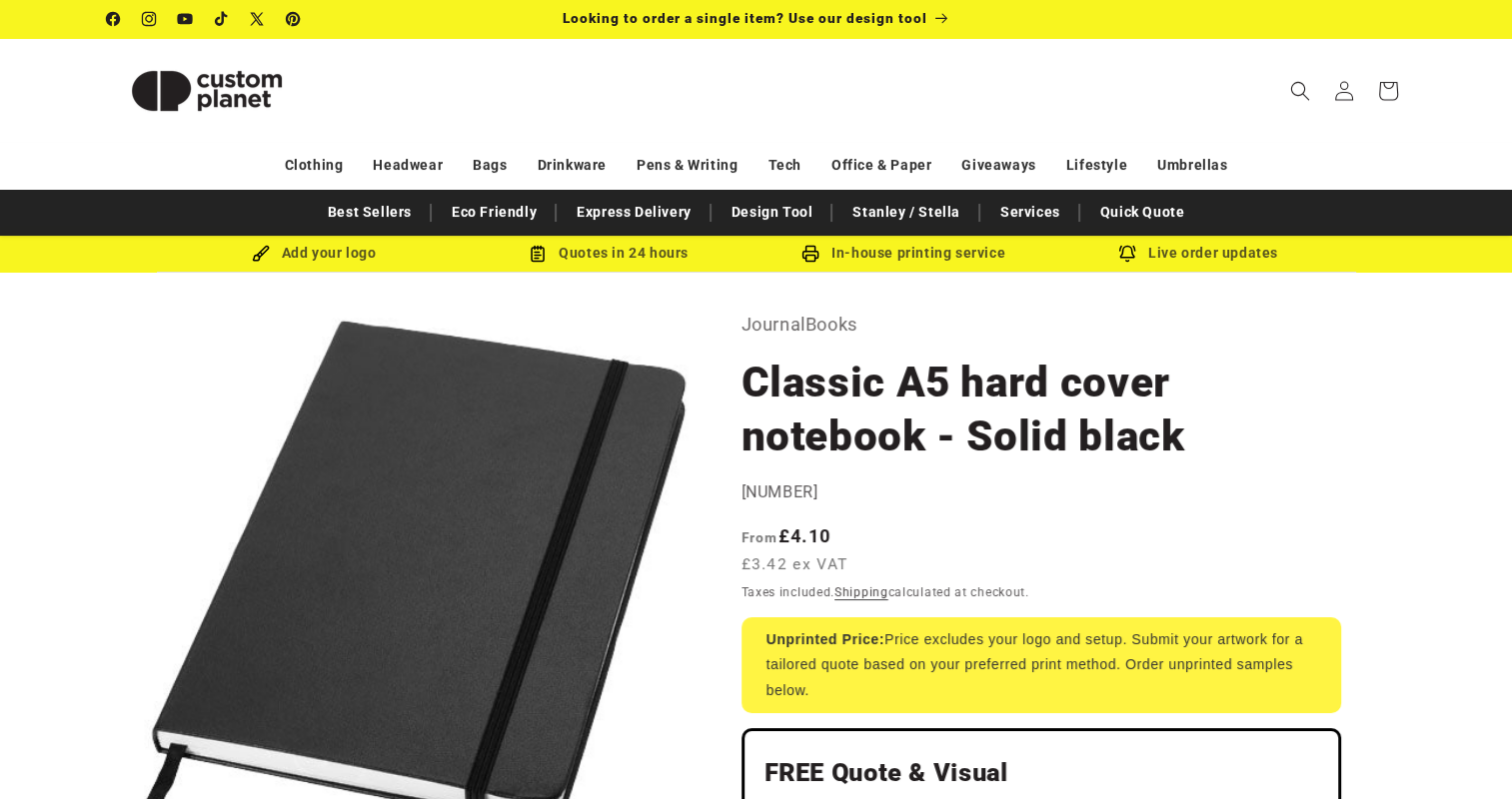 click at bounding box center [1300, 91] 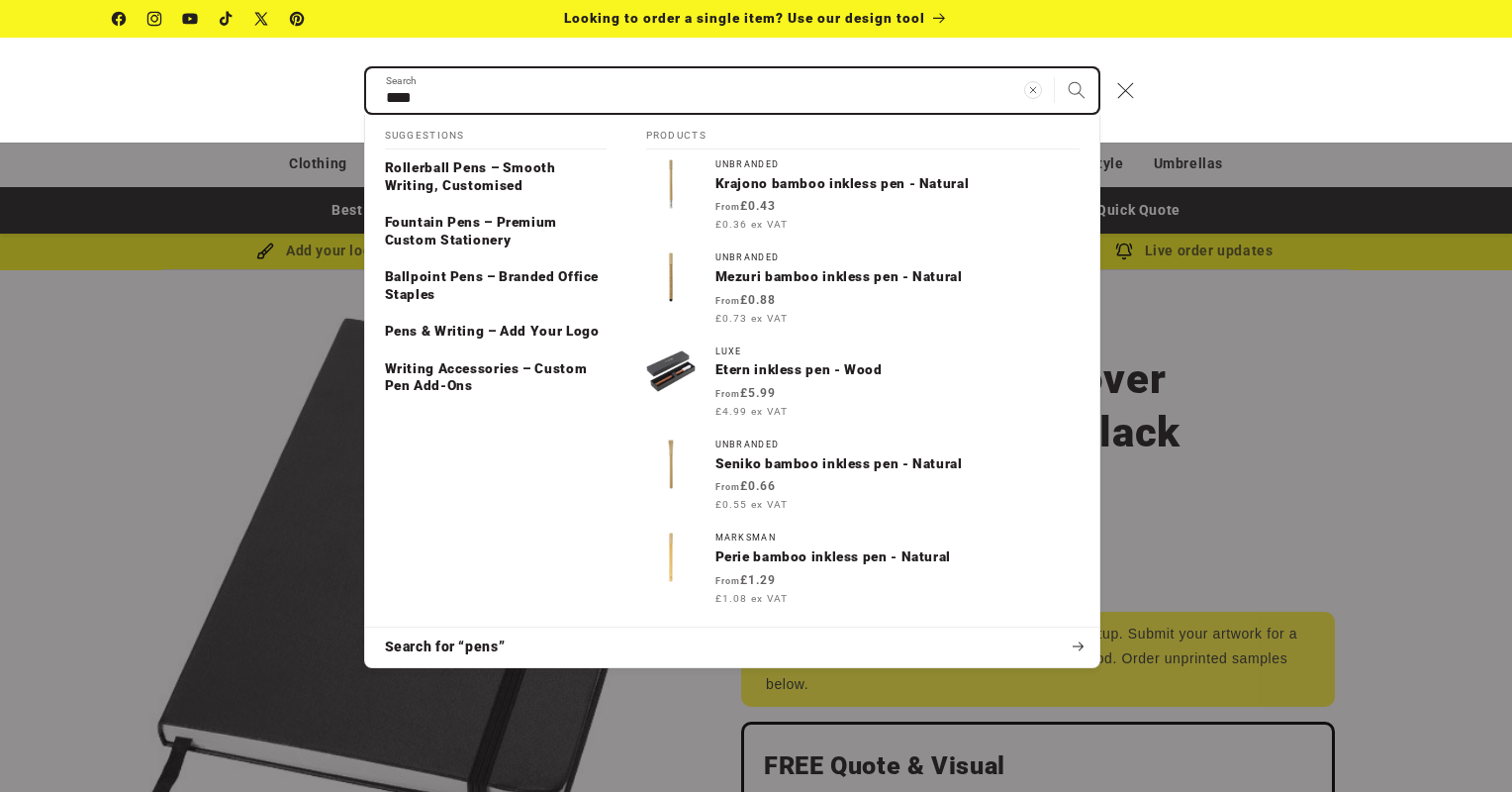 type on "****" 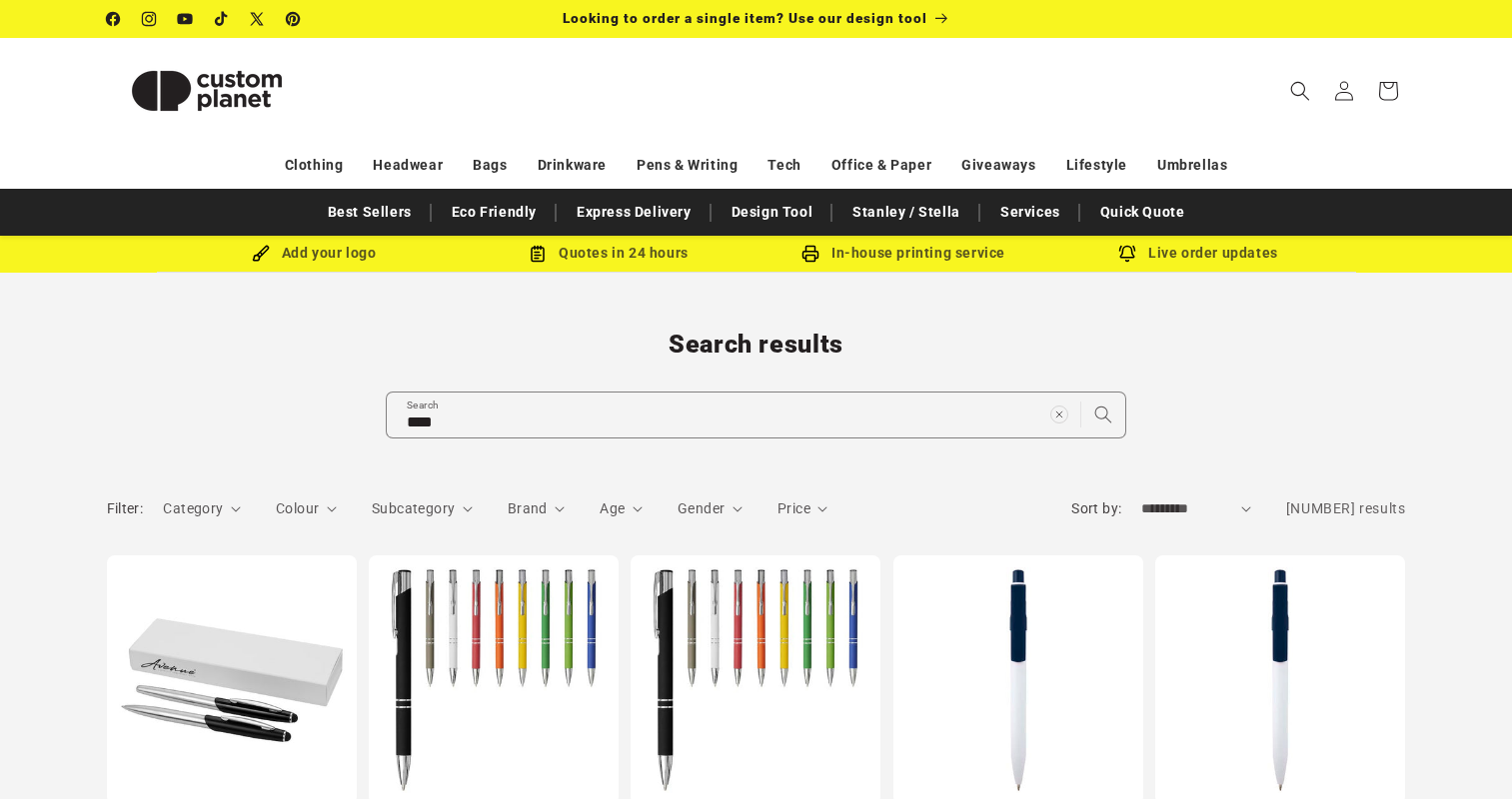 scroll, scrollTop: 0, scrollLeft: 0, axis: both 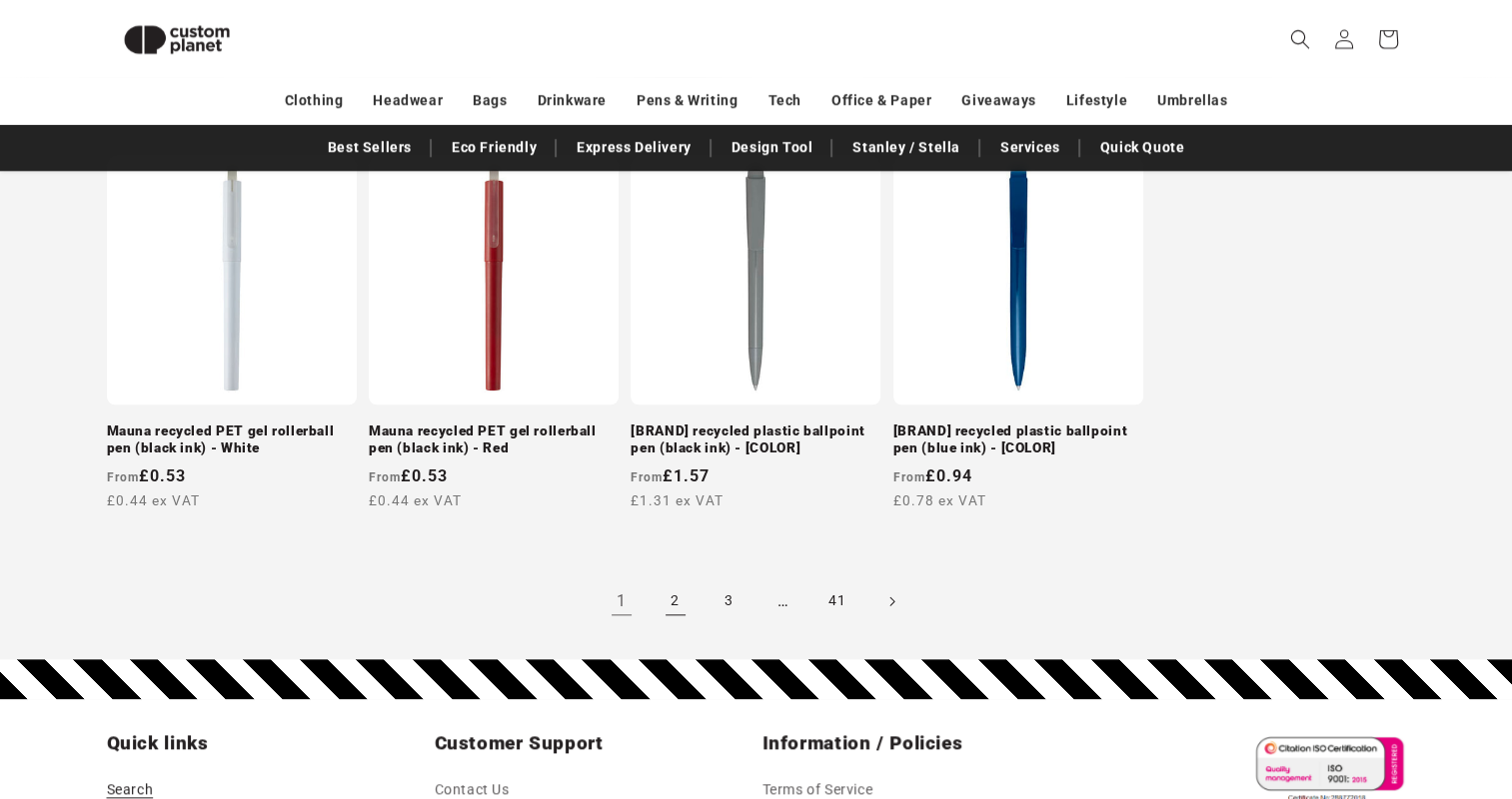 click on "2" at bounding box center [676, 601] 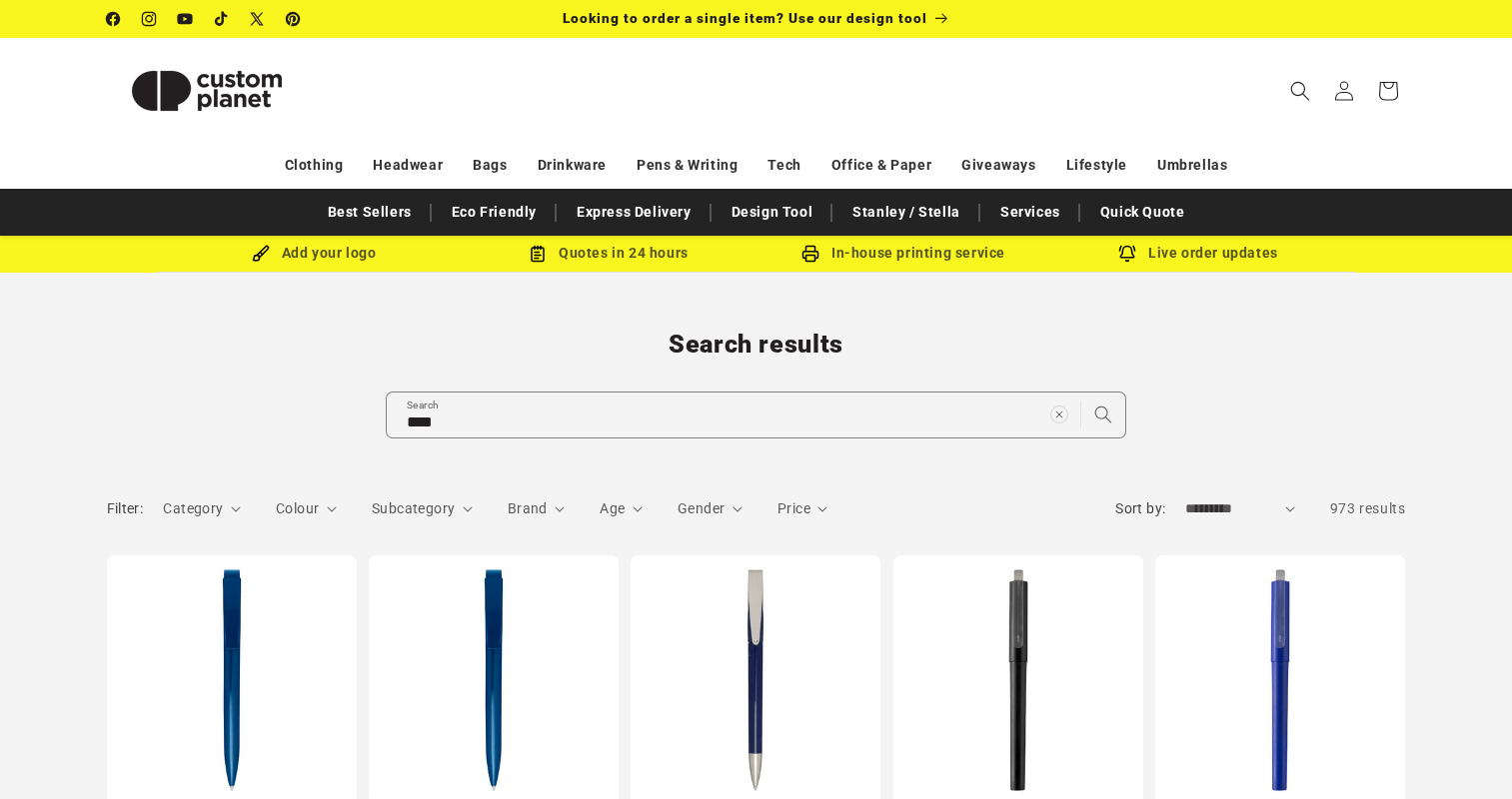 scroll, scrollTop: 38, scrollLeft: 0, axis: vertical 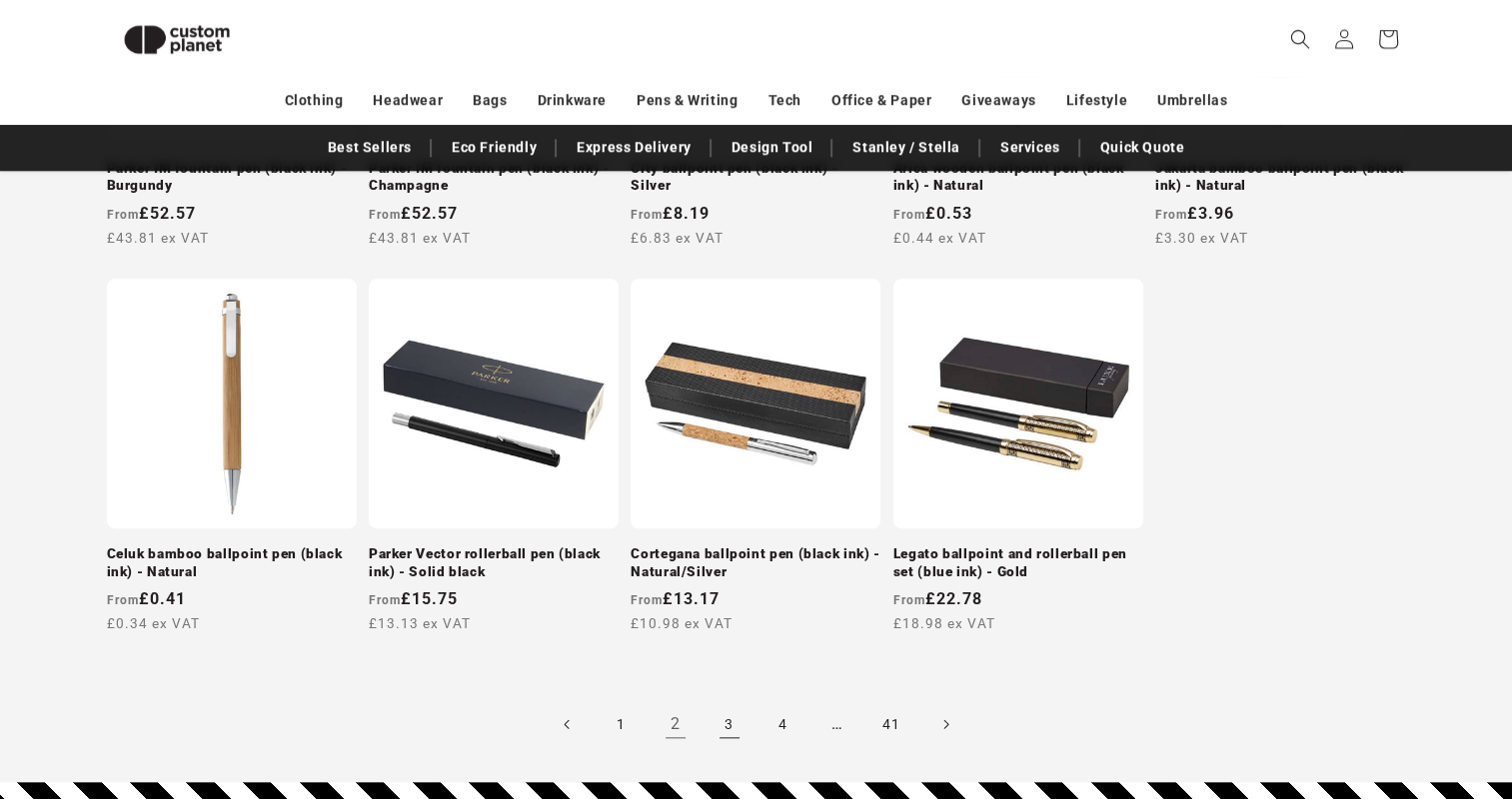 click on "3" at bounding box center [730, 724] 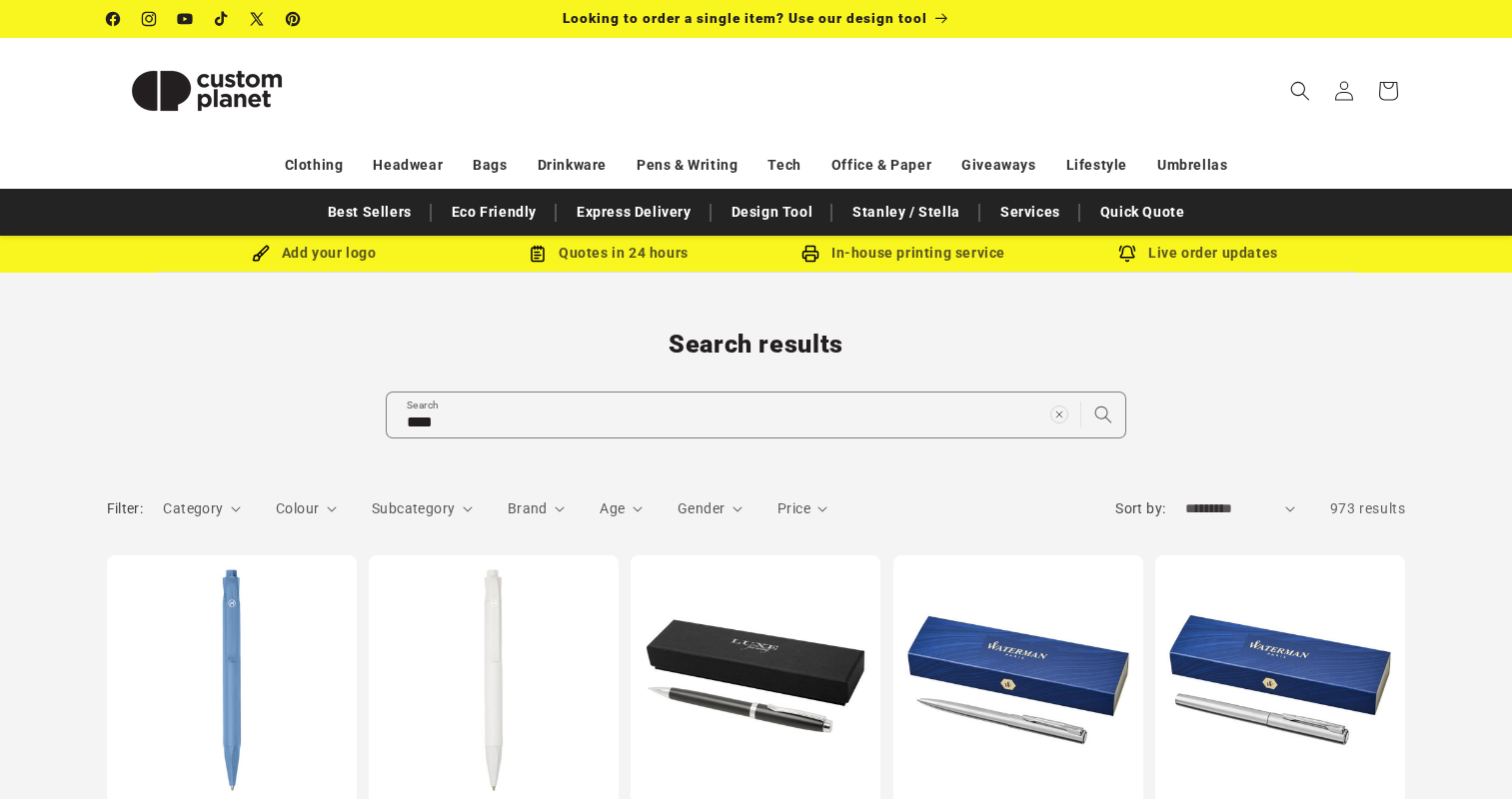 scroll, scrollTop: 0, scrollLeft: 0, axis: both 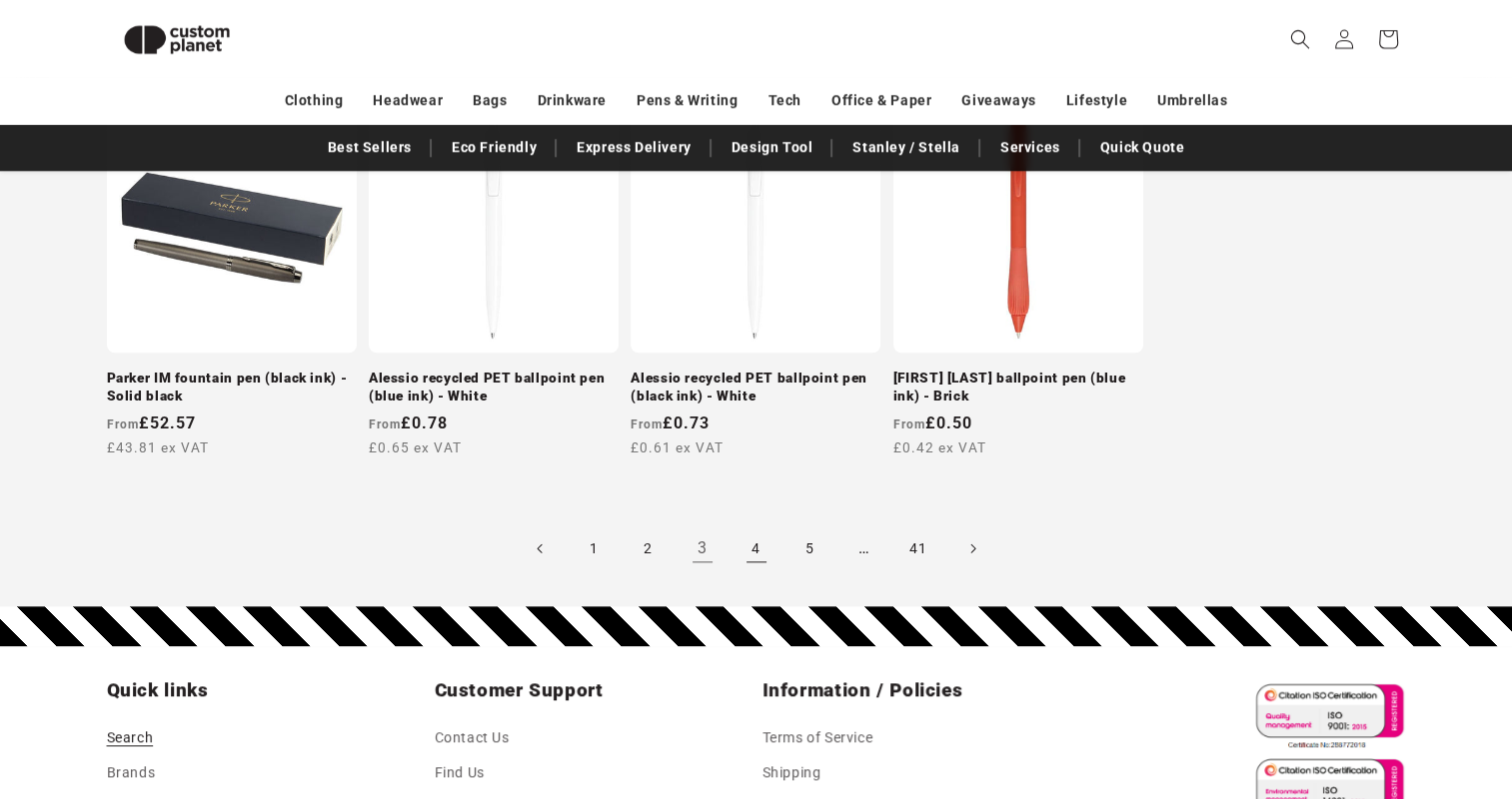 click on "4" at bounding box center [756, 548] 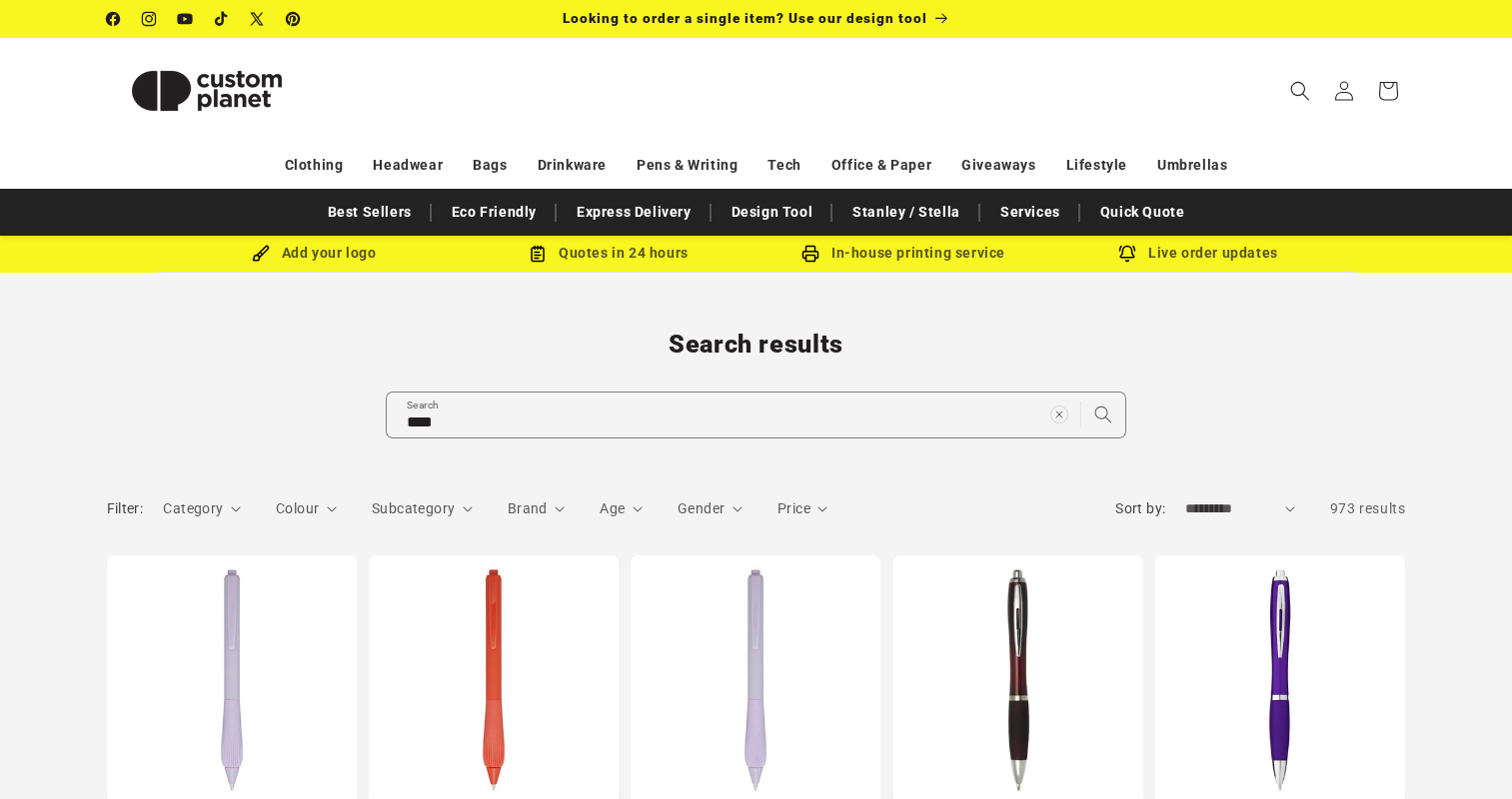 scroll, scrollTop: 0, scrollLeft: 0, axis: both 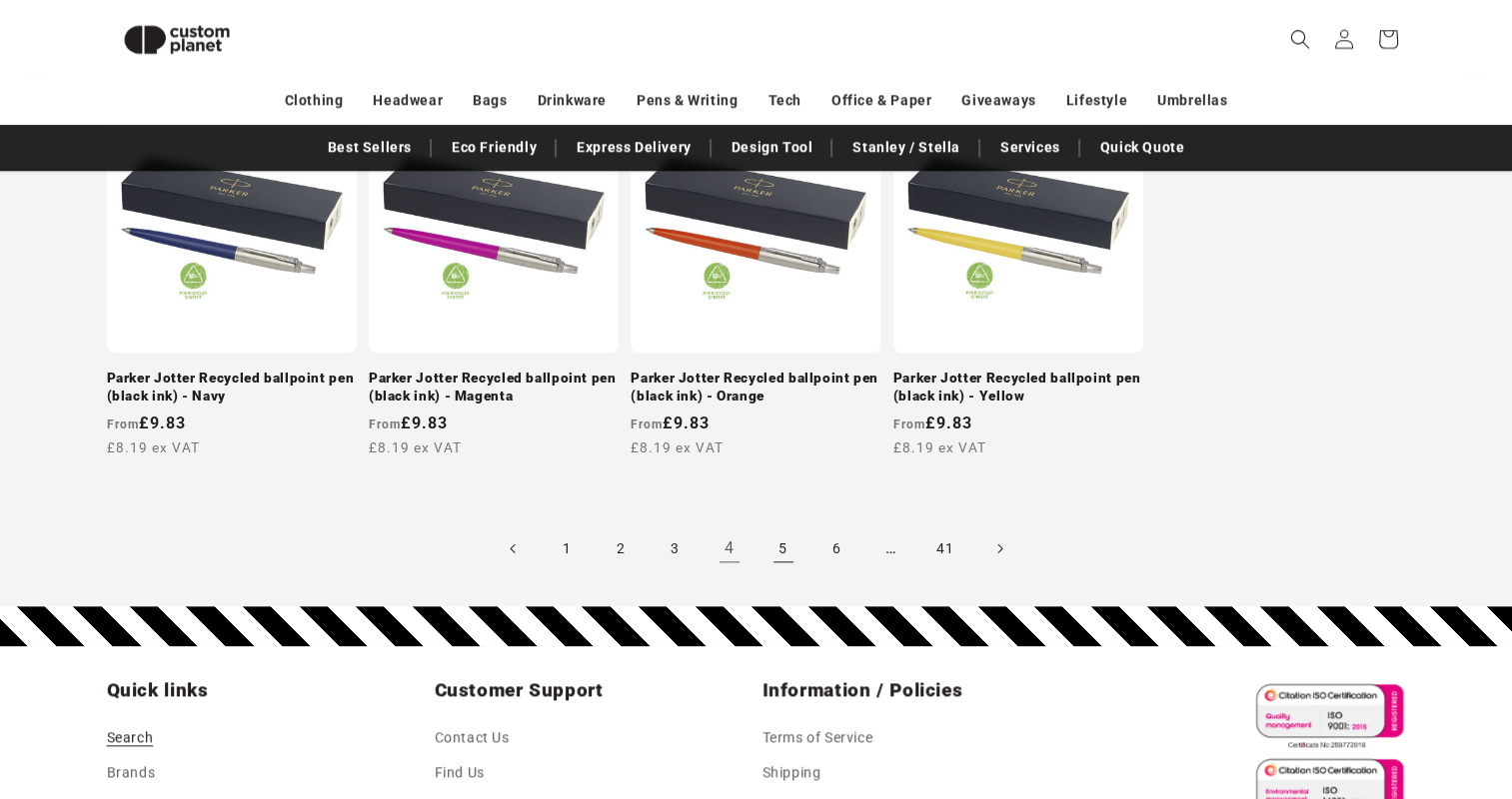click on "5" at bounding box center (783, 548) 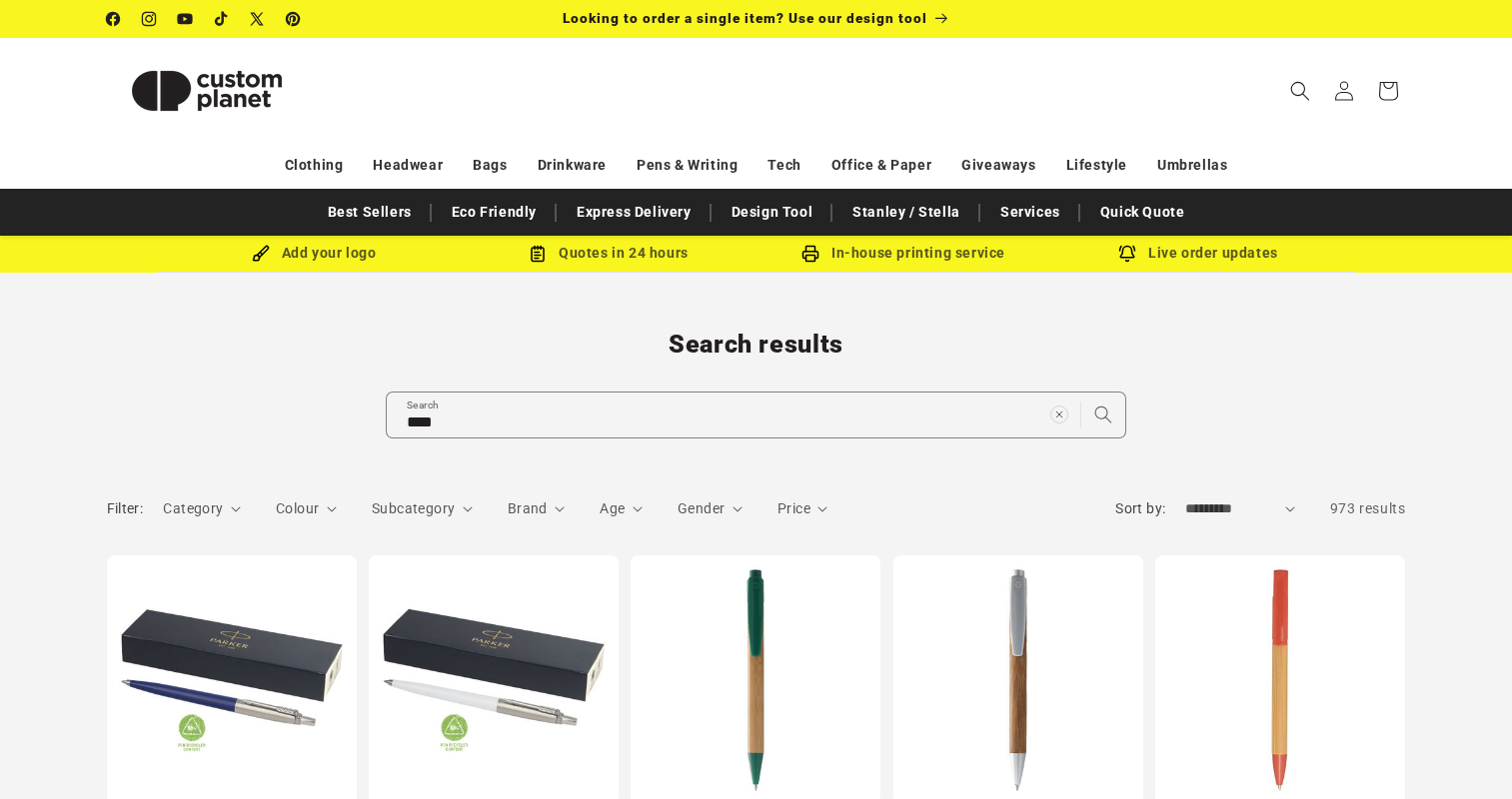 scroll, scrollTop: 0, scrollLeft: 0, axis: both 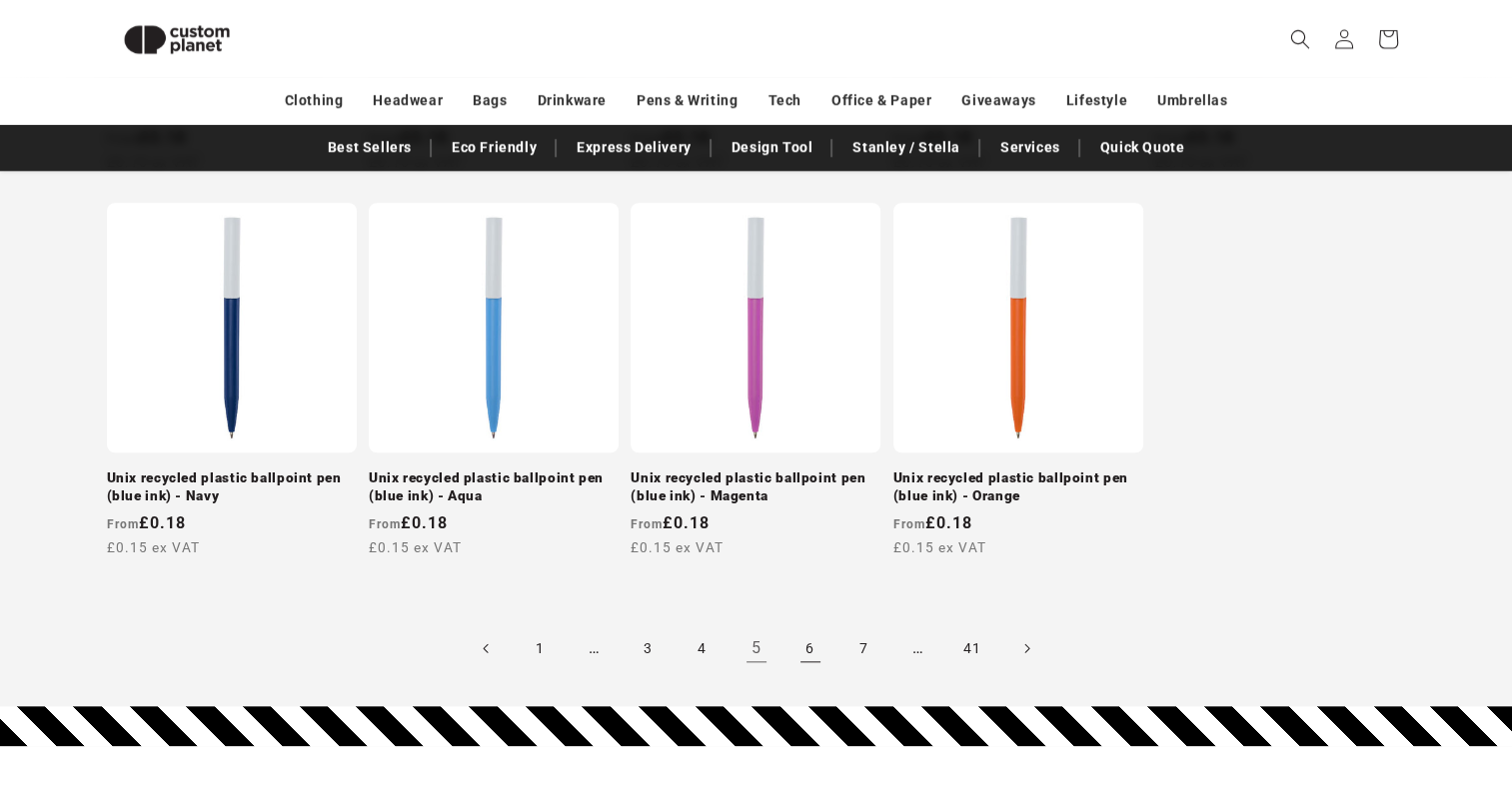 click on "6" at bounding box center (810, 648) 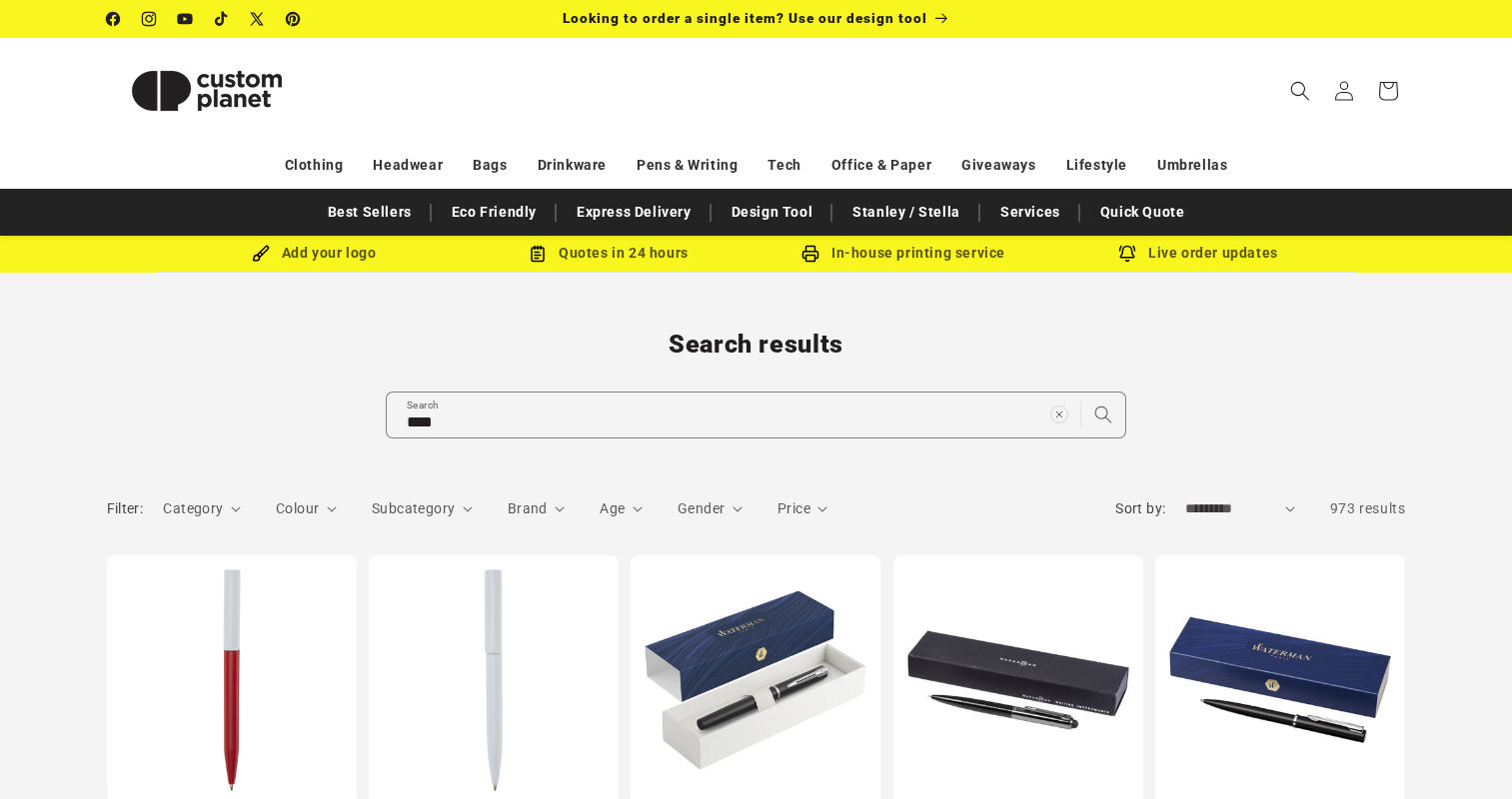 scroll, scrollTop: 0, scrollLeft: 0, axis: both 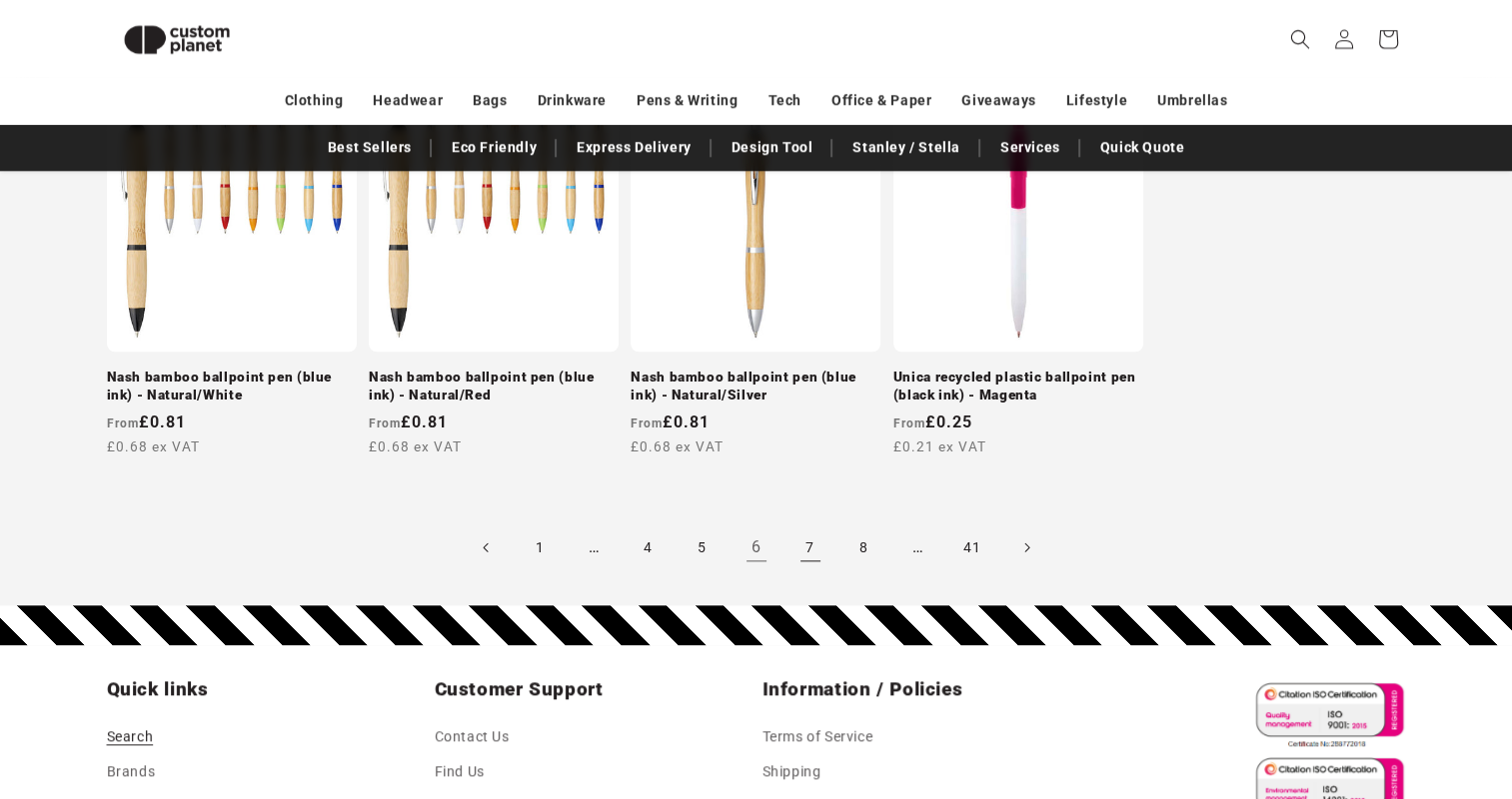 click on "7" at bounding box center [810, 547] 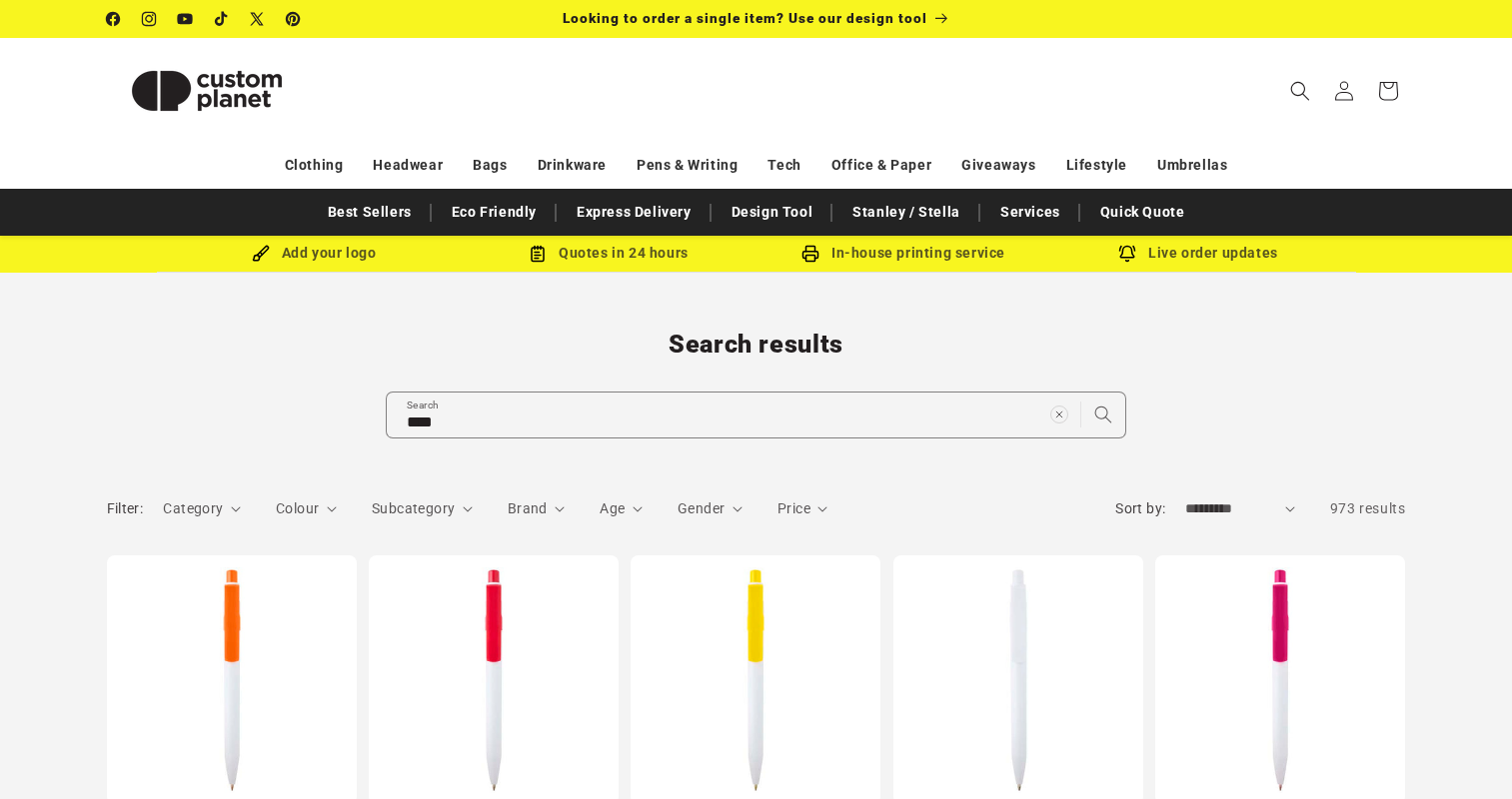 scroll, scrollTop: 0, scrollLeft: 0, axis: both 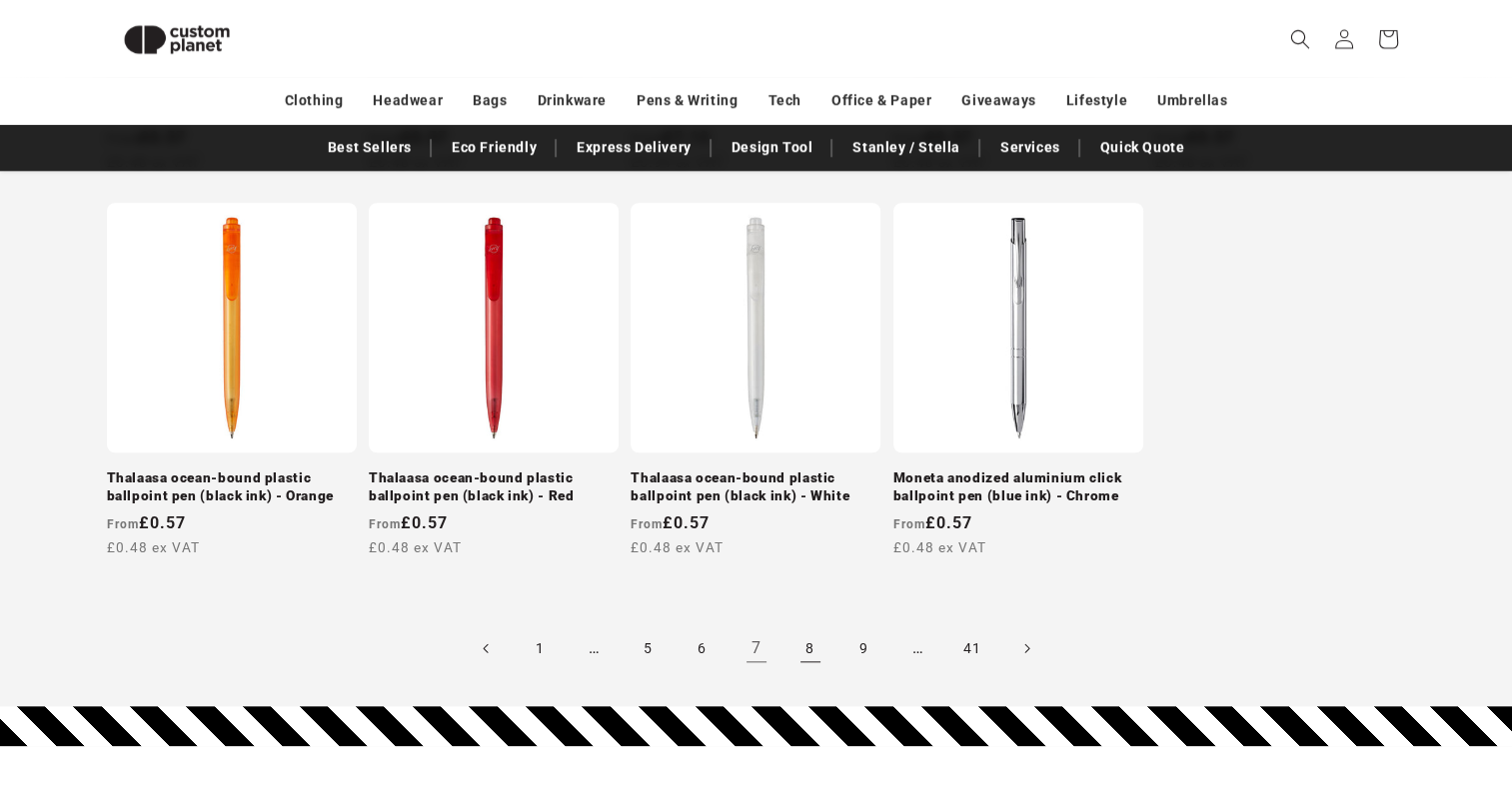 click on "8" at bounding box center [810, 648] 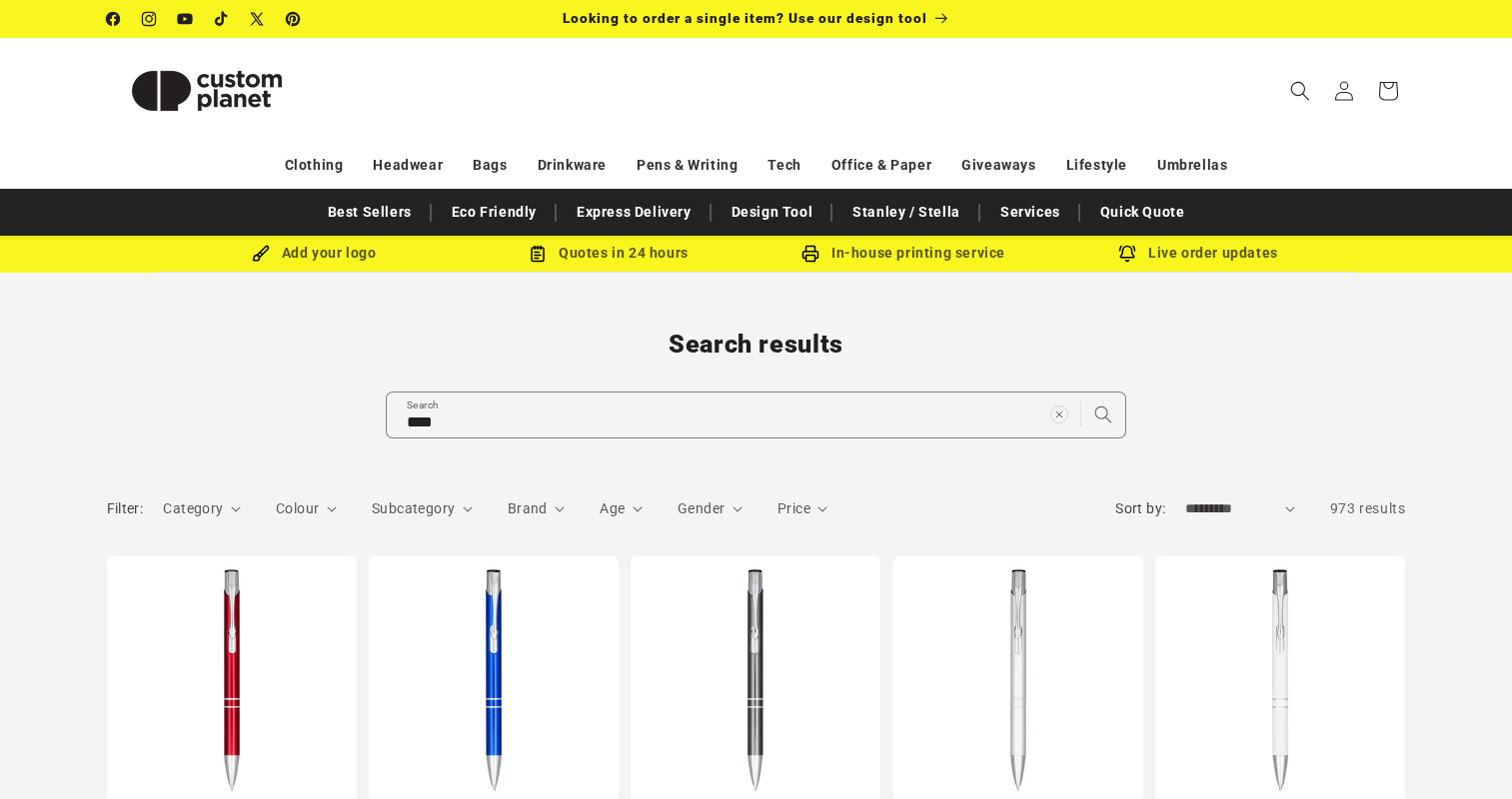 scroll, scrollTop: 0, scrollLeft: 0, axis: both 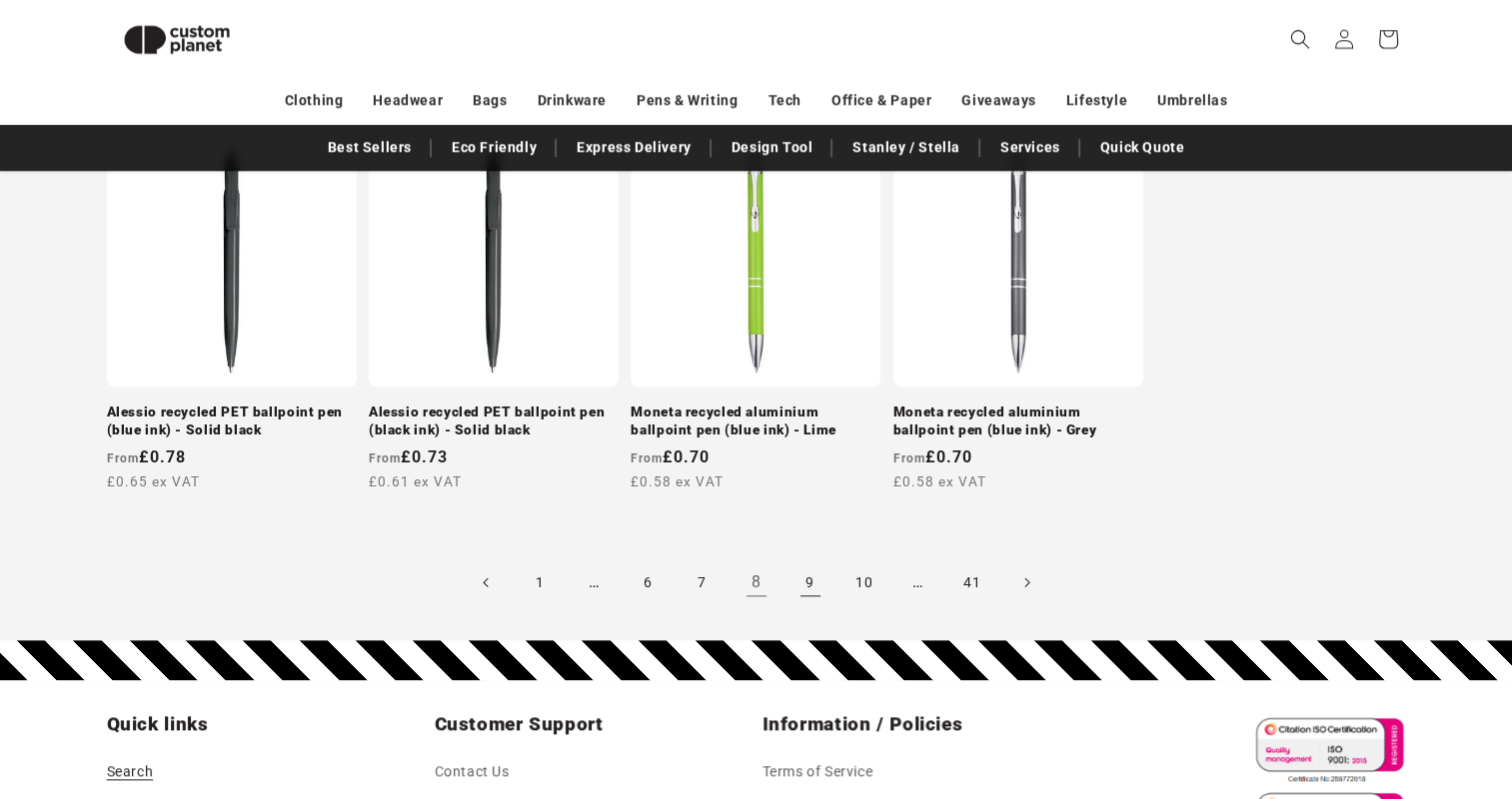 click on "9" at bounding box center [810, 582] 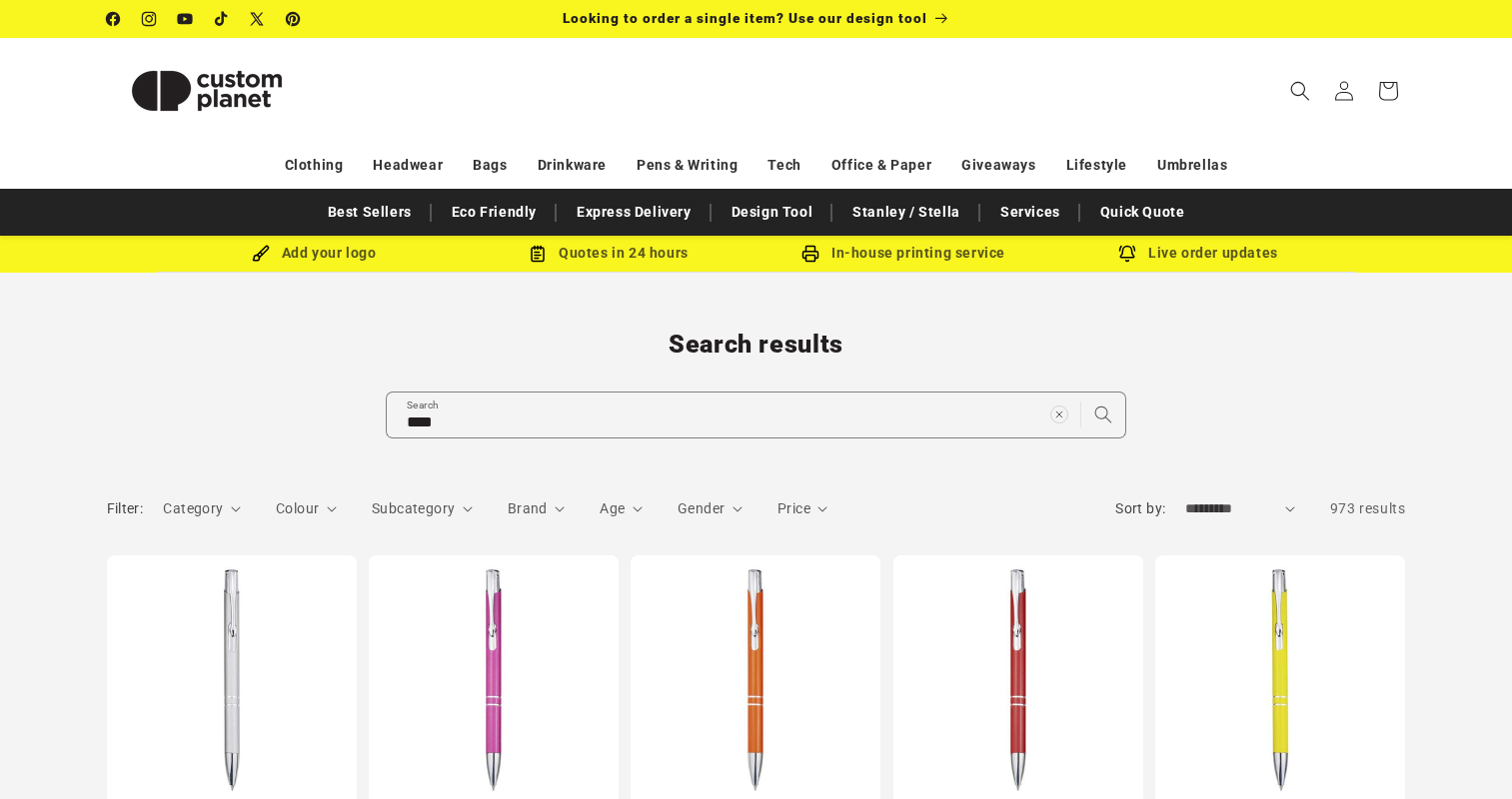 scroll, scrollTop: 0, scrollLeft: 0, axis: both 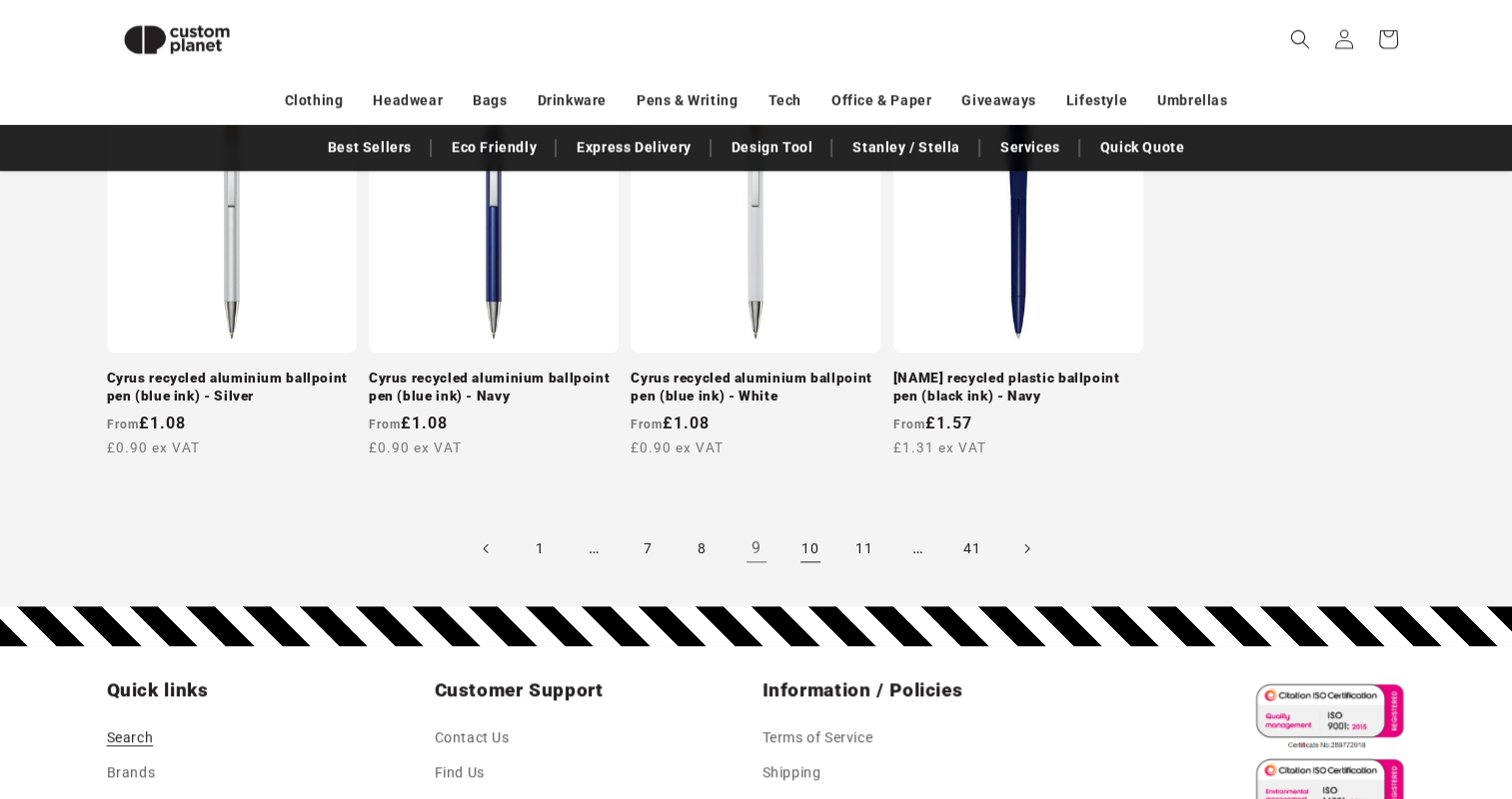 click on "10" at bounding box center (810, 548) 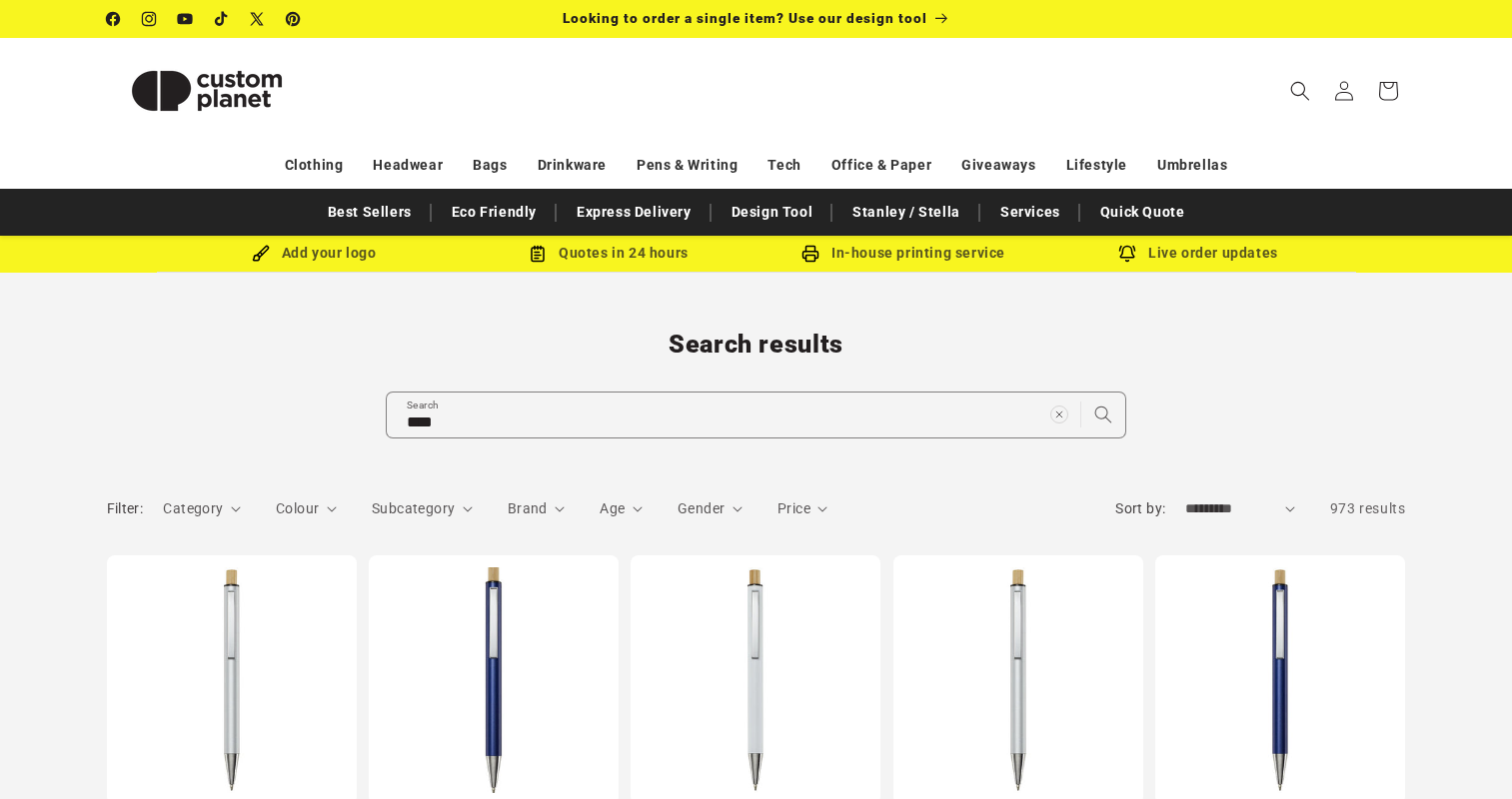 scroll, scrollTop: 0, scrollLeft: 0, axis: both 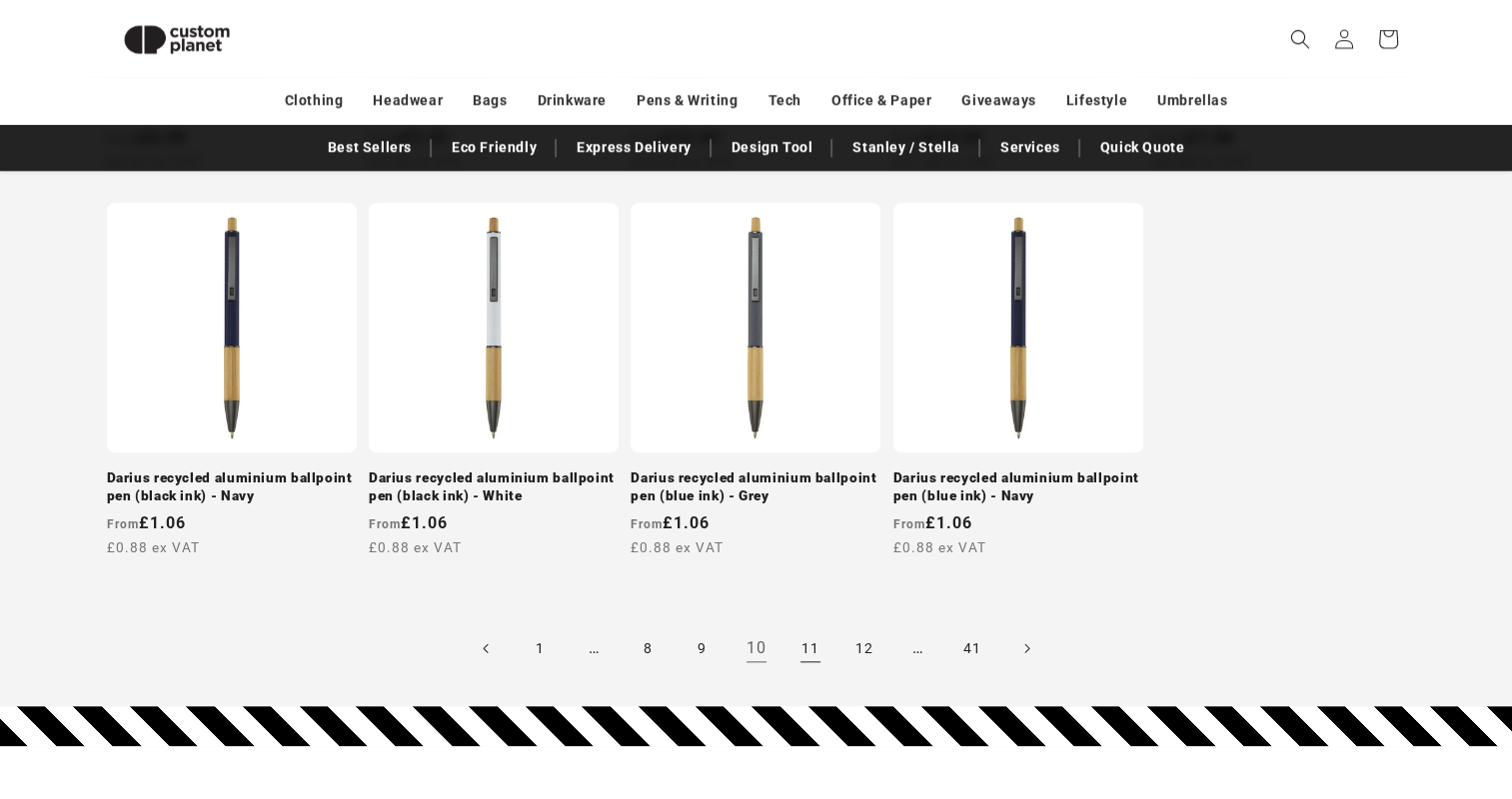 click on "11" at bounding box center (810, 648) 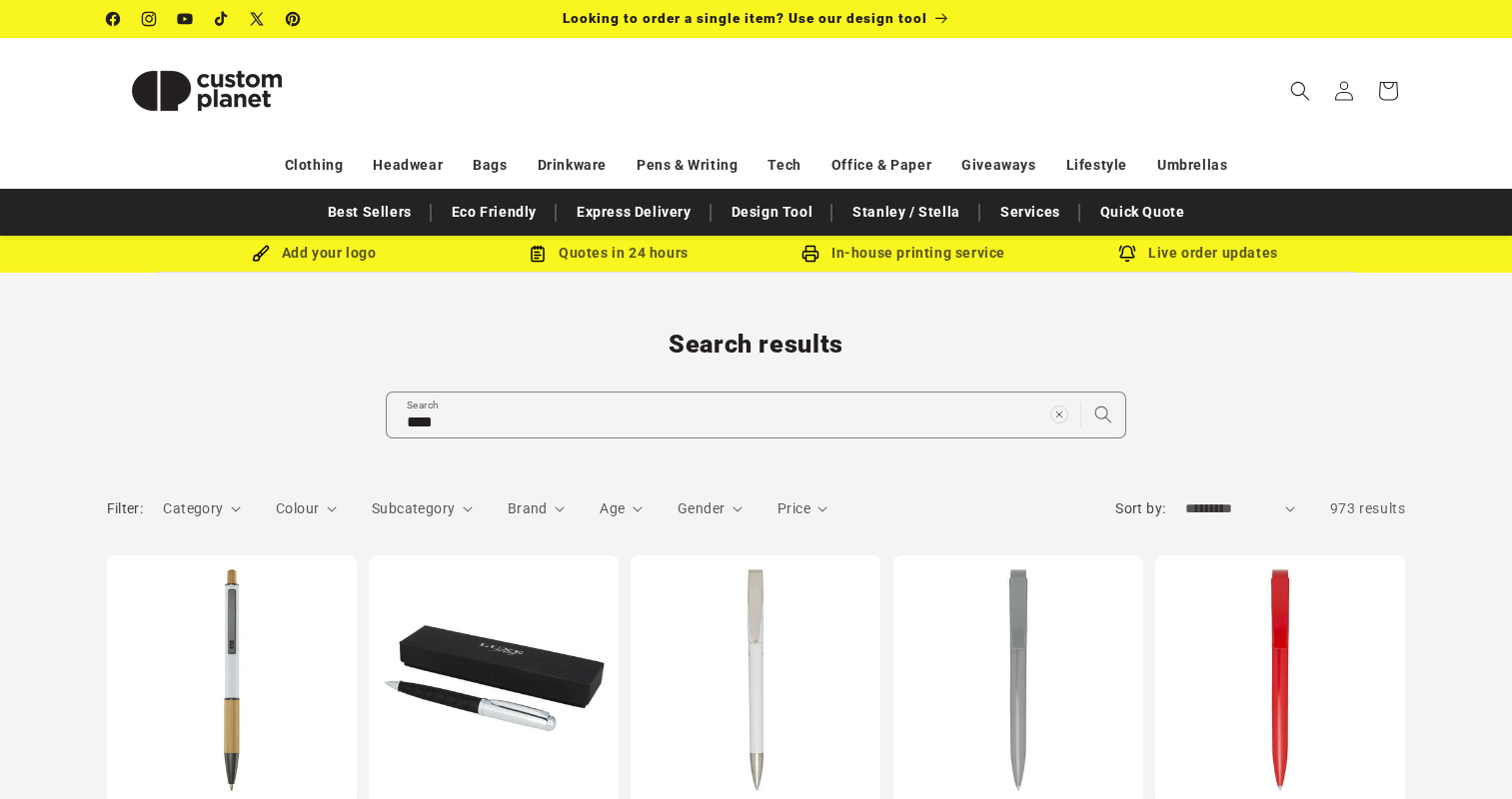 scroll, scrollTop: 0, scrollLeft: 0, axis: both 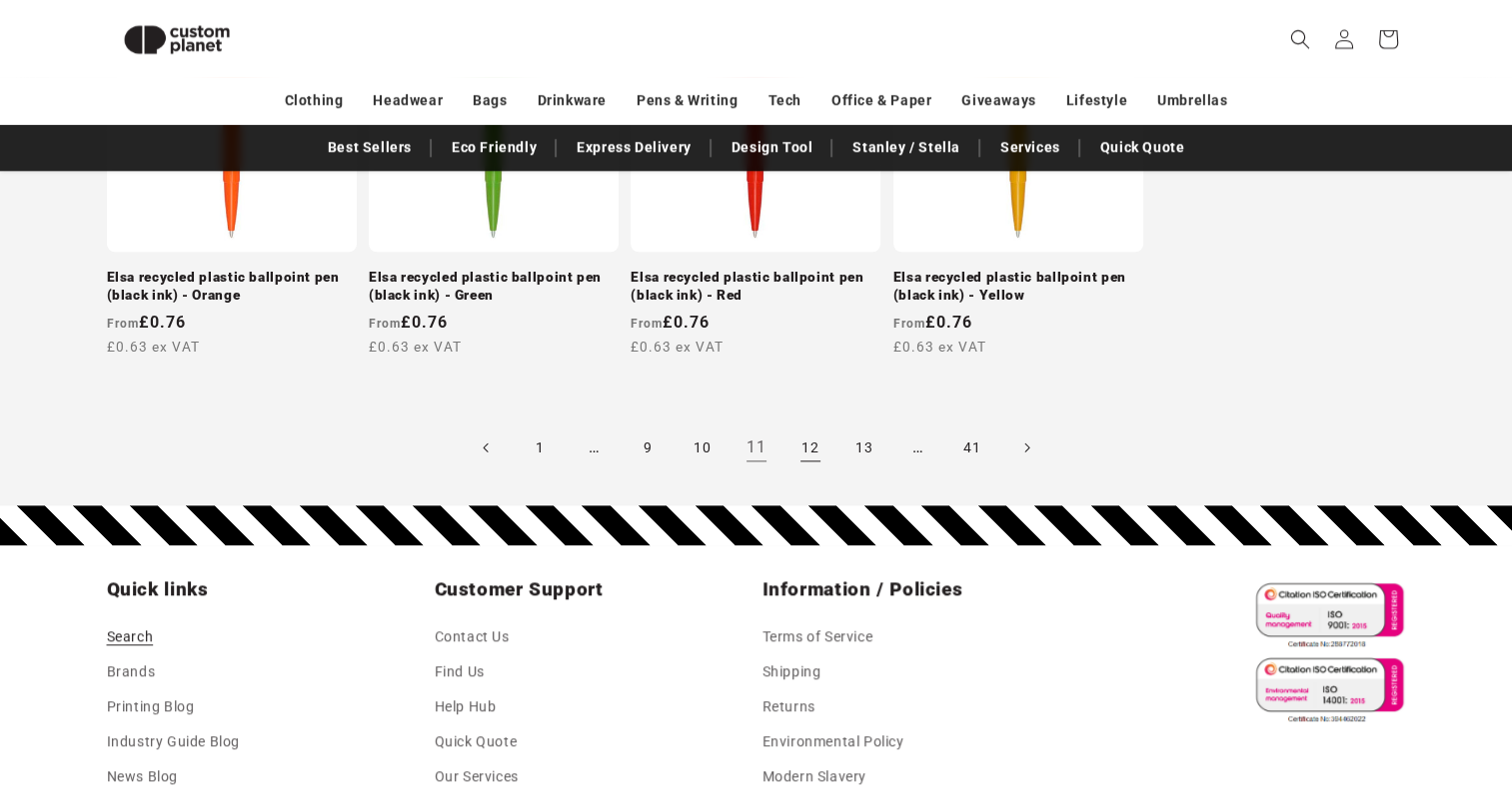 click on "12" at bounding box center (810, 447) 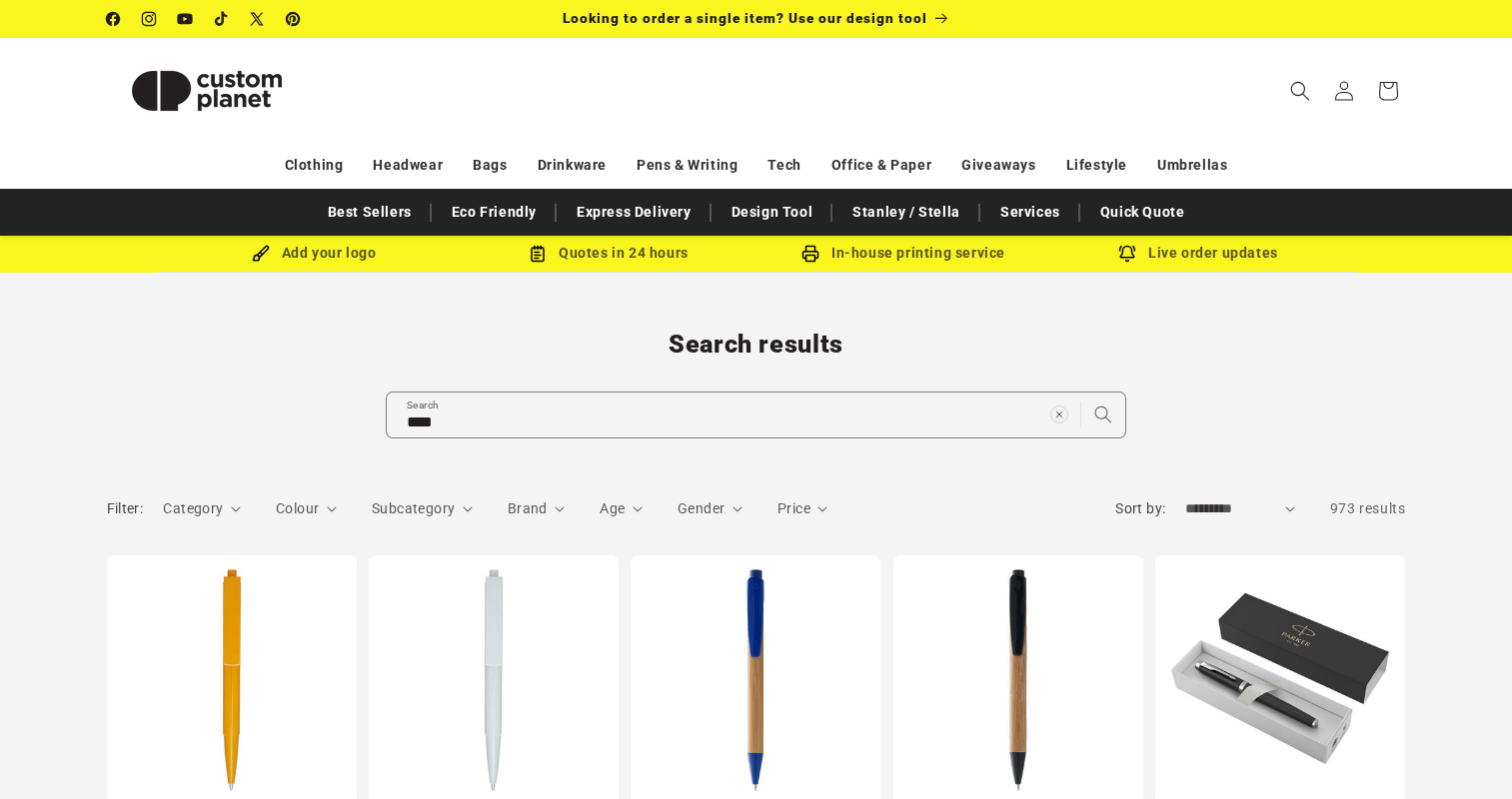 scroll, scrollTop: 0, scrollLeft: 0, axis: both 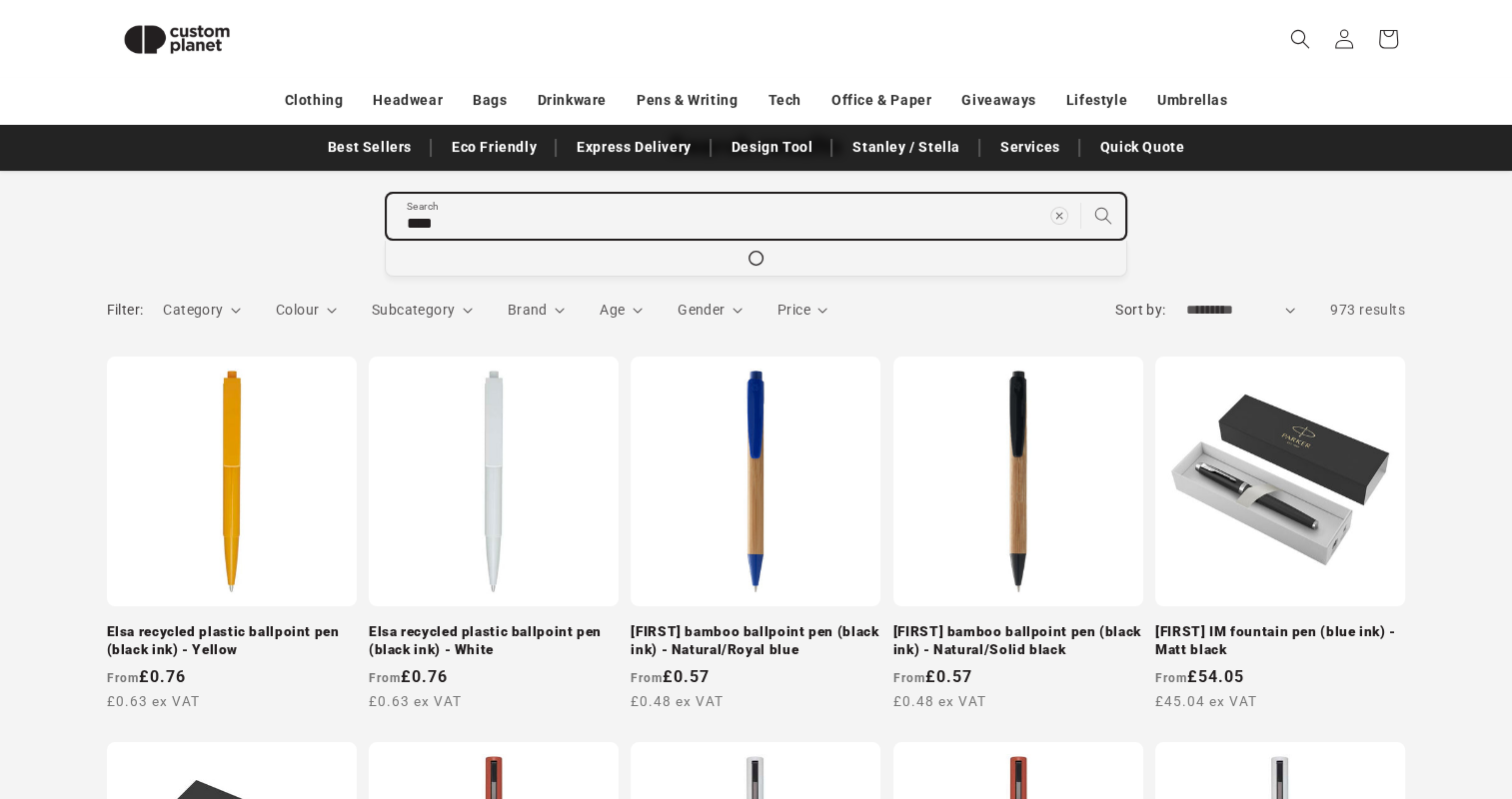 click on "****" at bounding box center [756, 216] 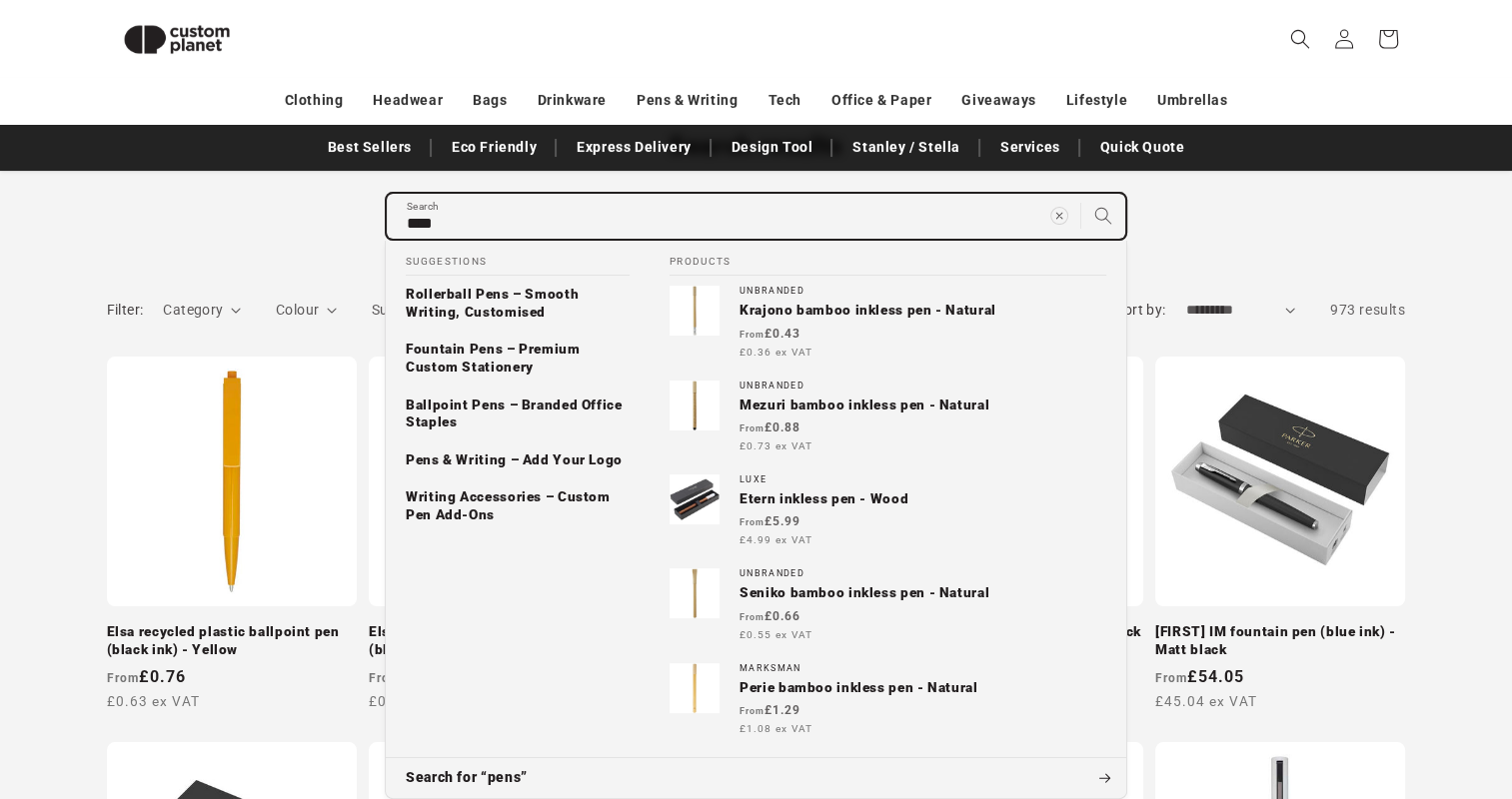 type on "***" 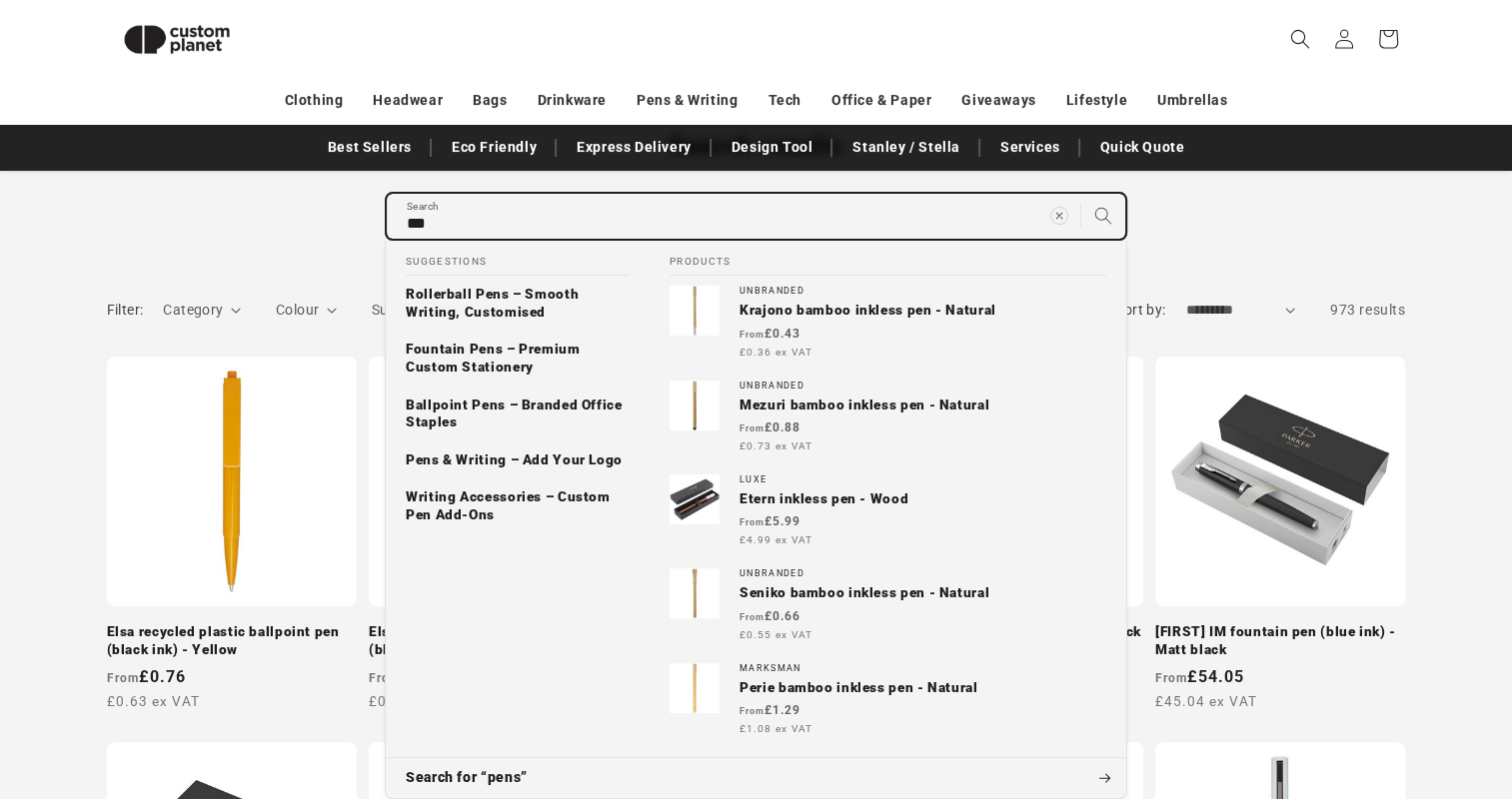 type on "***" 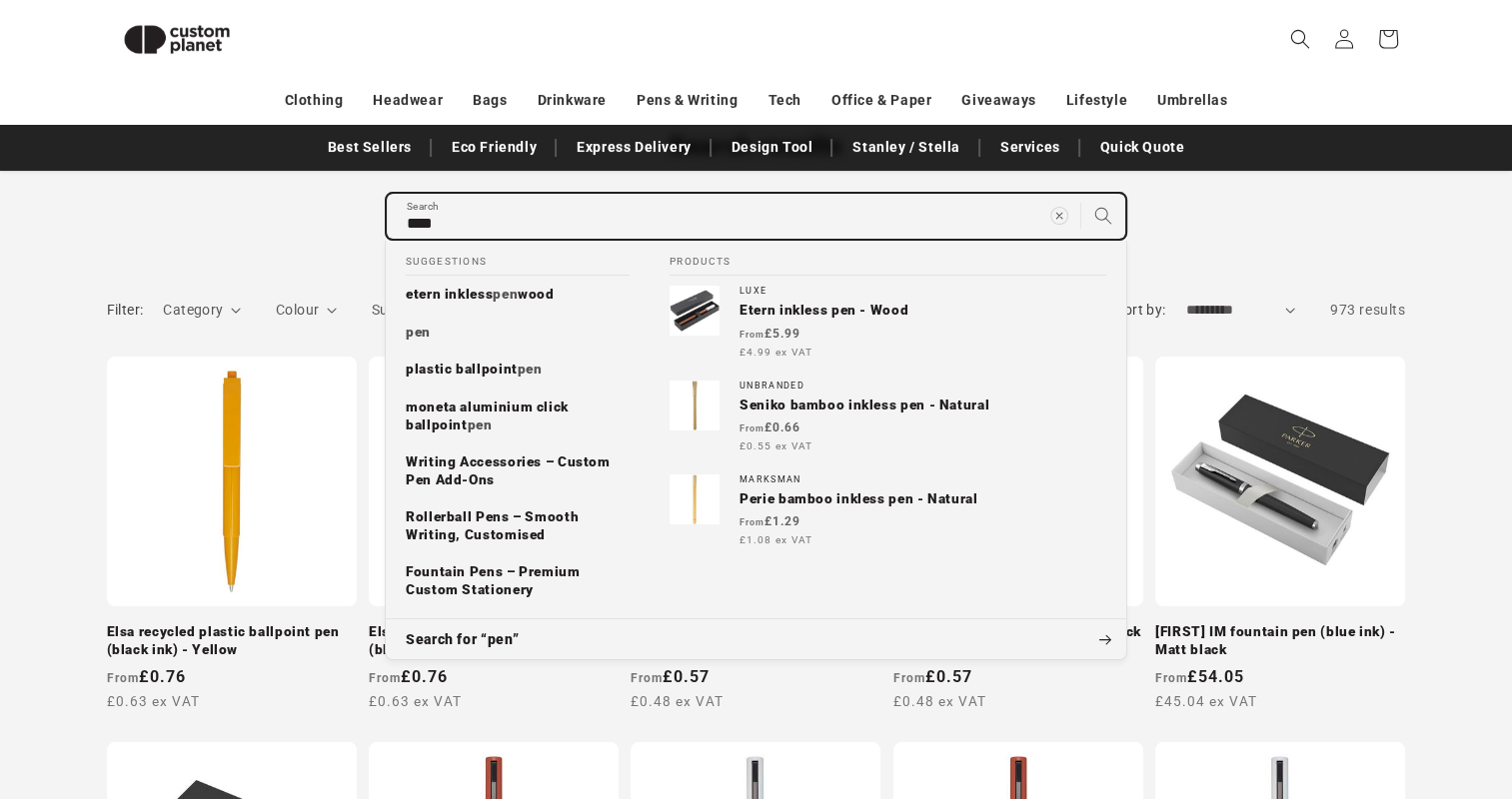 type on "*****" 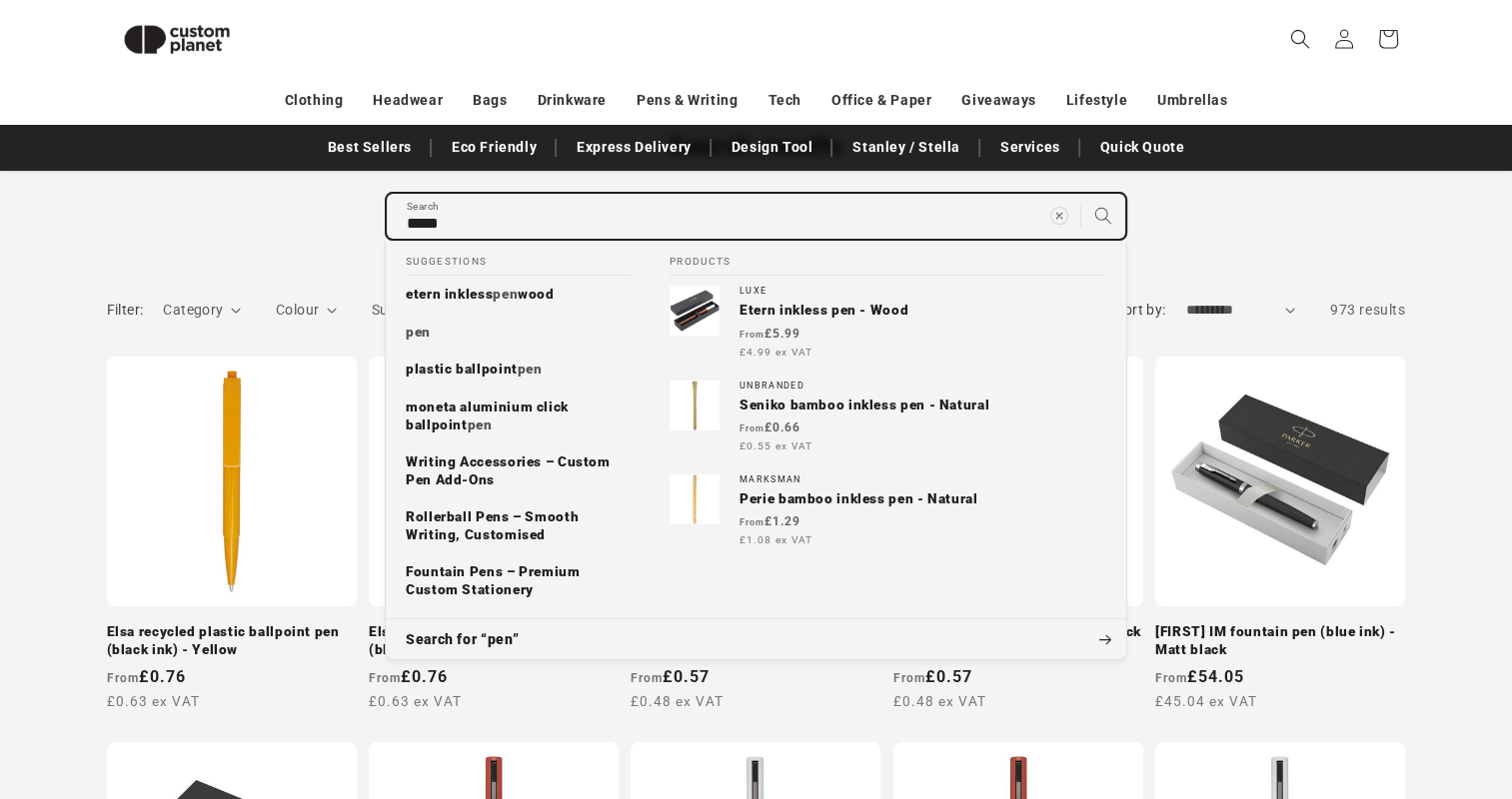 type on "******" 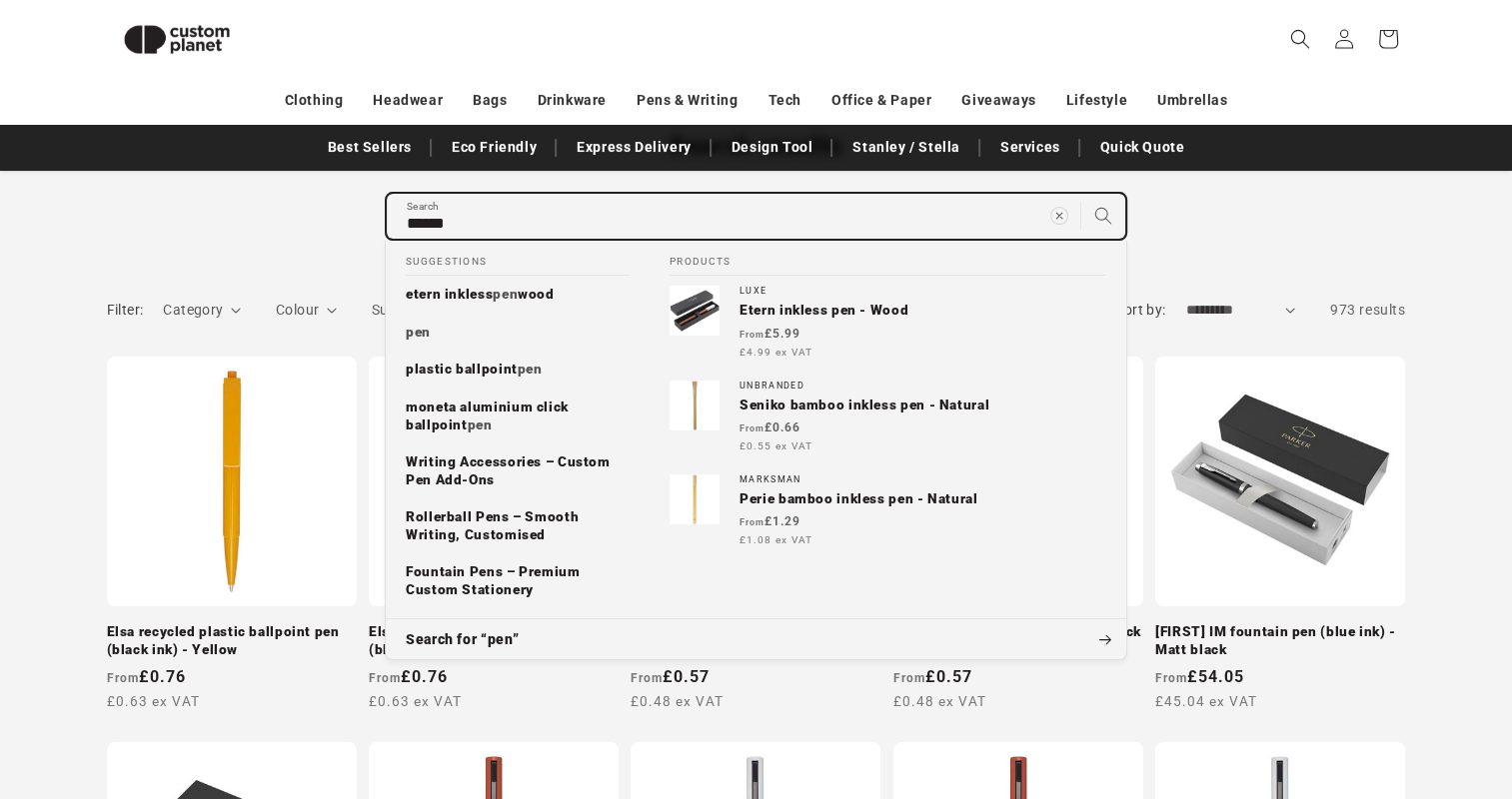 type on "*******" 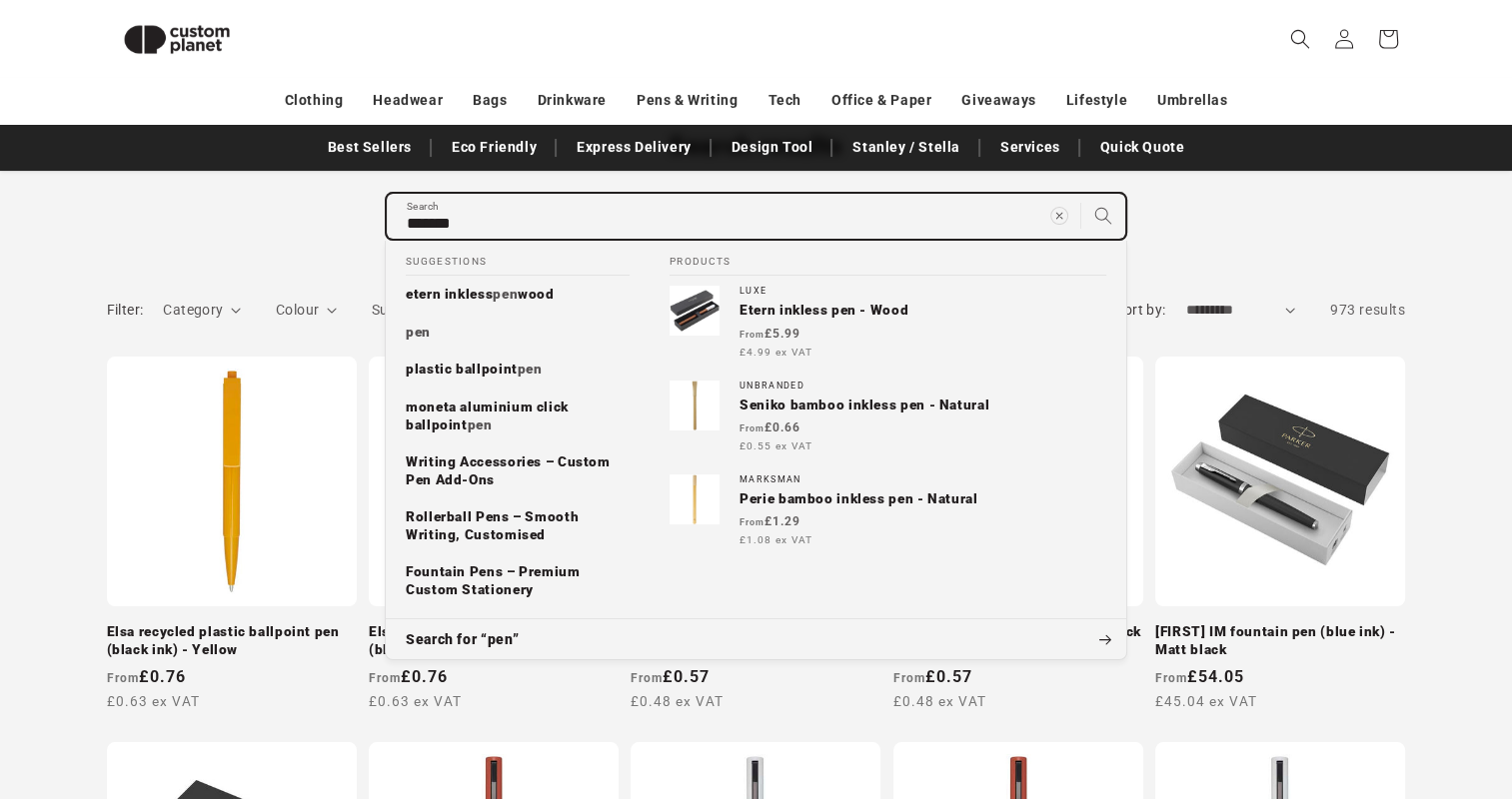 type on "********" 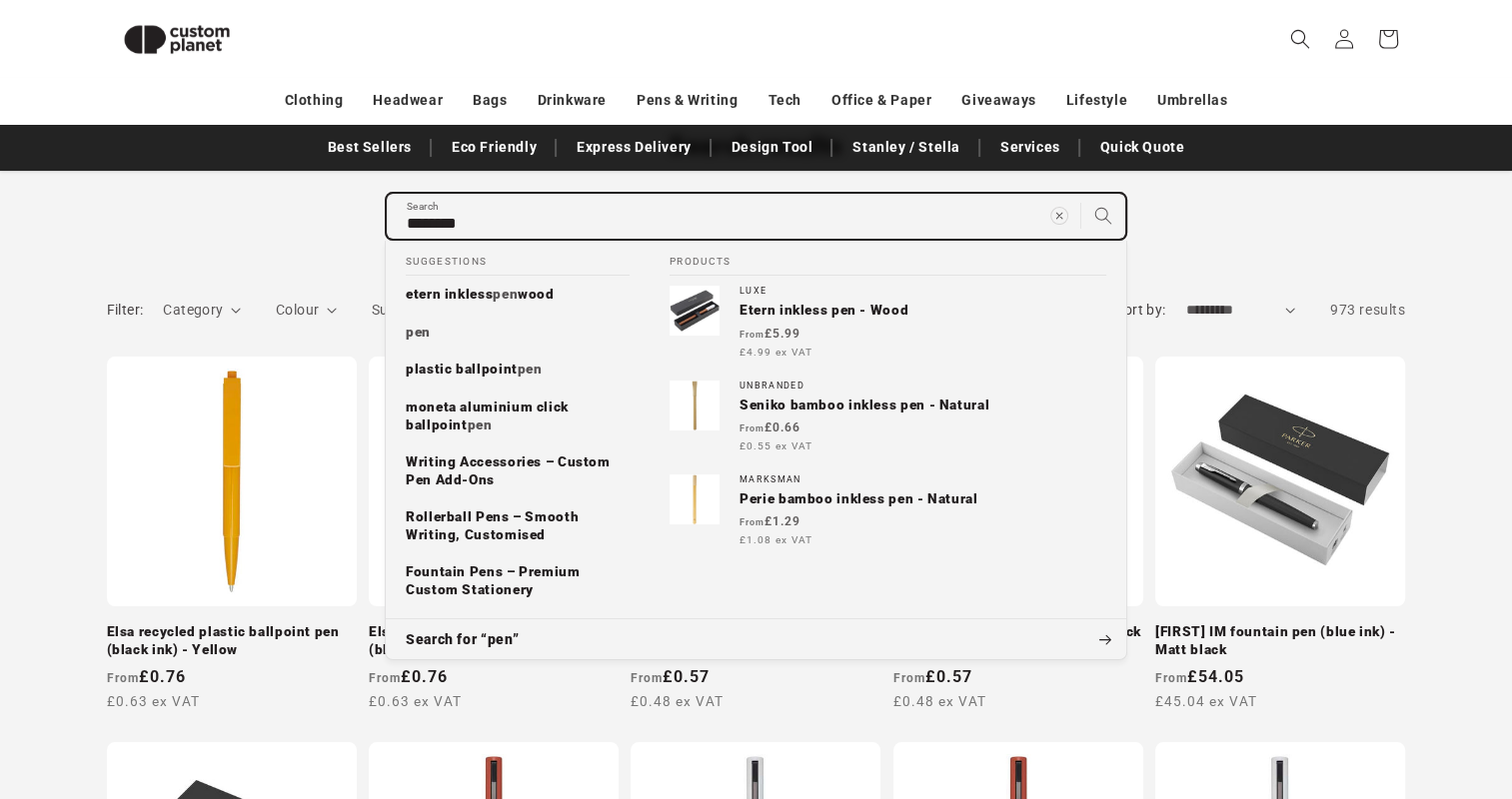 type on "********" 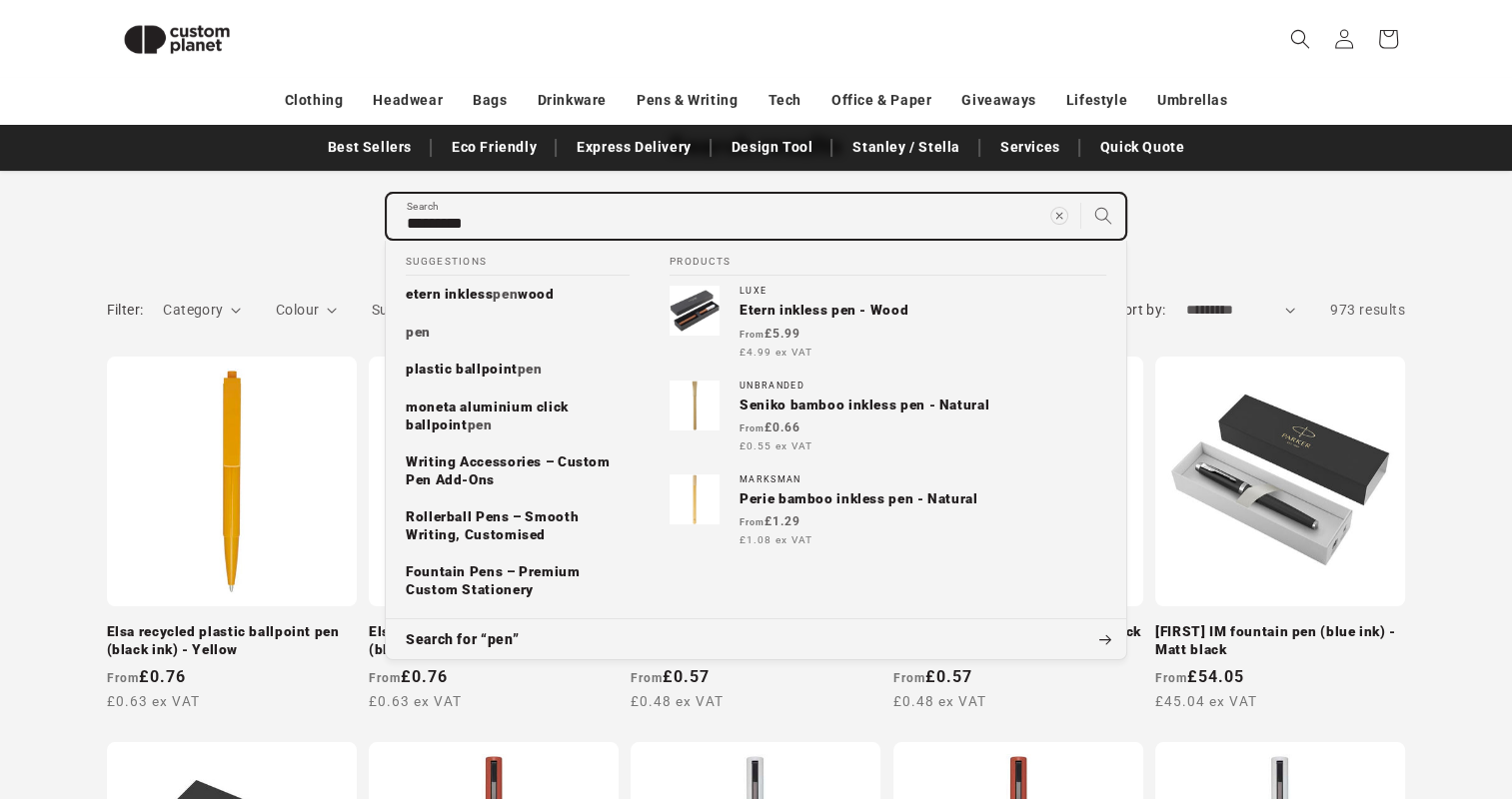 type on "**********" 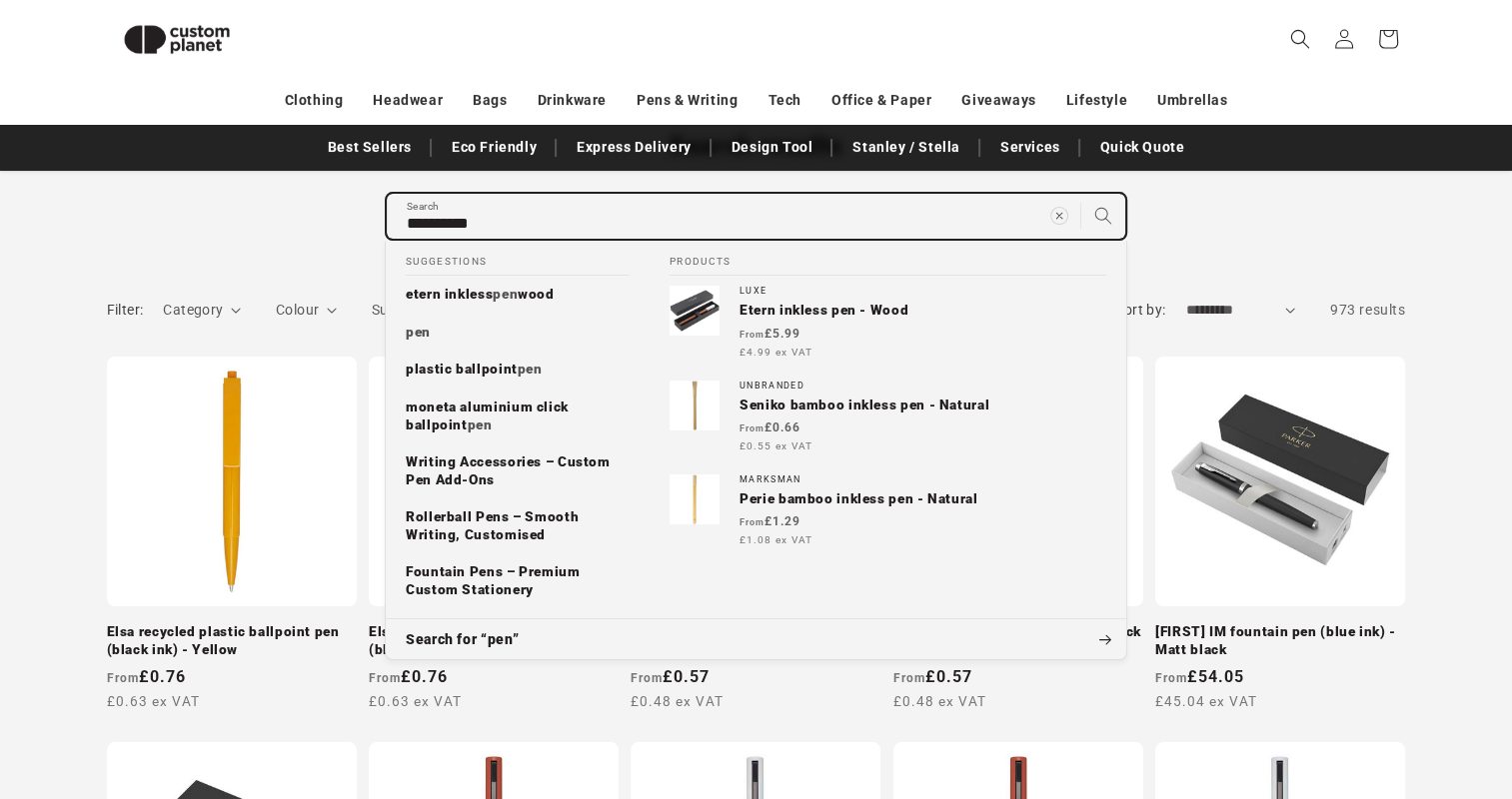 type on "**********" 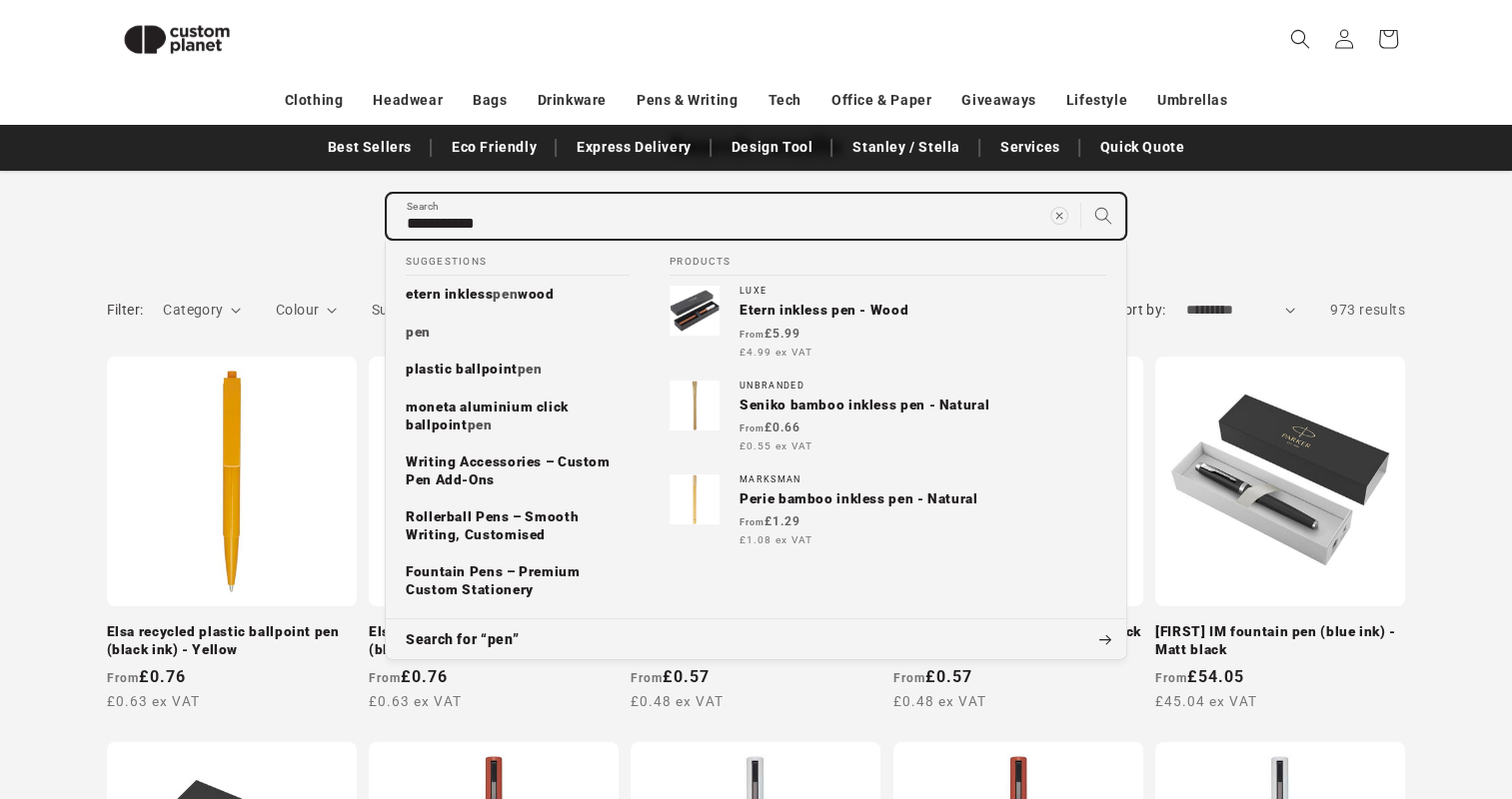 type on "**********" 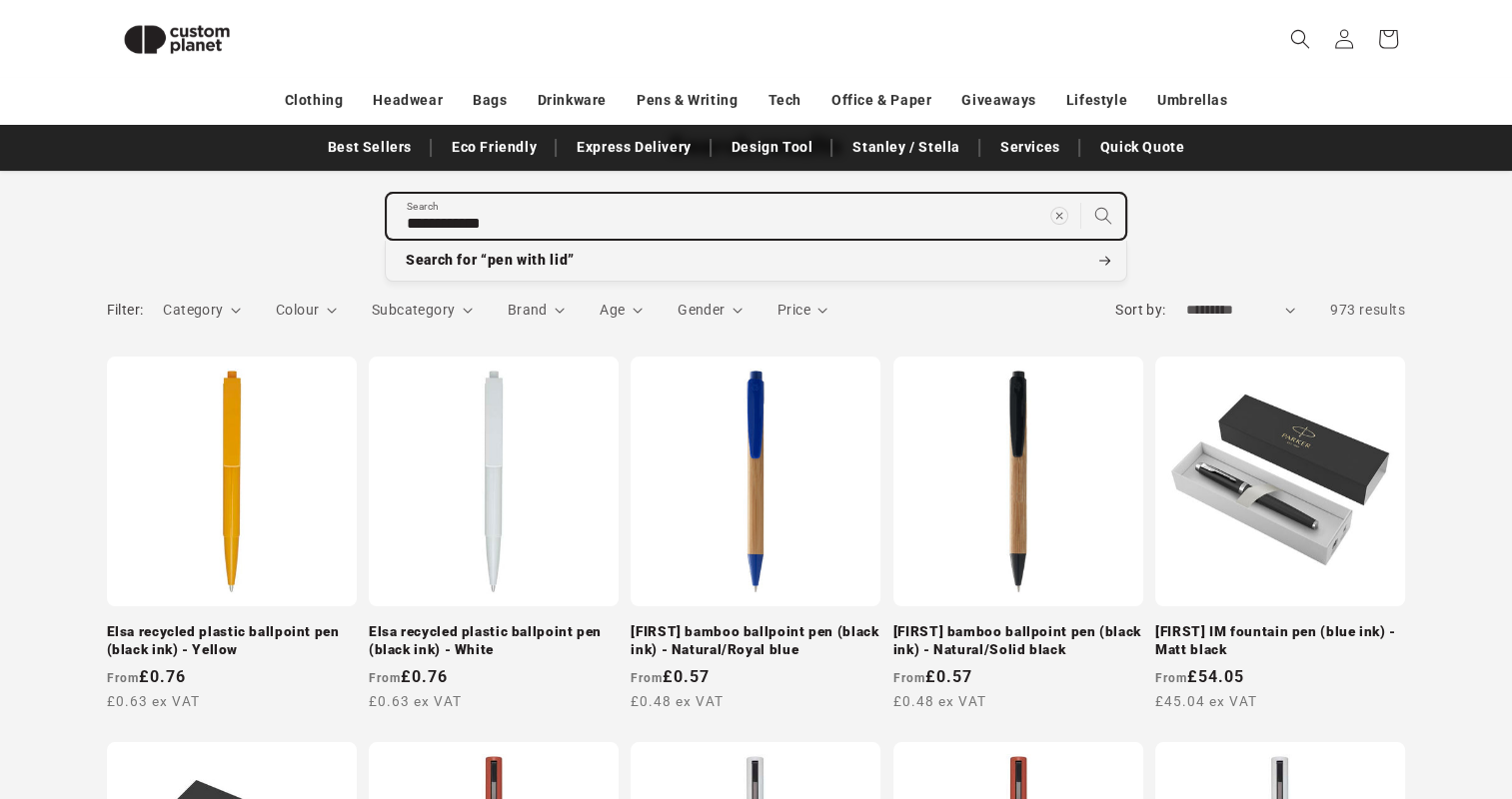 type on "**********" 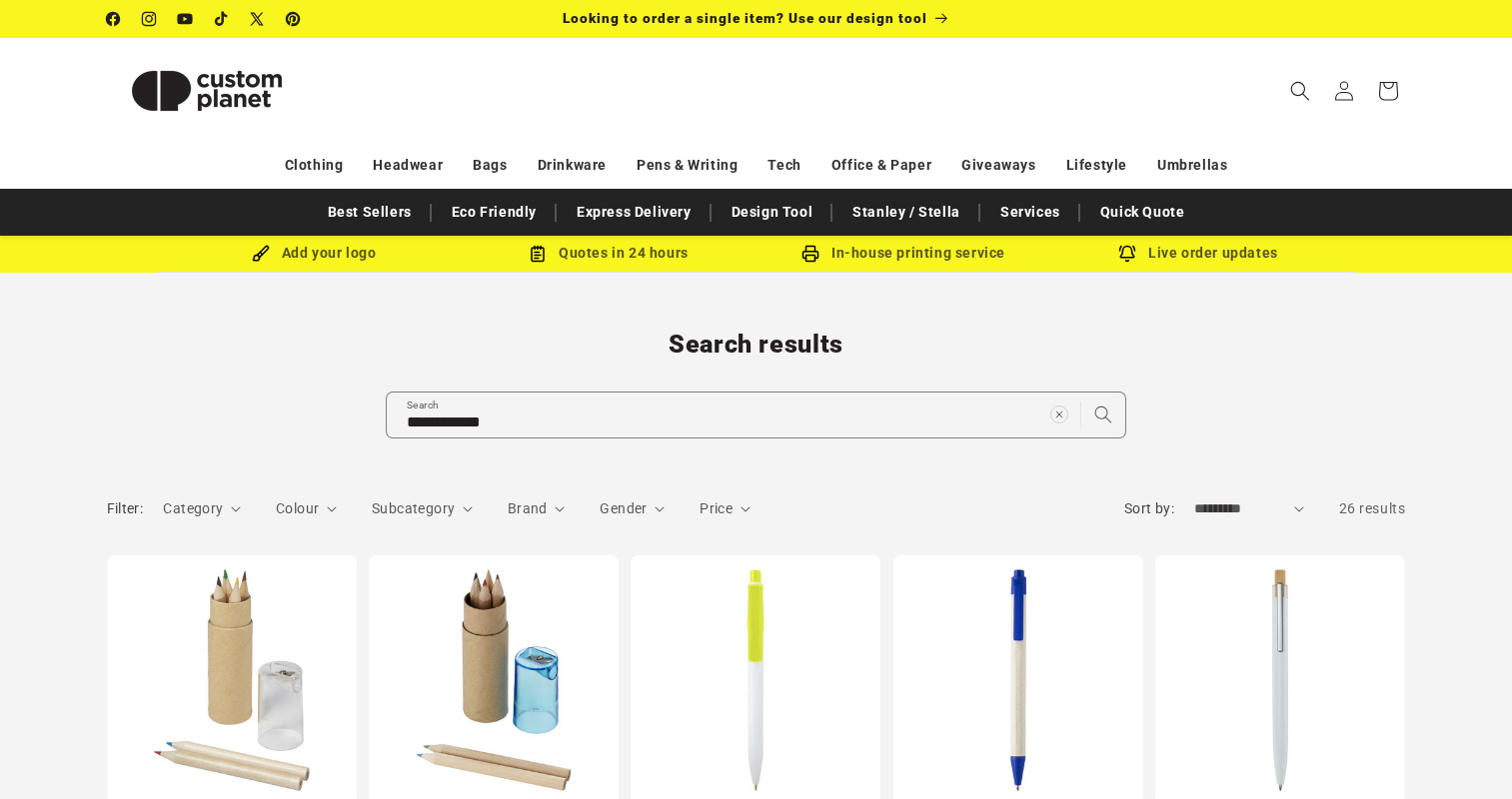 scroll, scrollTop: 0, scrollLeft: 0, axis: both 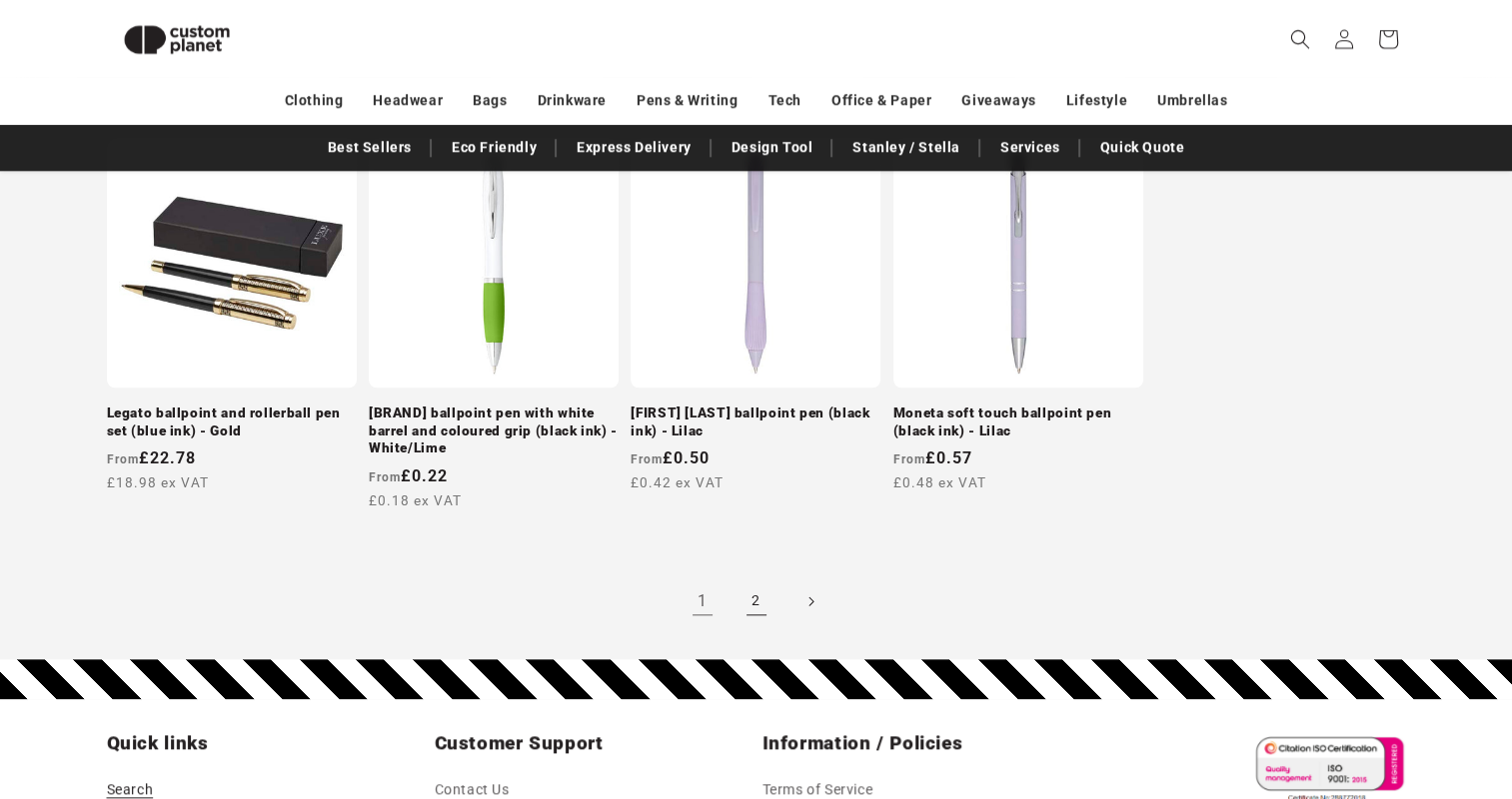 click on "2" at bounding box center [756, 601] 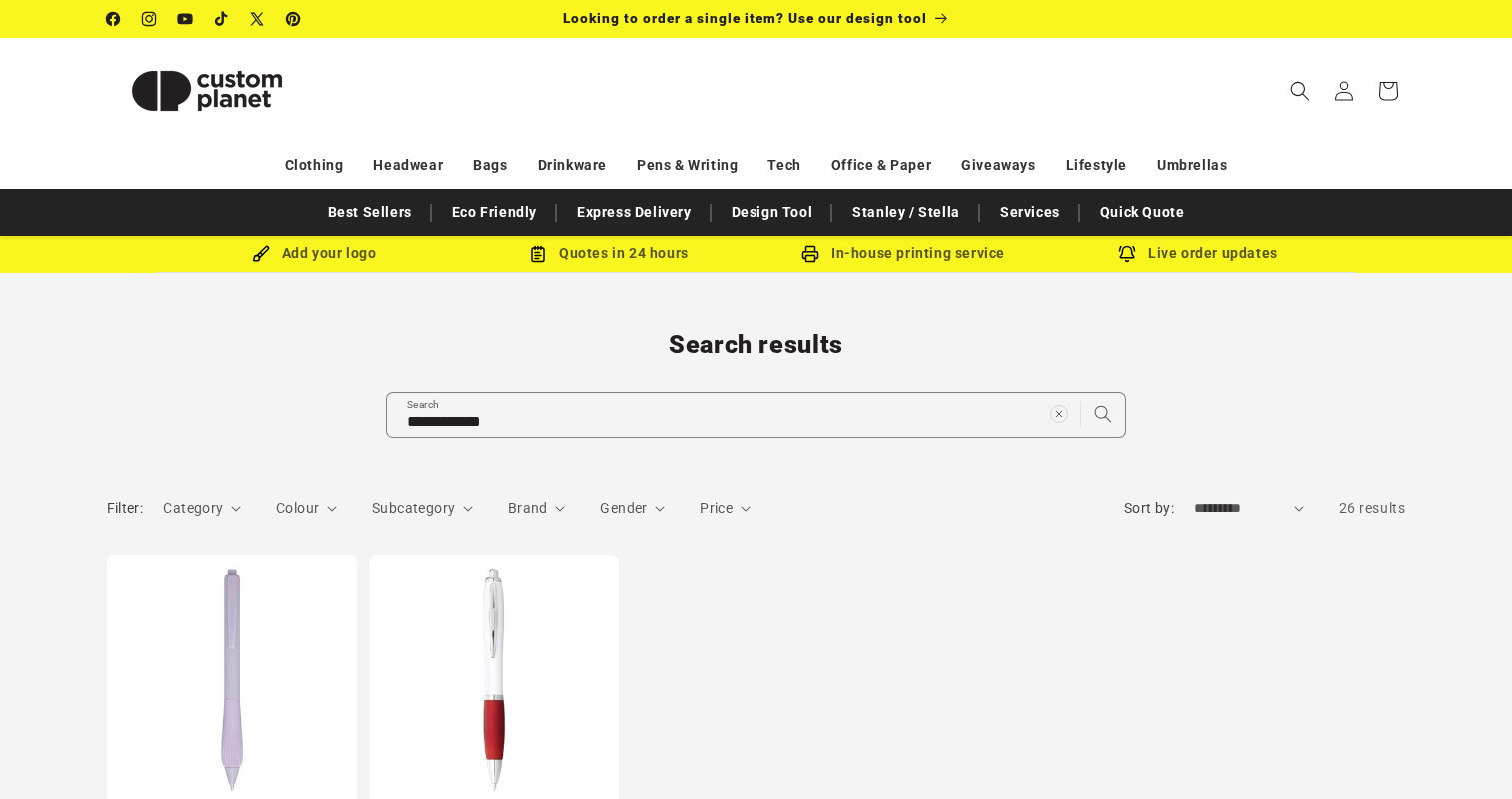 scroll, scrollTop: 0, scrollLeft: 0, axis: both 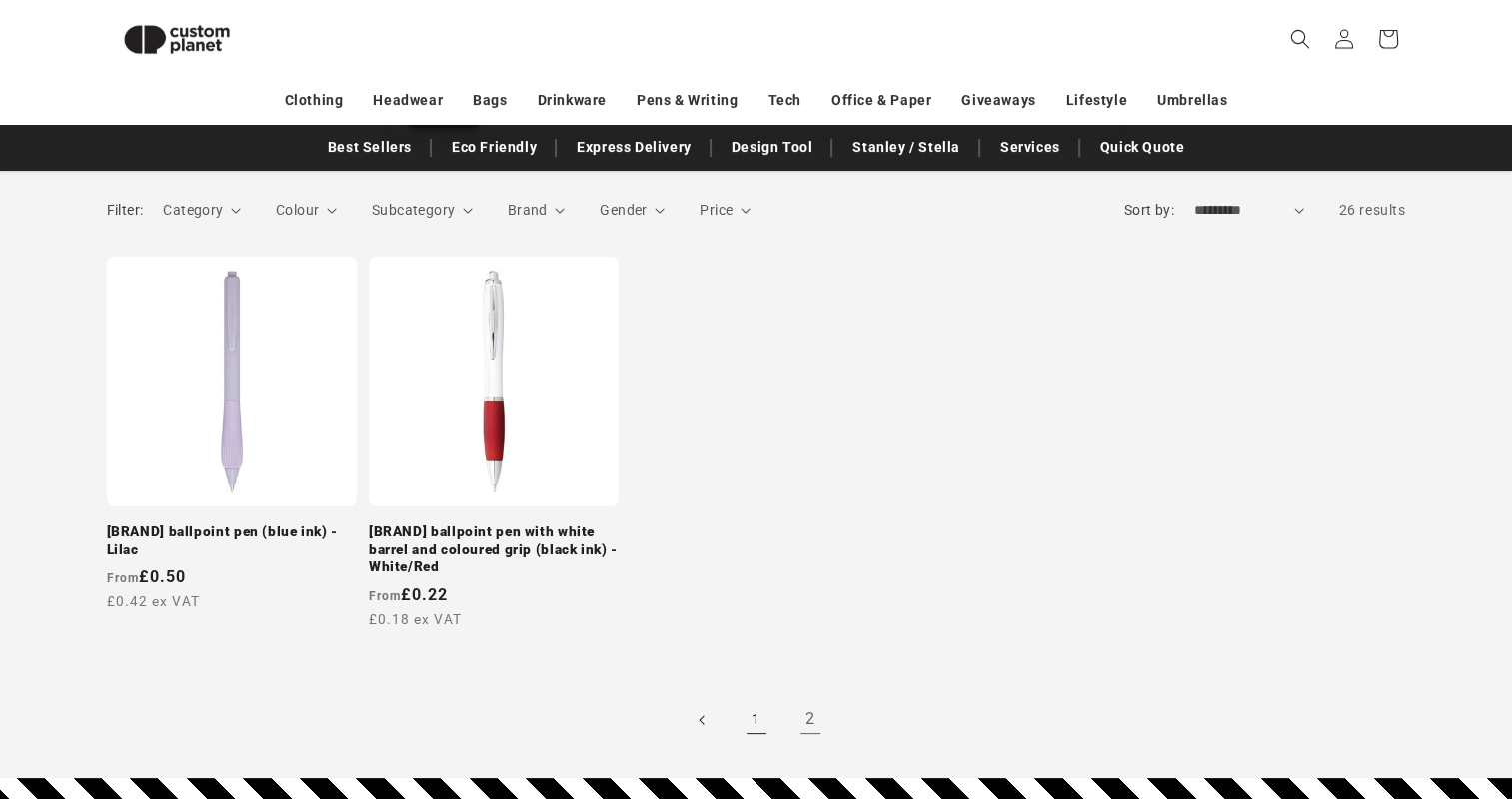 click on "1" at bounding box center (756, 720) 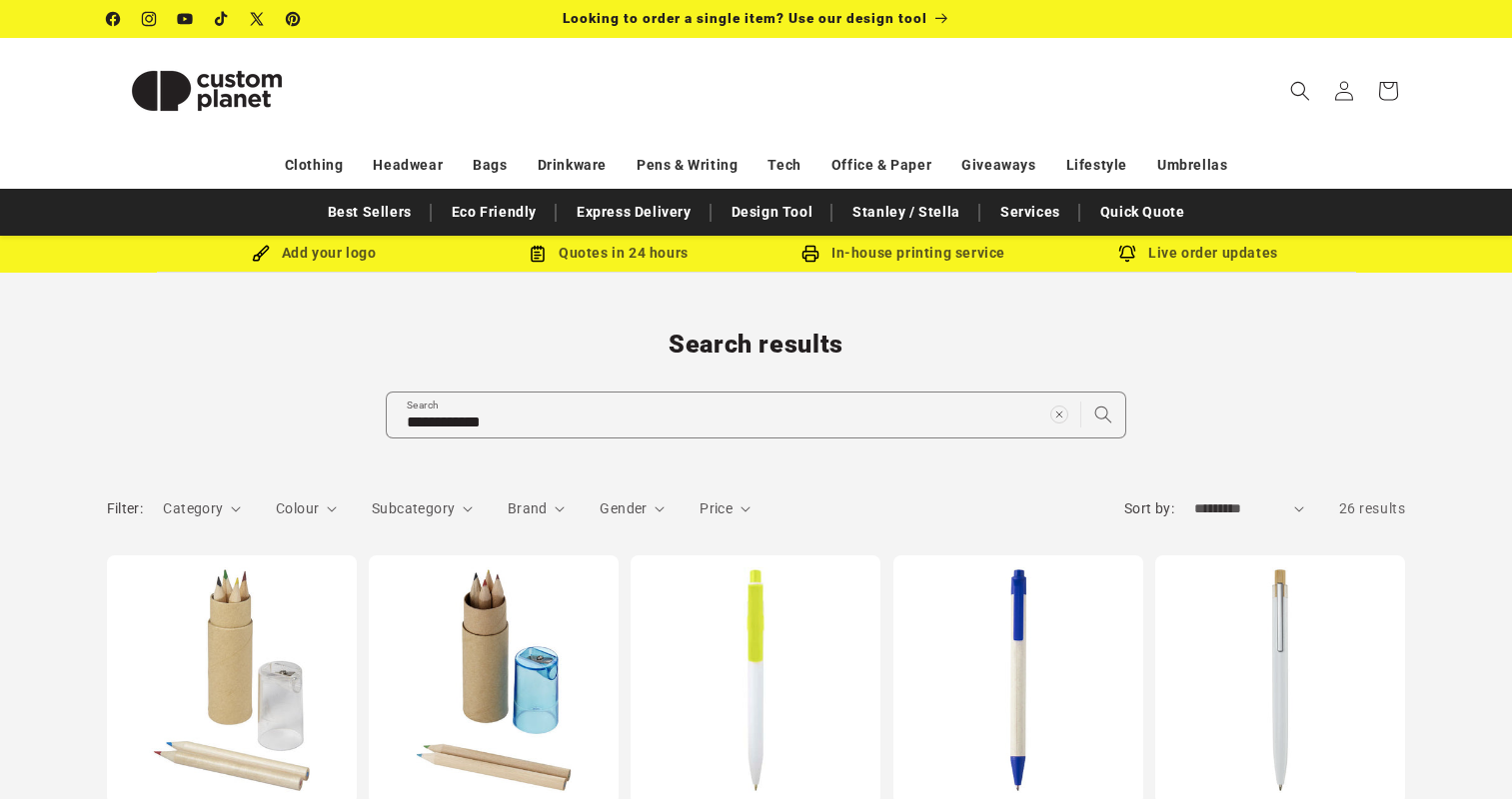 scroll, scrollTop: 0, scrollLeft: 0, axis: both 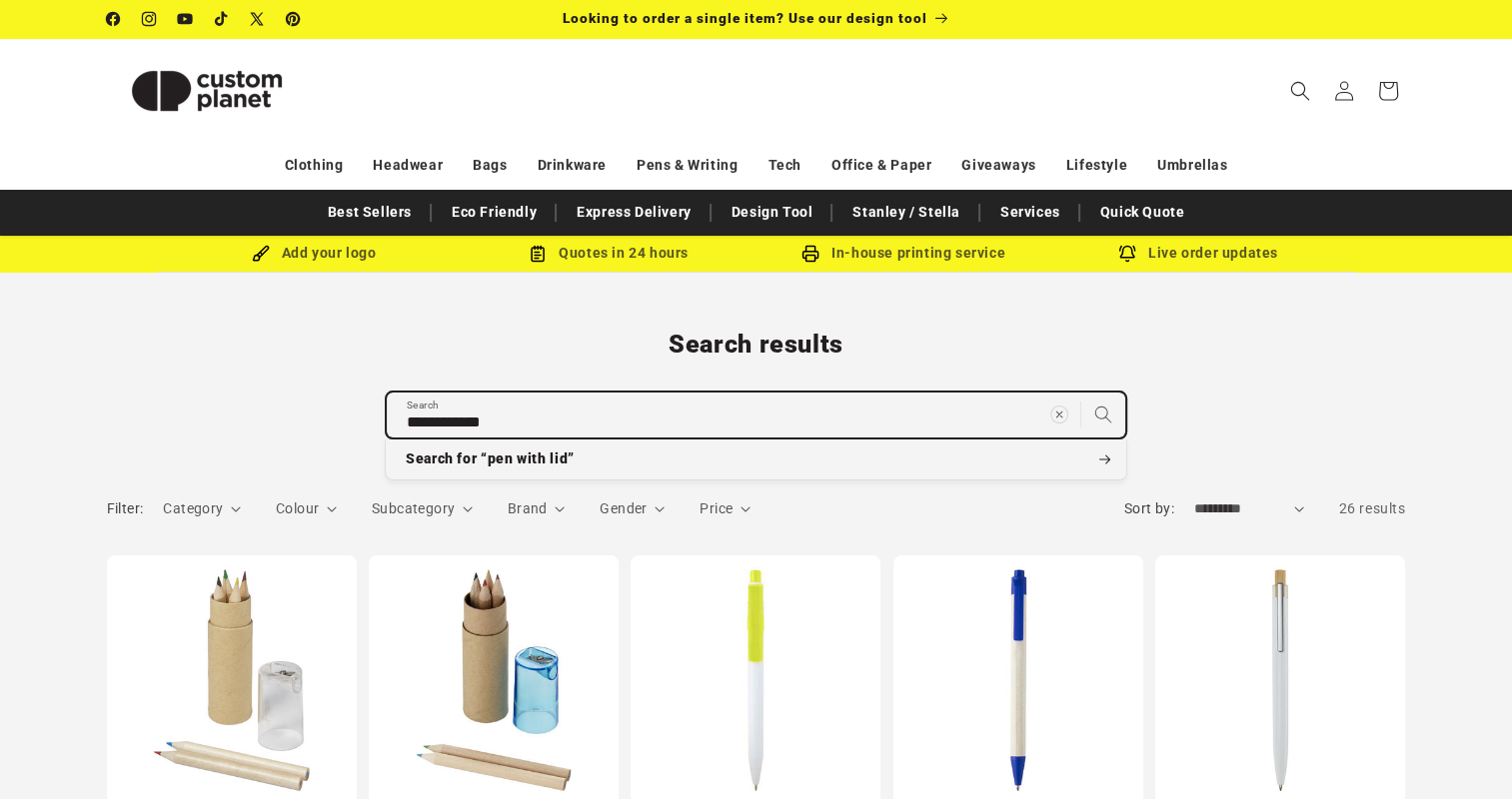 drag, startPoint x: 512, startPoint y: 428, endPoint x: 406, endPoint y: 430, distance: 106.01887 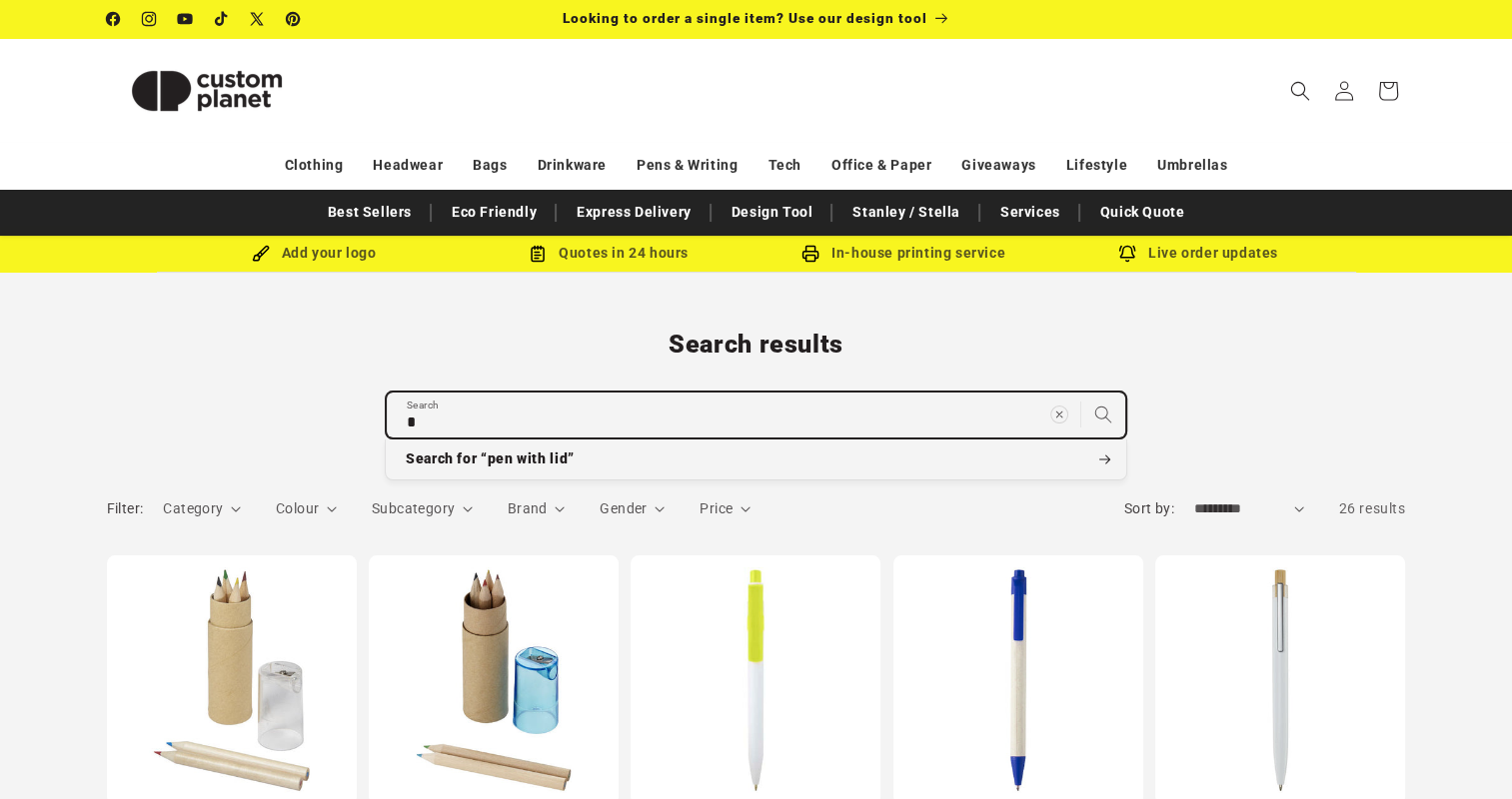 type on "**" 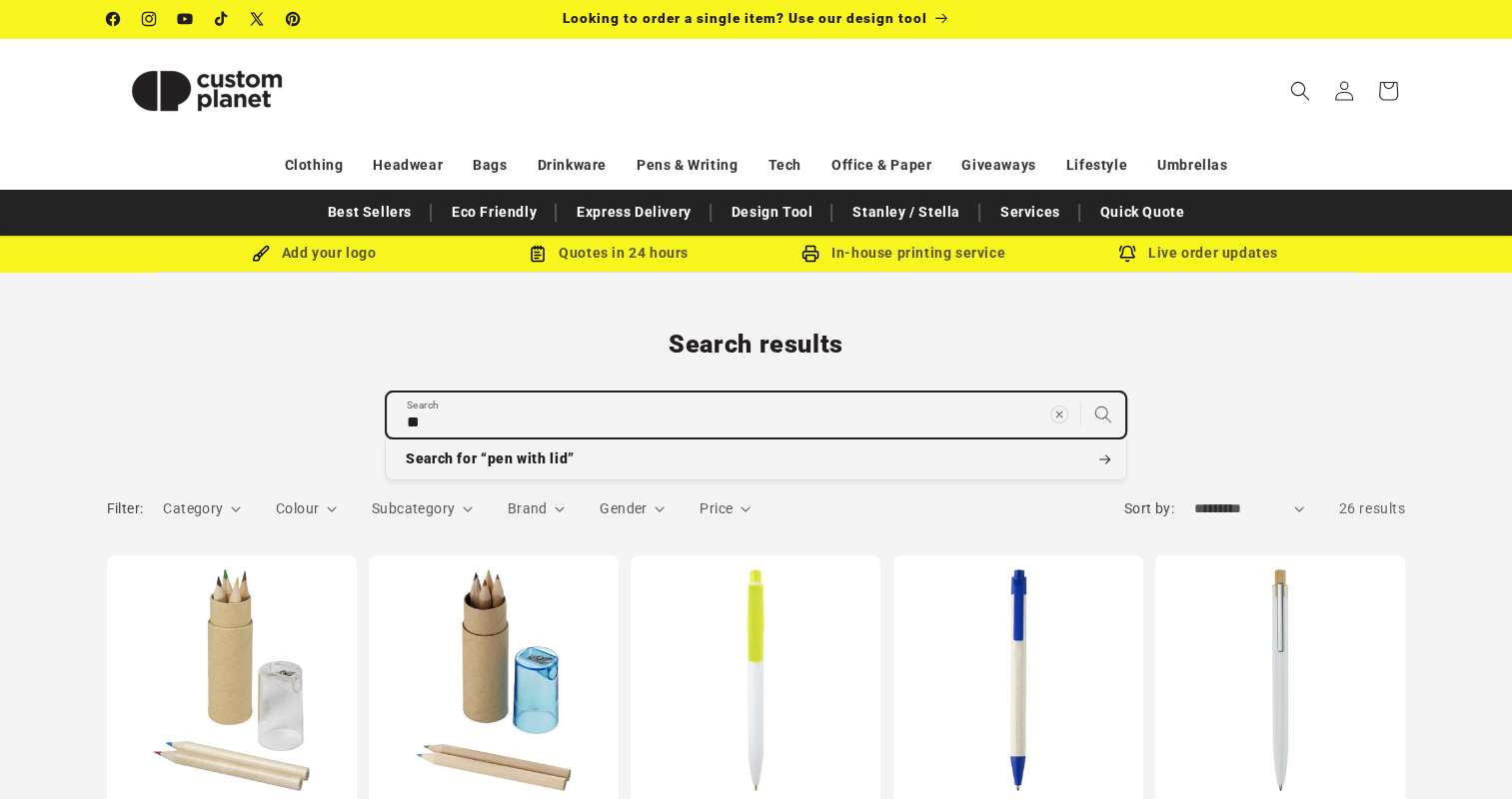 type on "***" 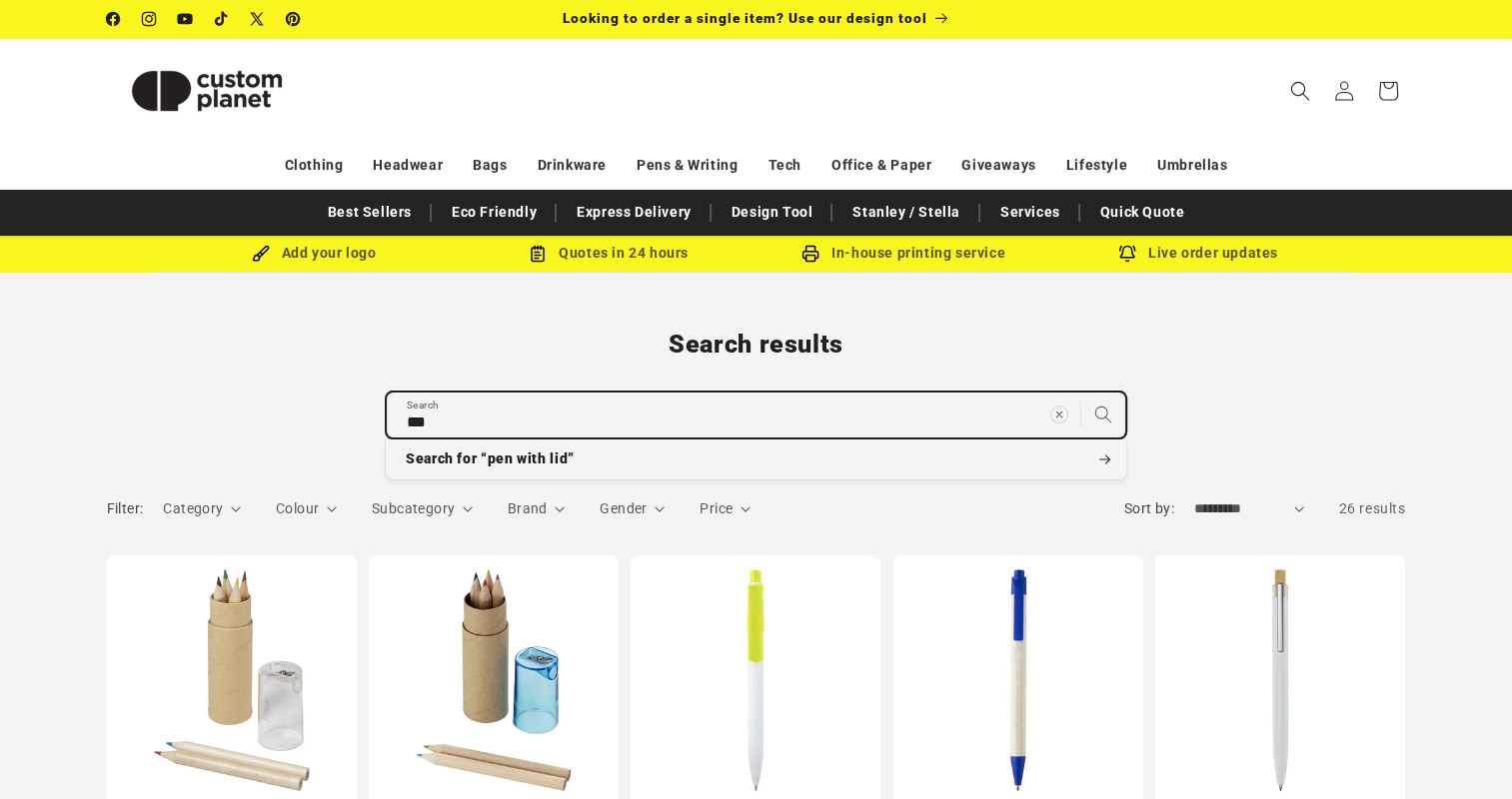 type on "****" 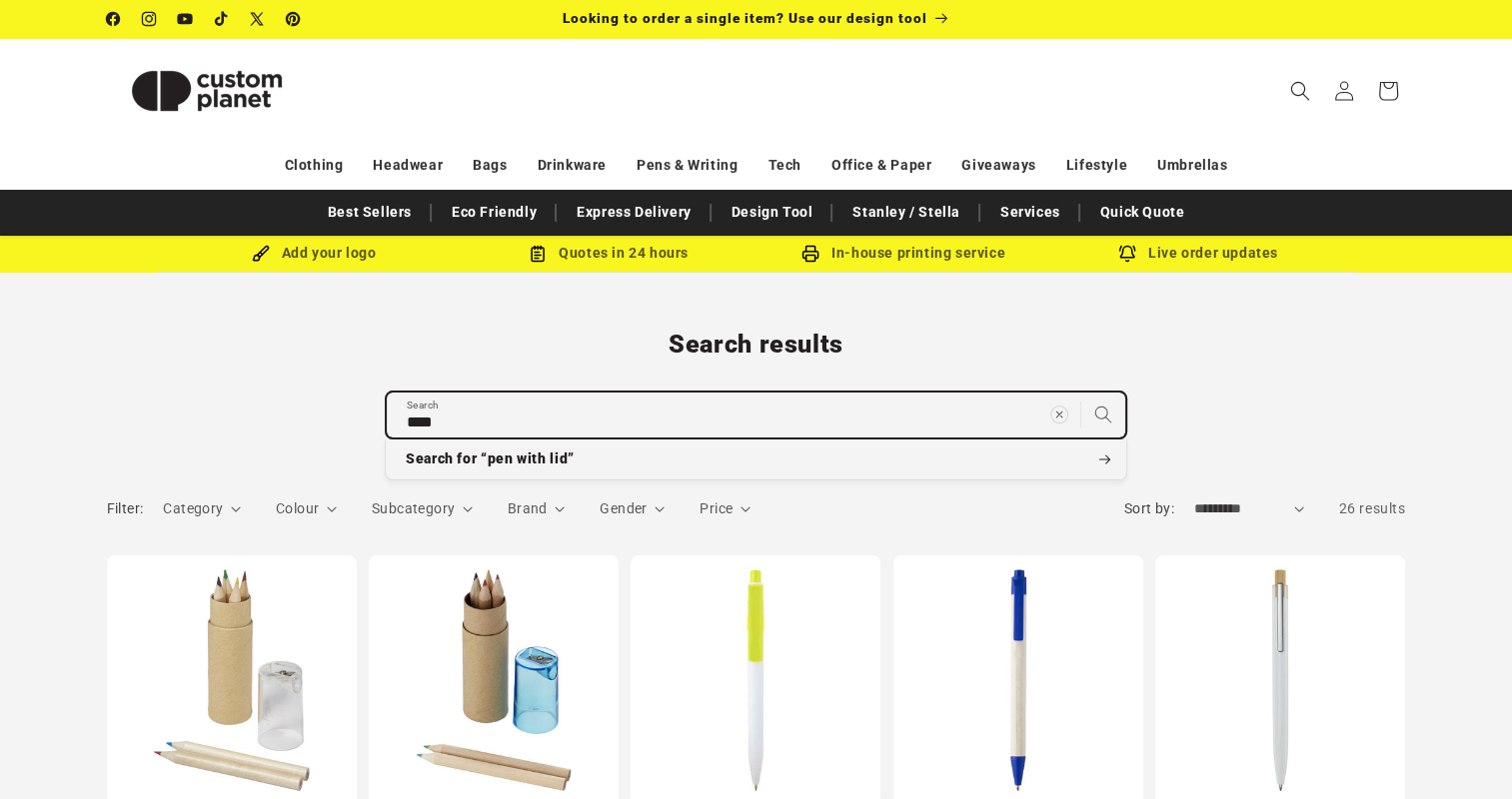 type on "****" 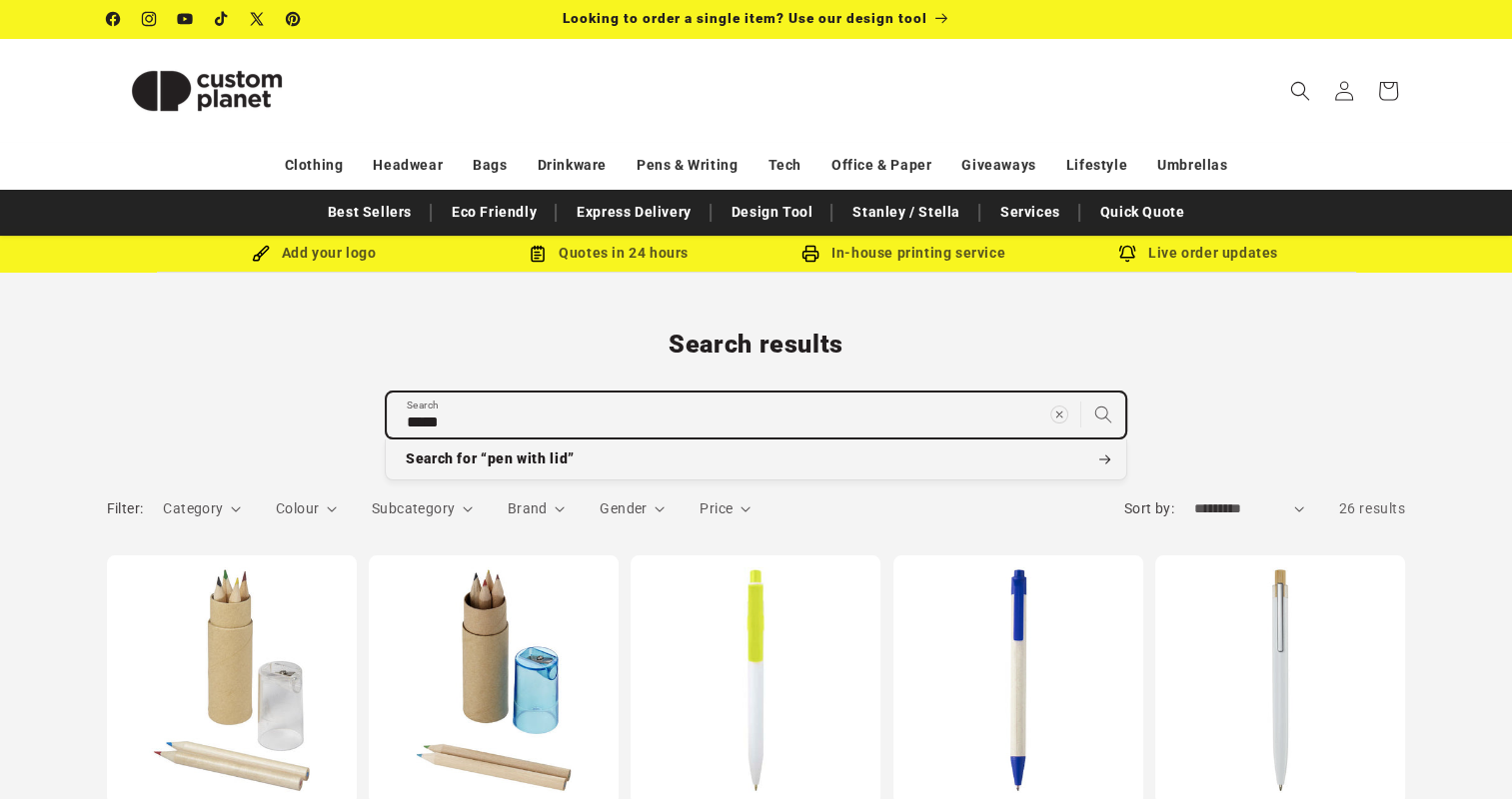 type on "******" 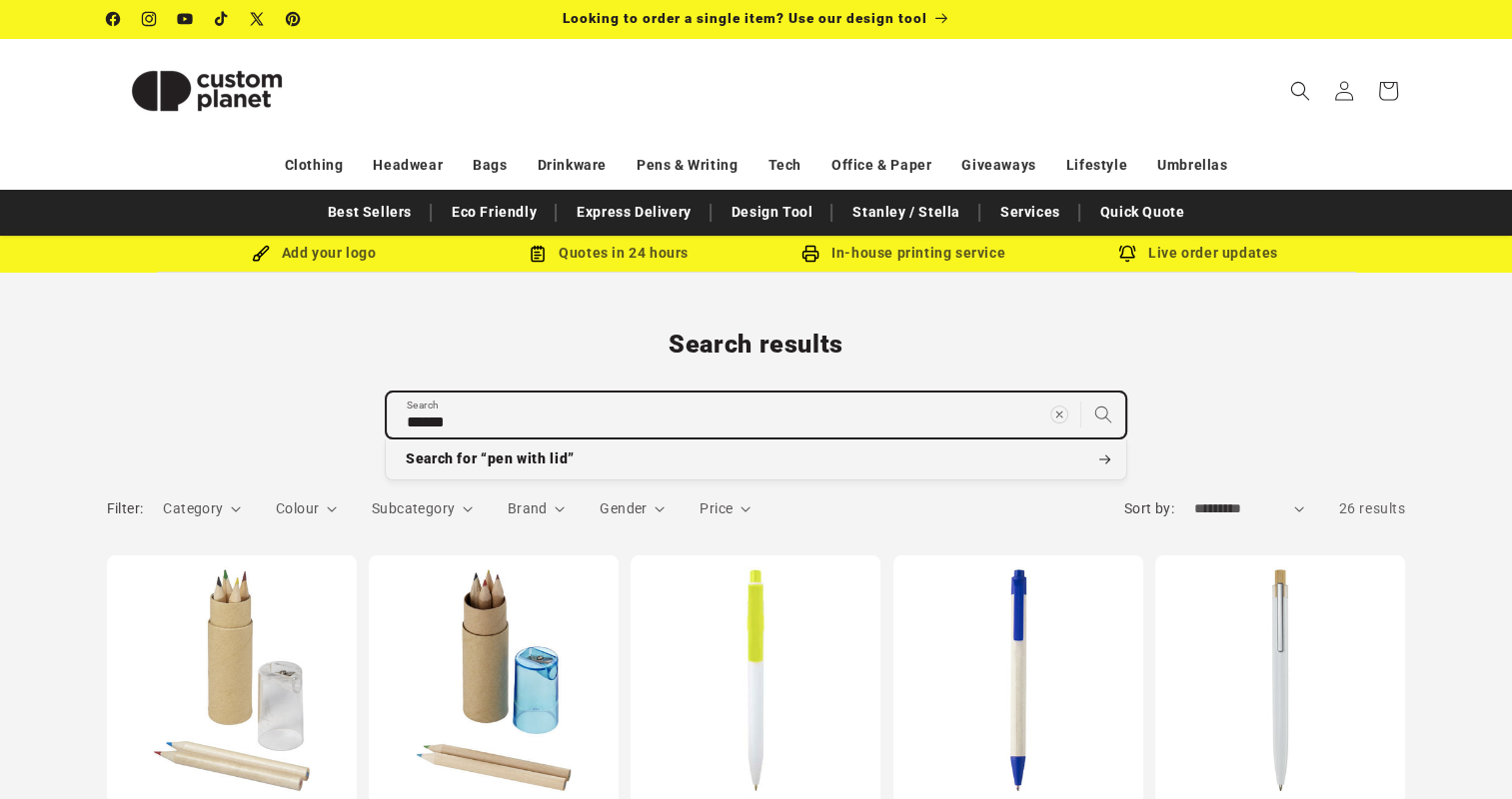 type on "*******" 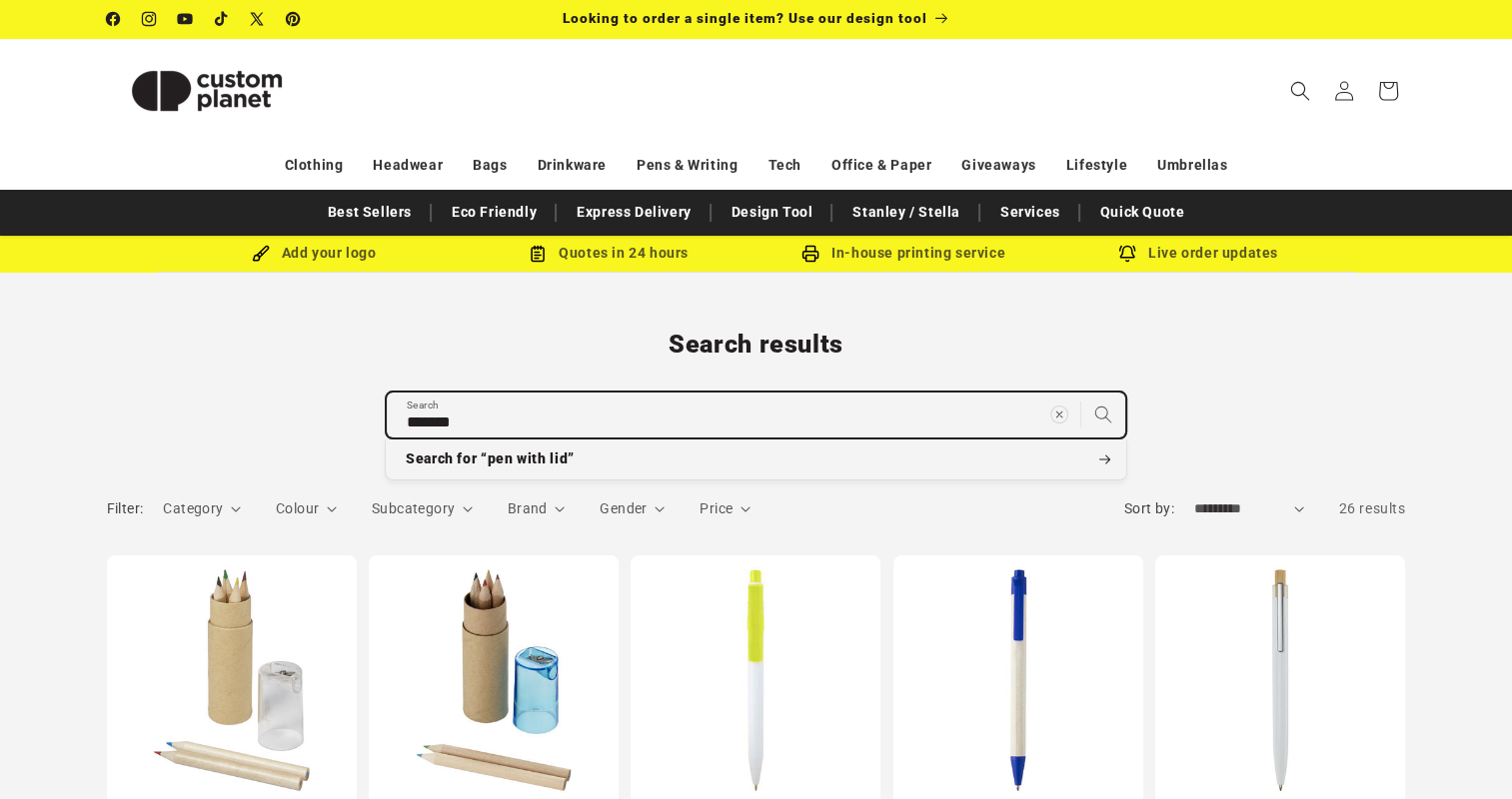 type on "********" 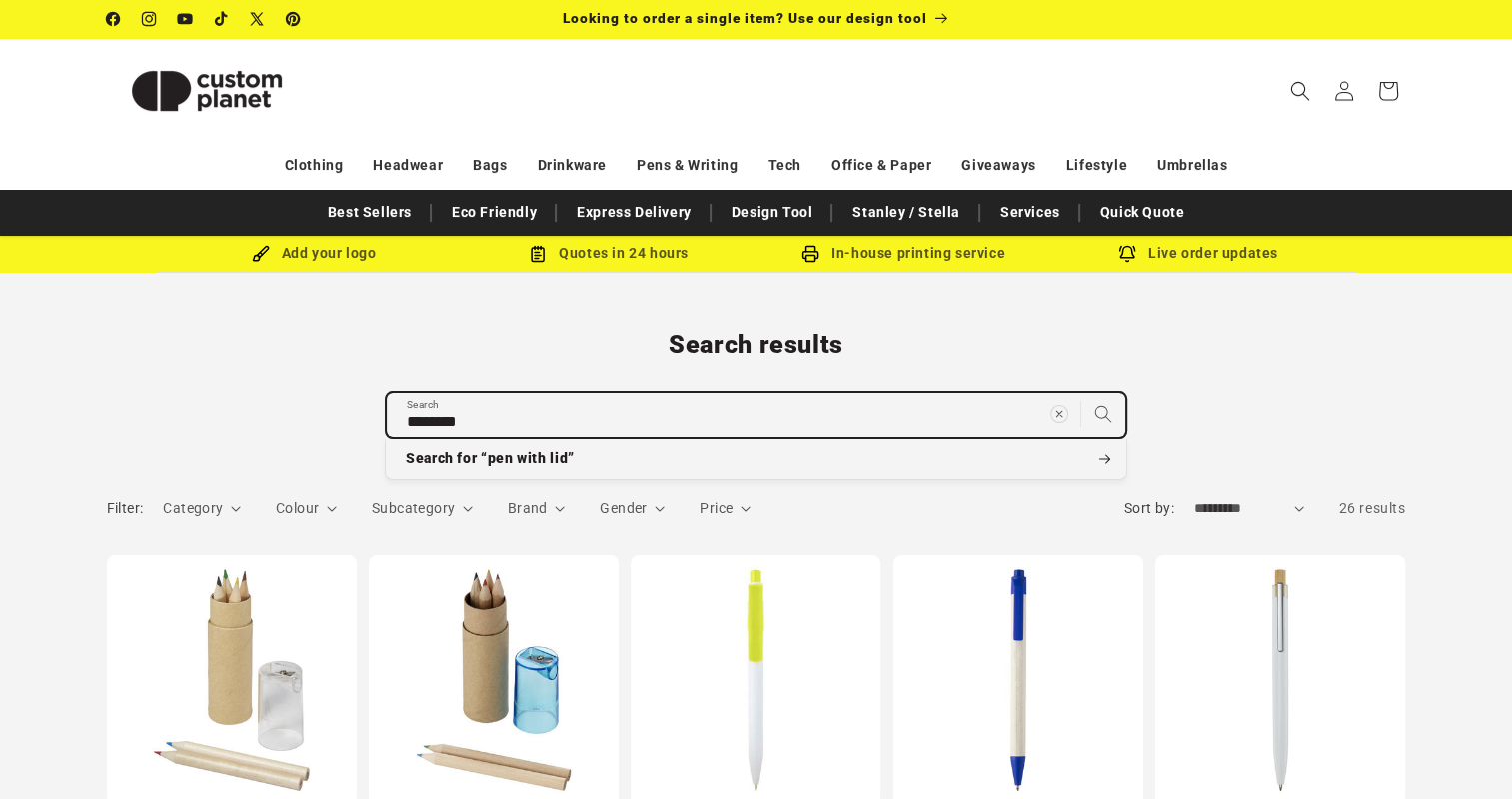 type on "*********" 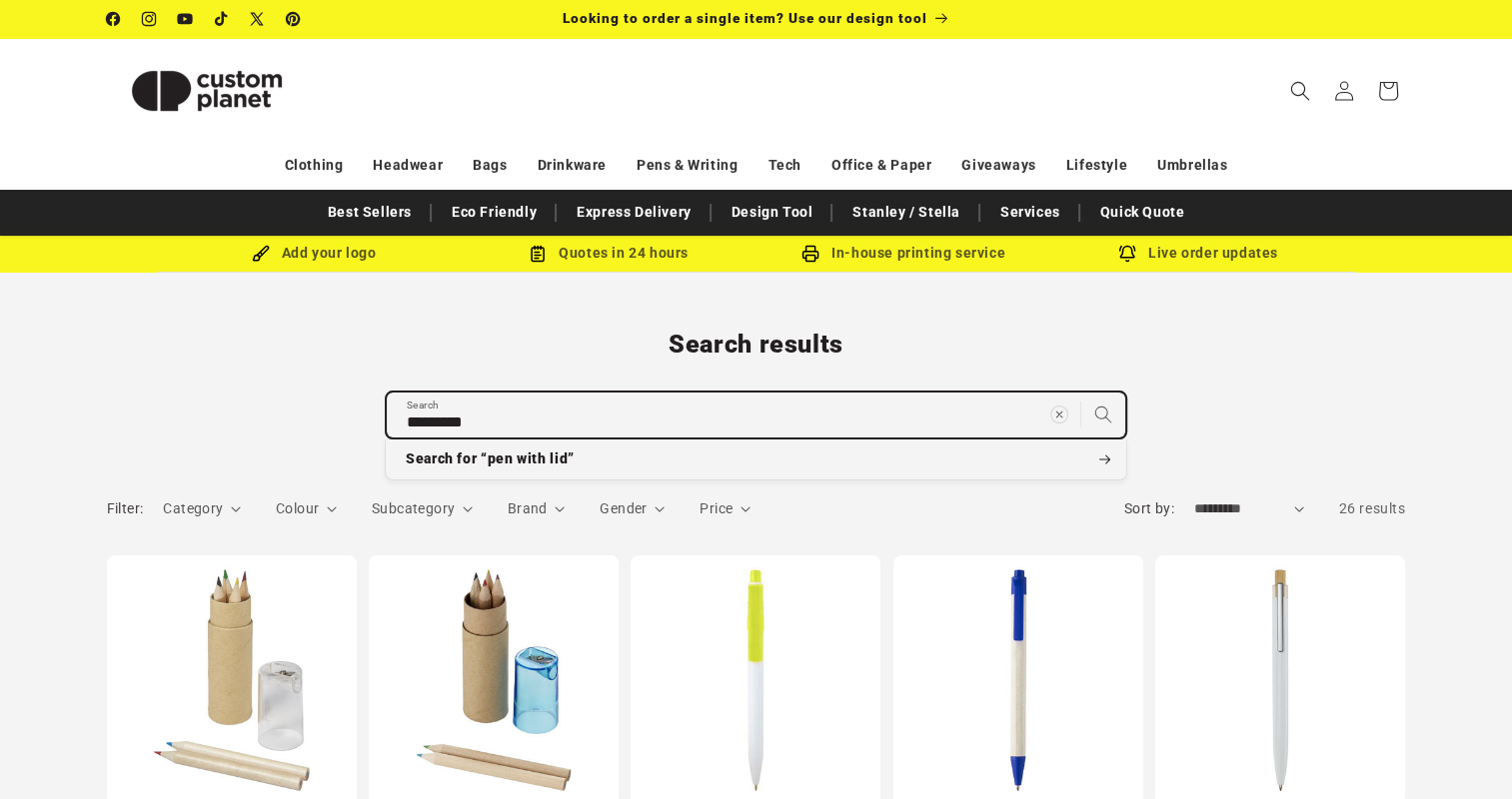 type on "**********" 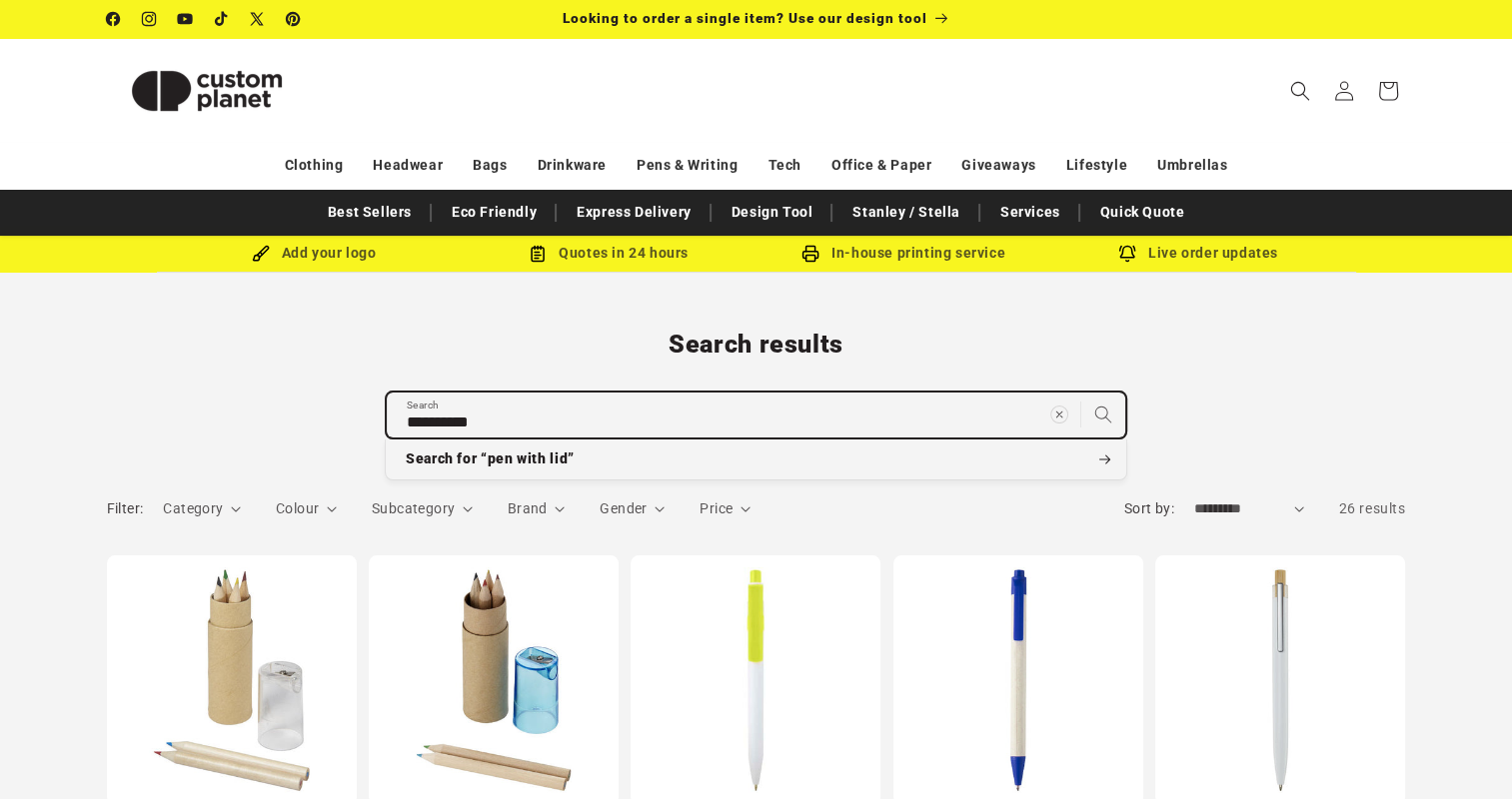 type on "**********" 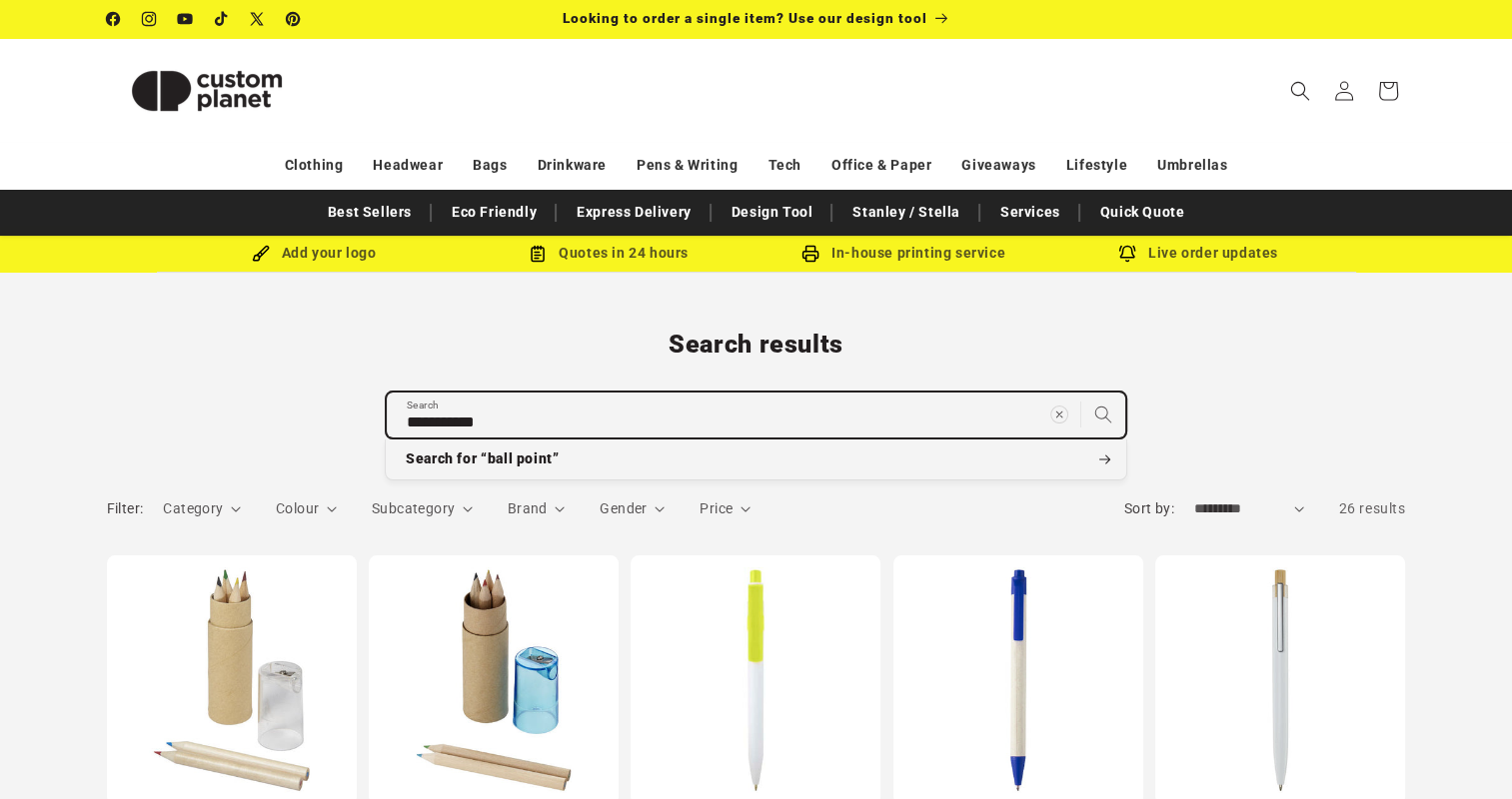 type on "**********" 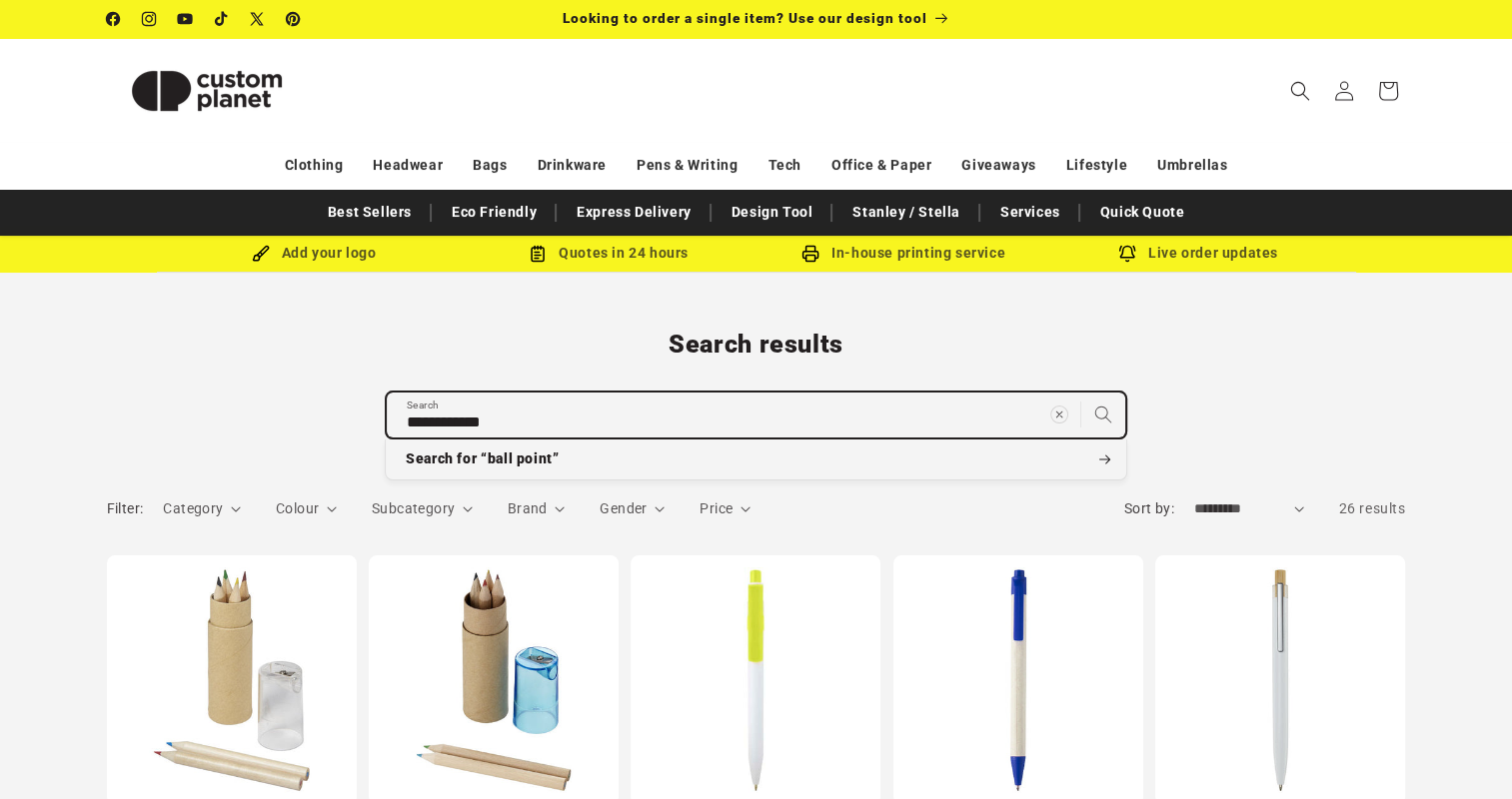 type on "**********" 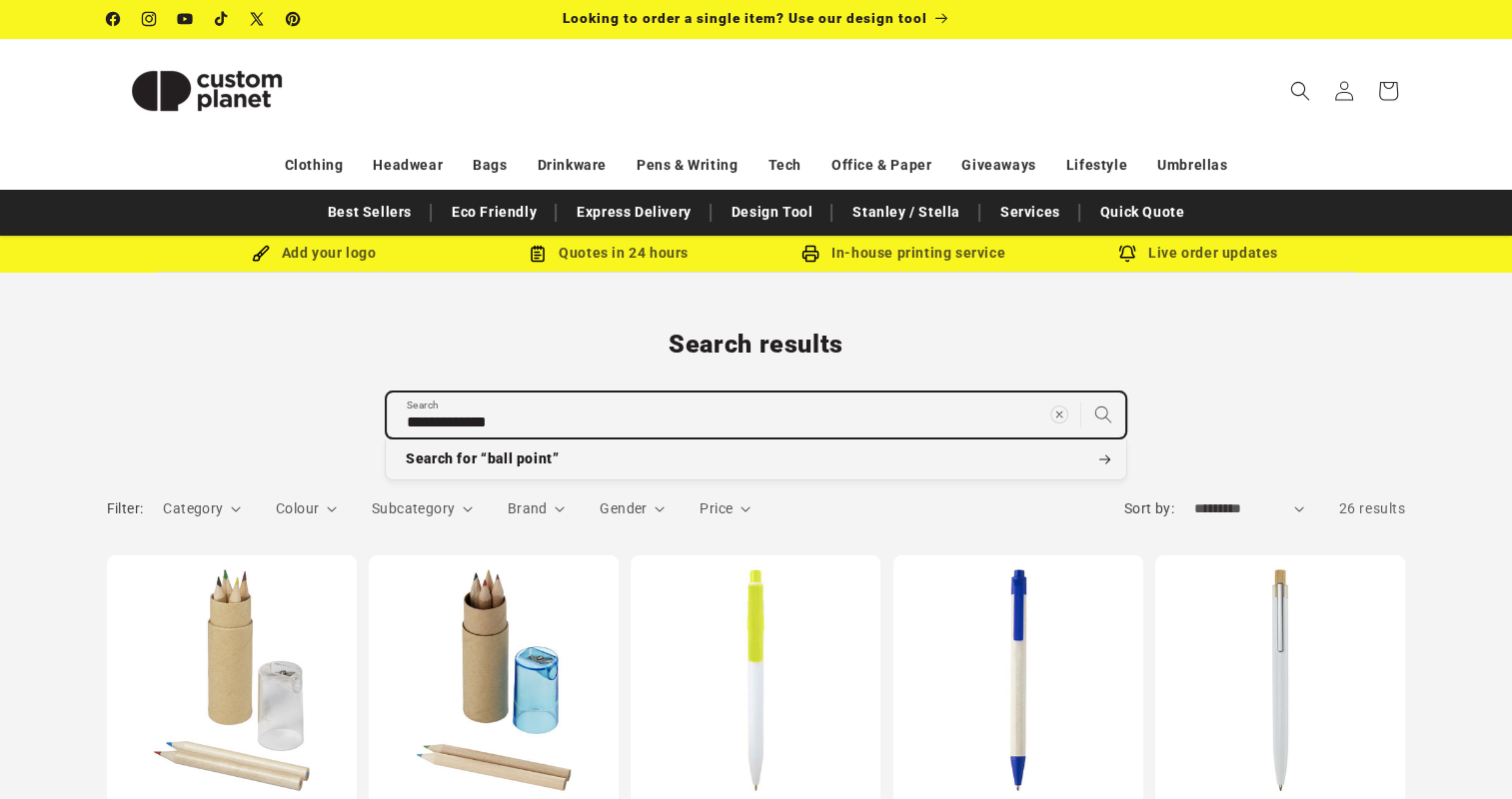 type on "**********" 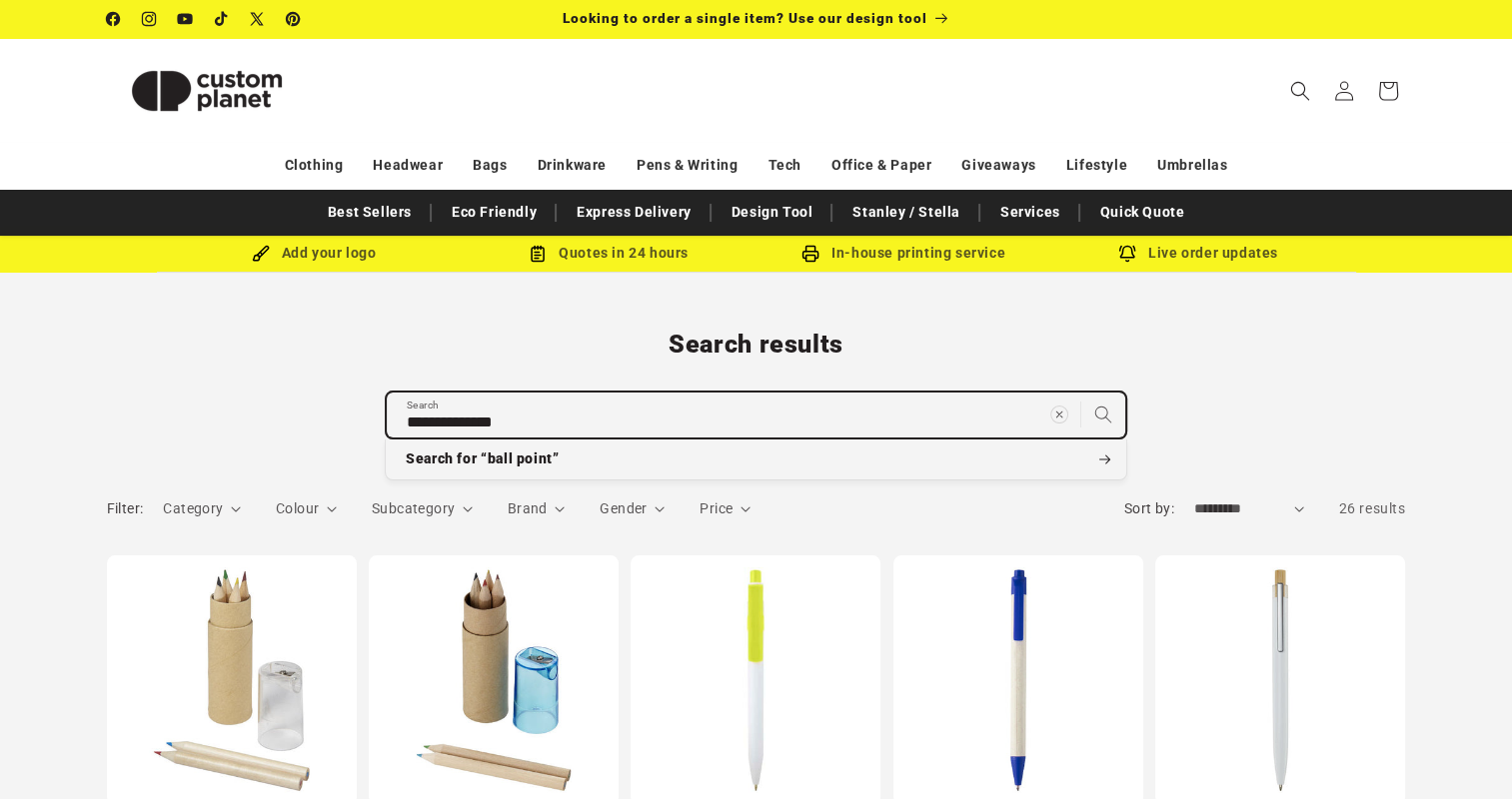type on "**********" 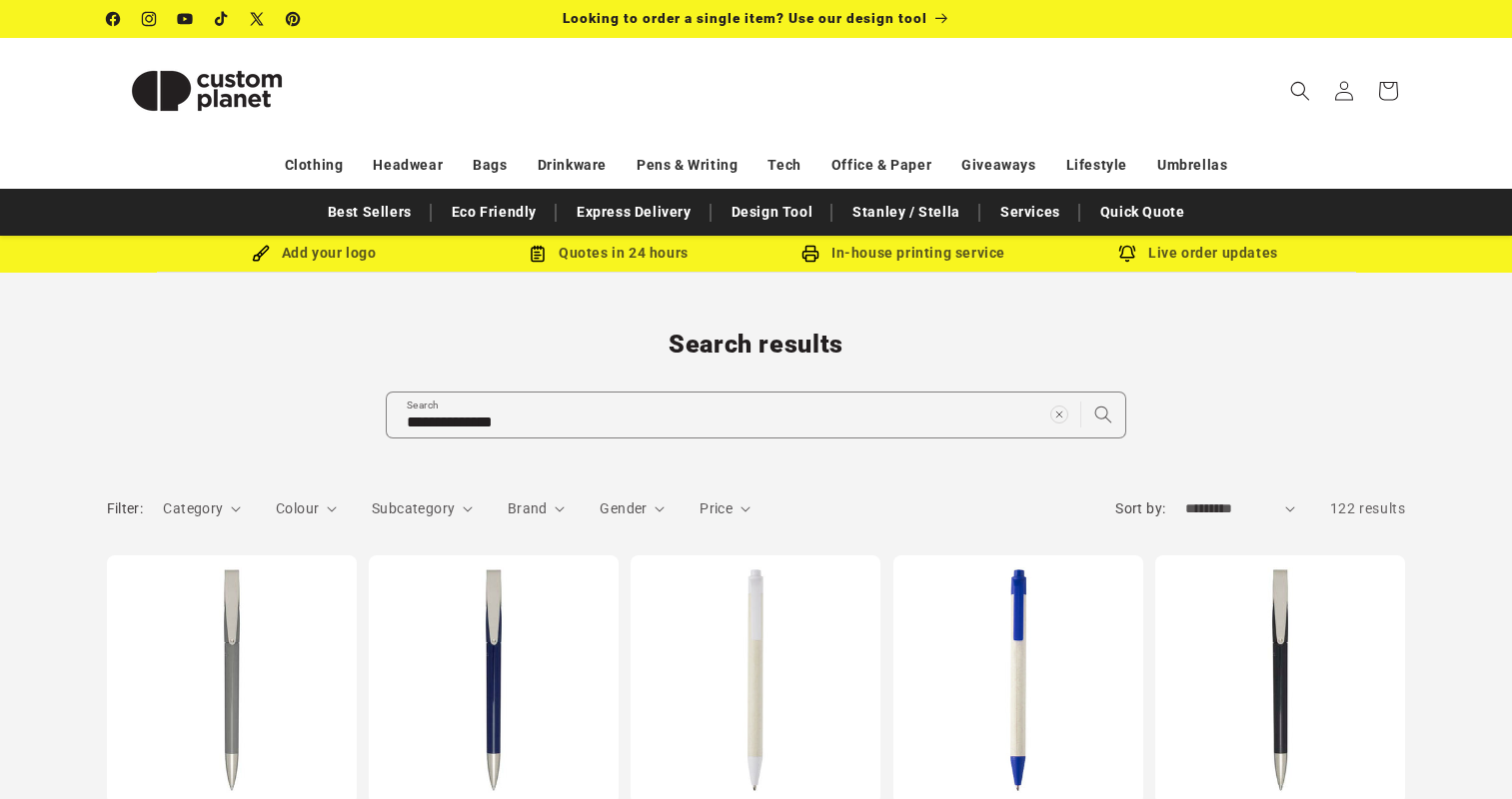 scroll, scrollTop: 0, scrollLeft: 0, axis: both 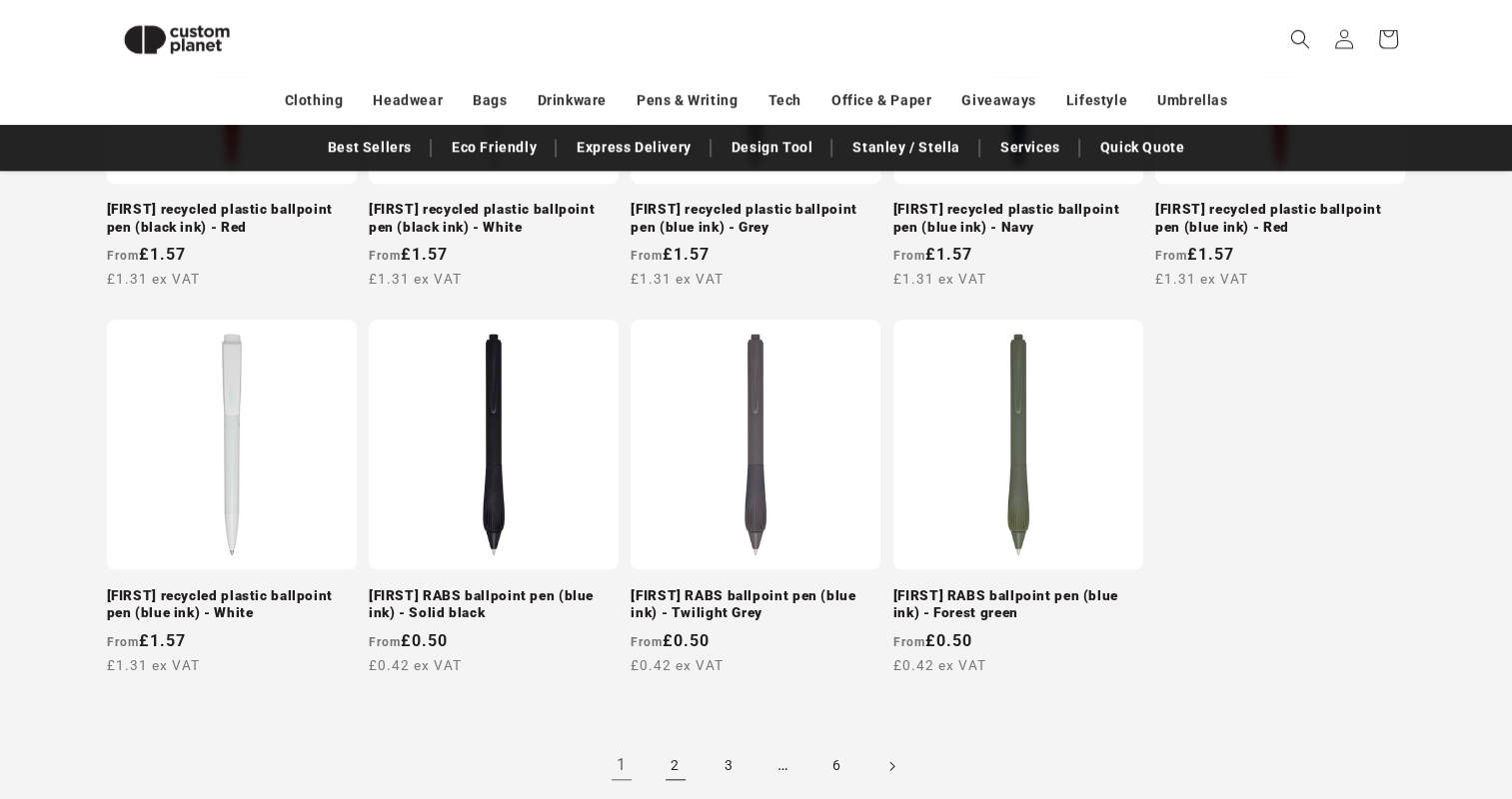 click on "2" at bounding box center (676, 766) 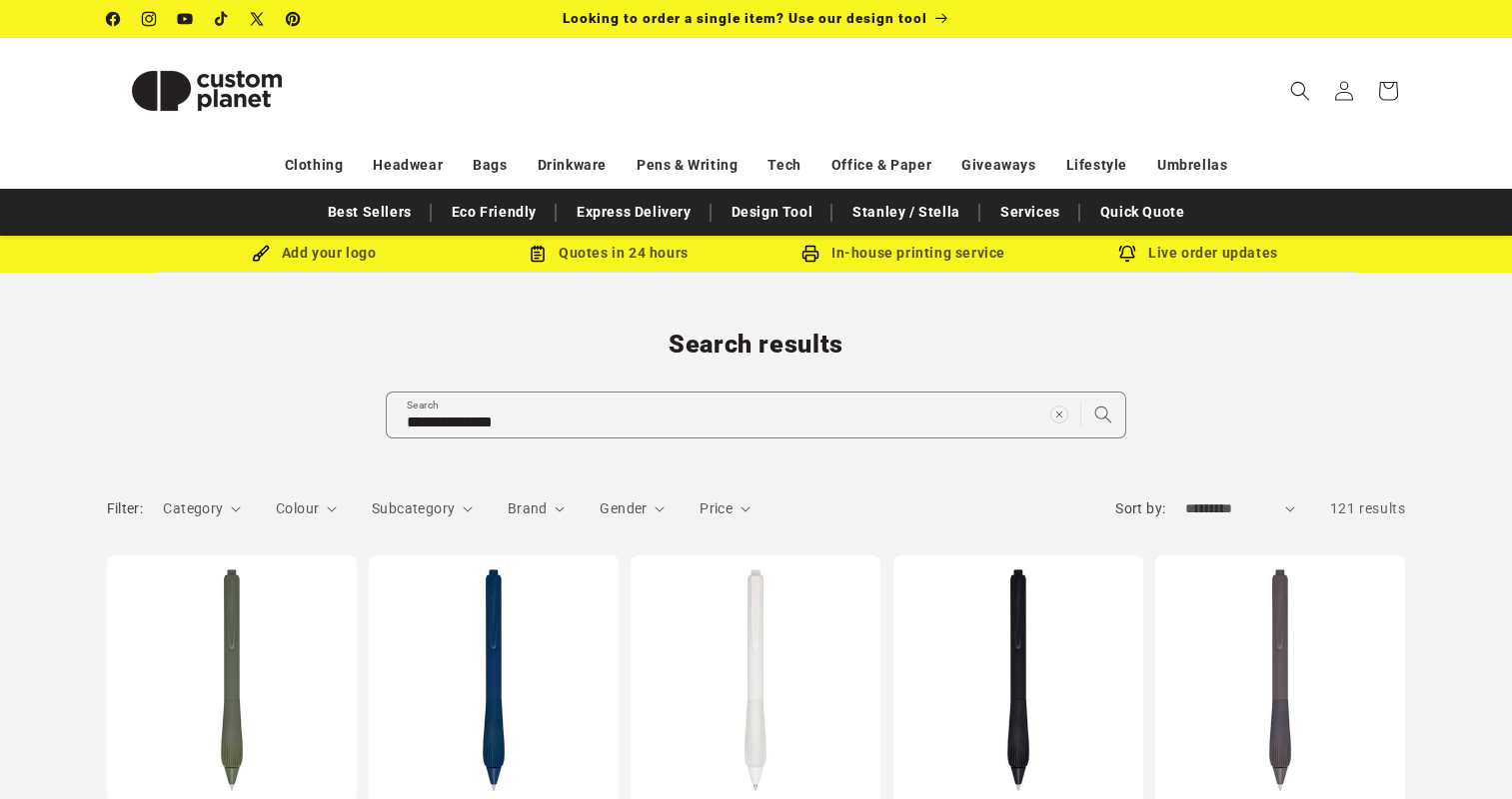 scroll, scrollTop: 0, scrollLeft: 0, axis: both 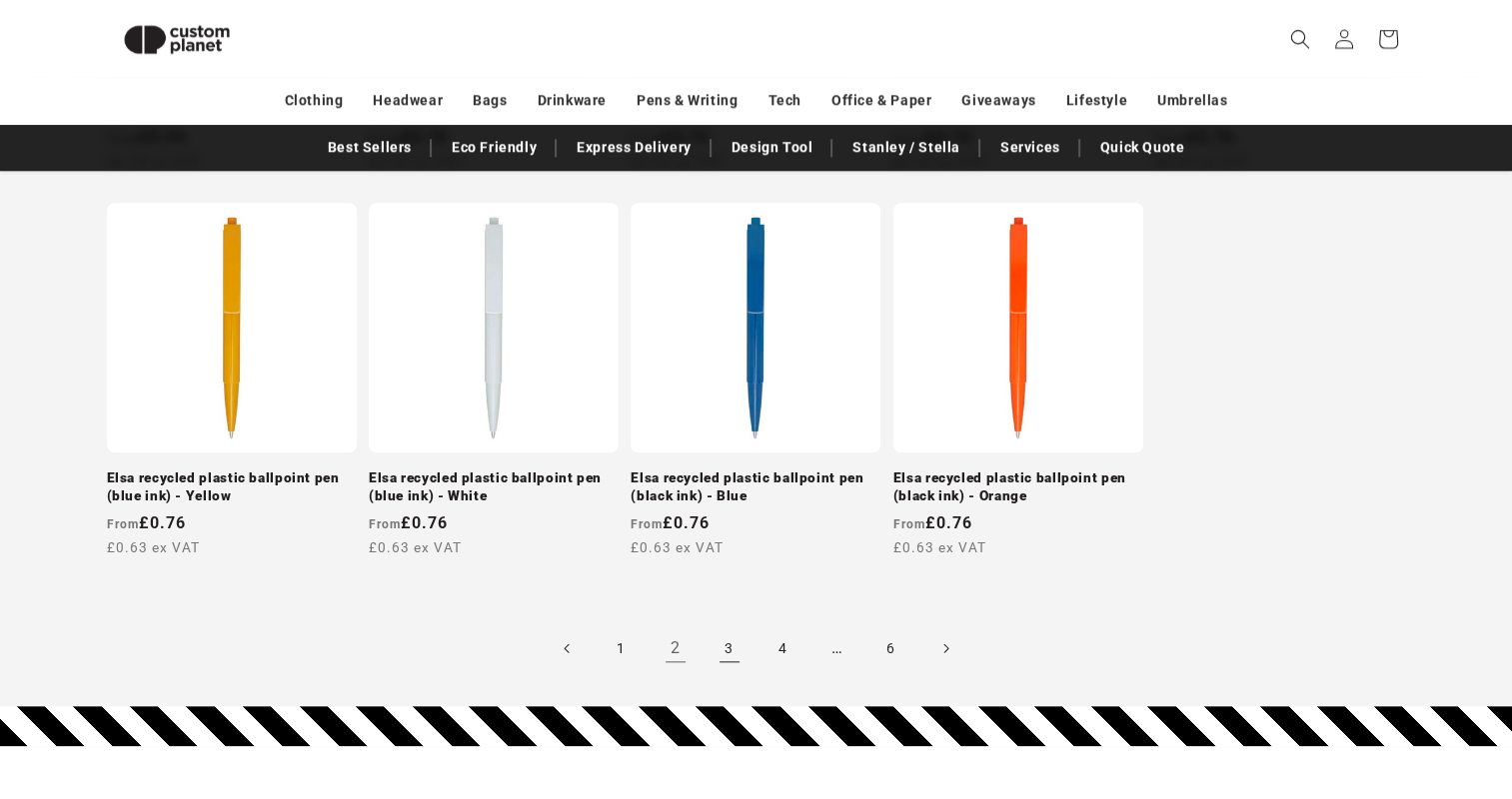 click on "3" at bounding box center [730, 648] 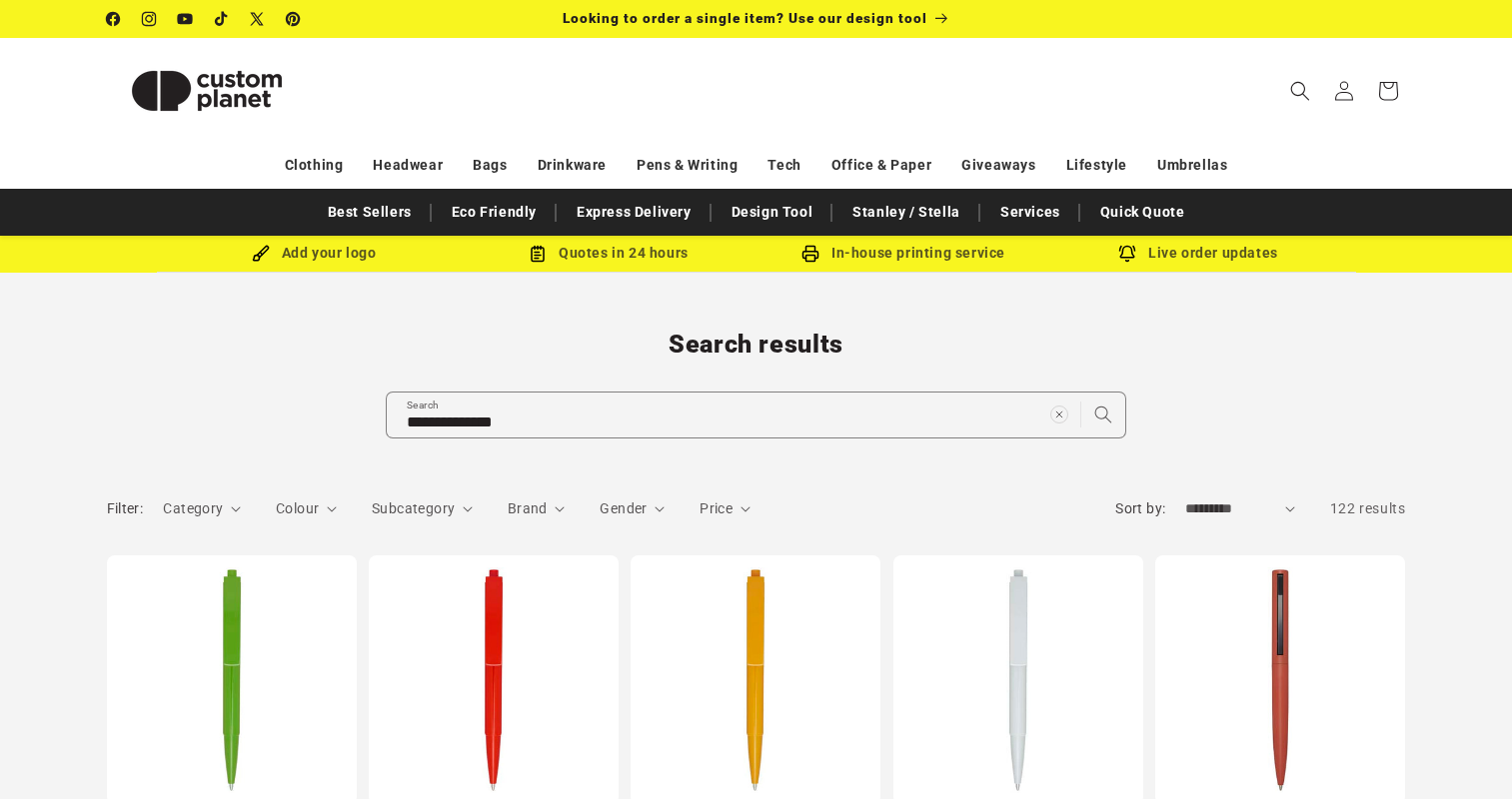 scroll, scrollTop: 0, scrollLeft: 0, axis: both 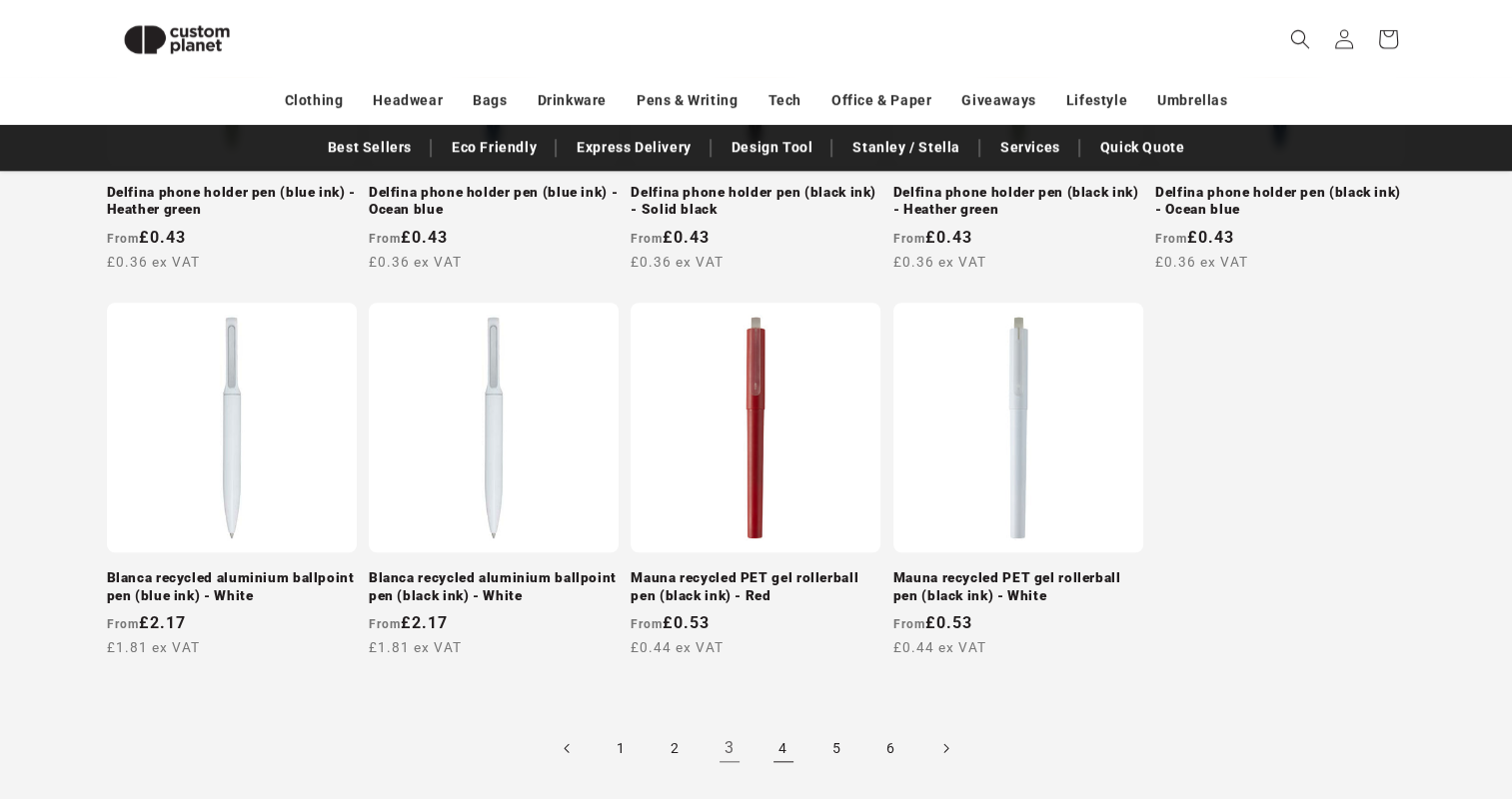 click on "4" at bounding box center [783, 748] 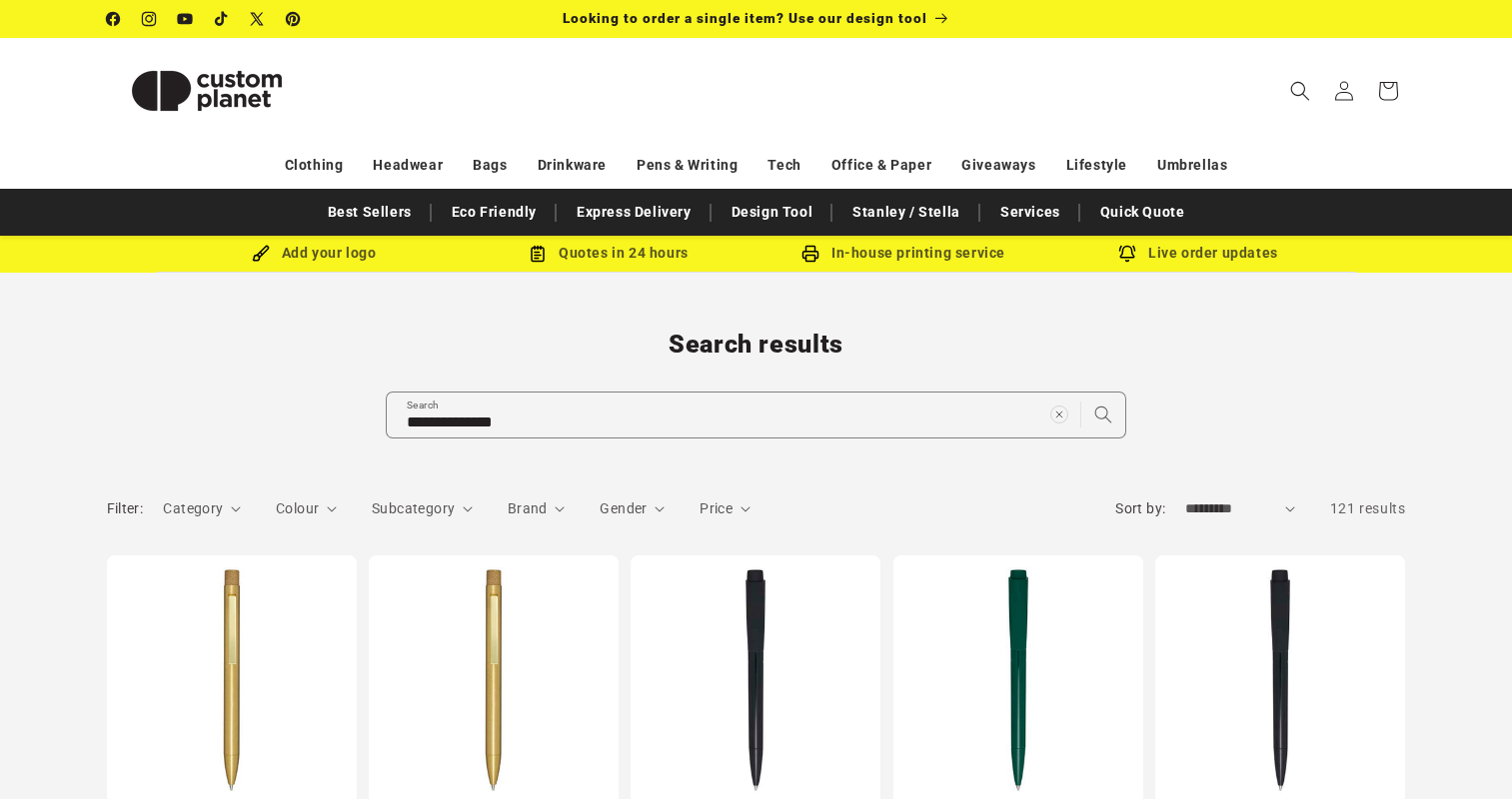 scroll, scrollTop: 0, scrollLeft: 0, axis: both 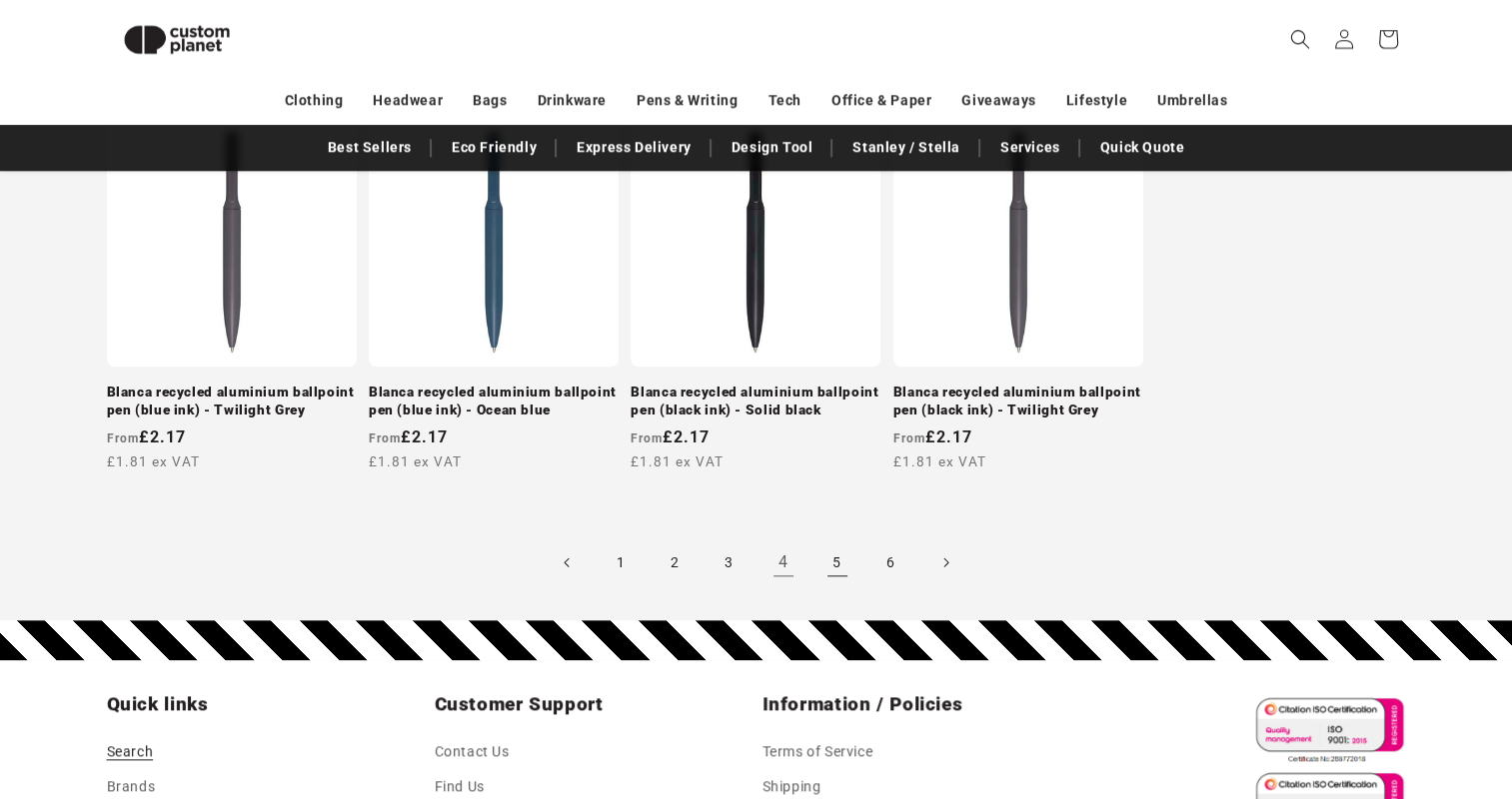 click on "5" at bounding box center [837, 562] 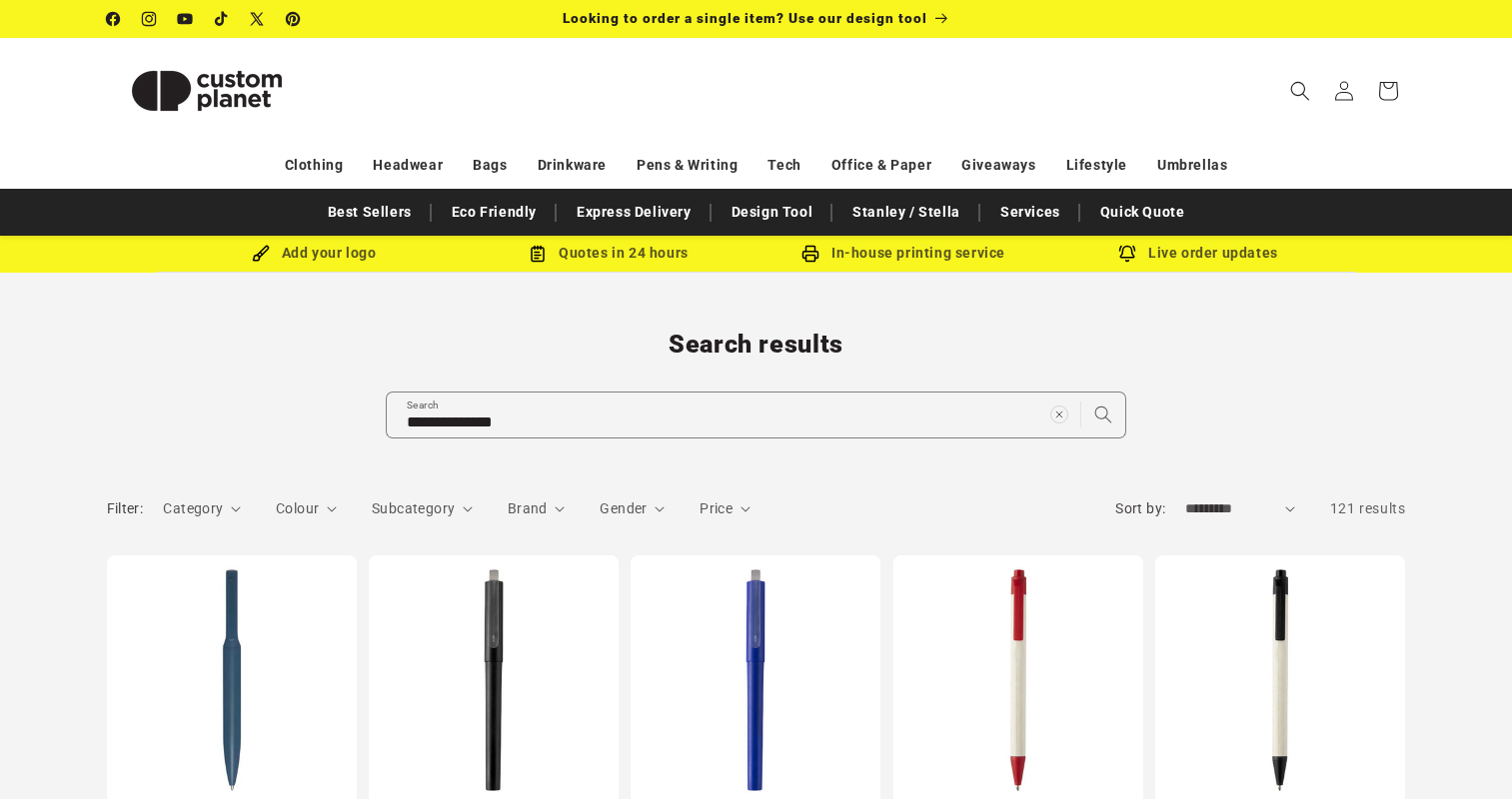 scroll, scrollTop: 0, scrollLeft: 0, axis: both 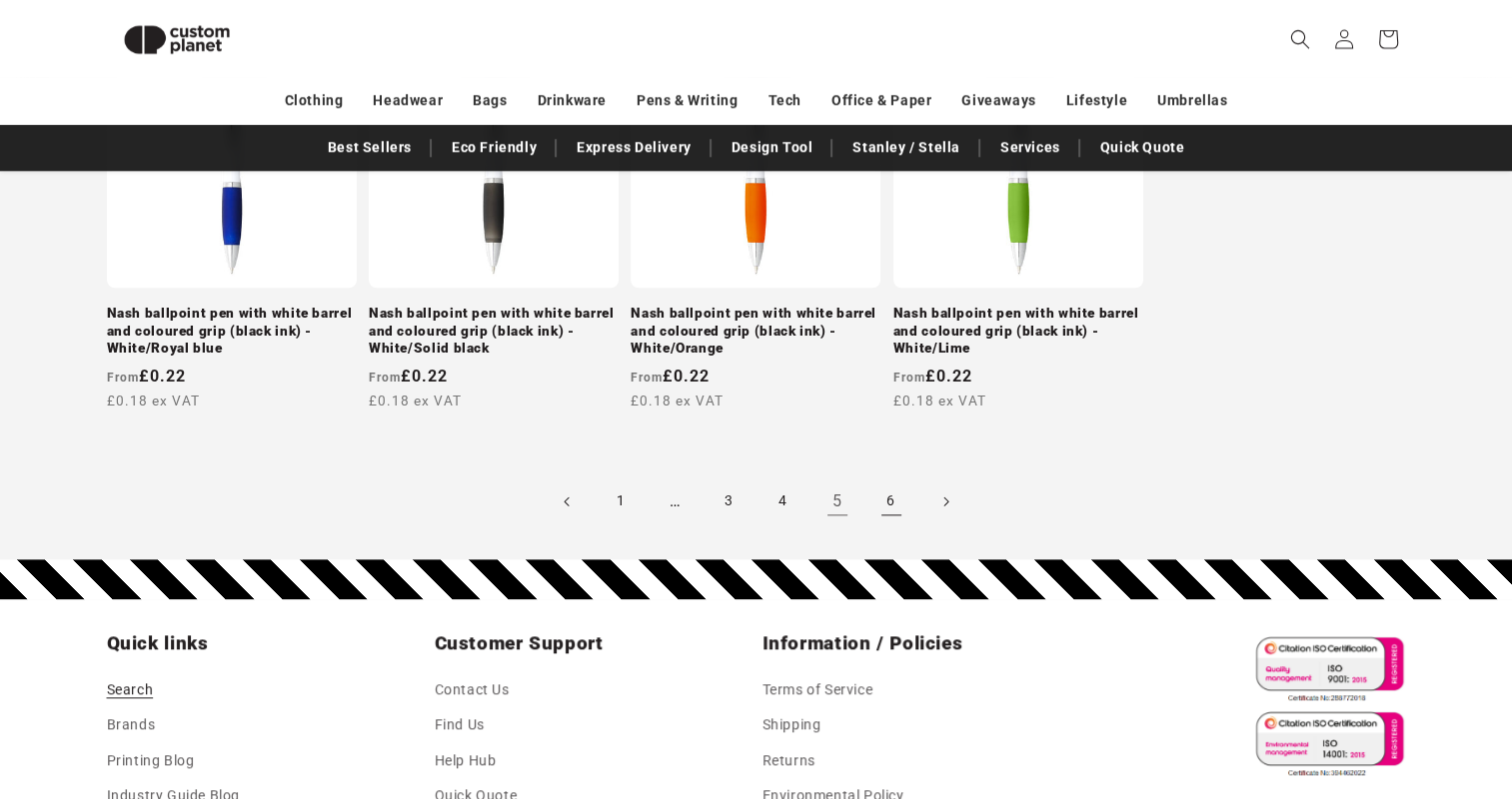 click on "6" at bounding box center (891, 501) 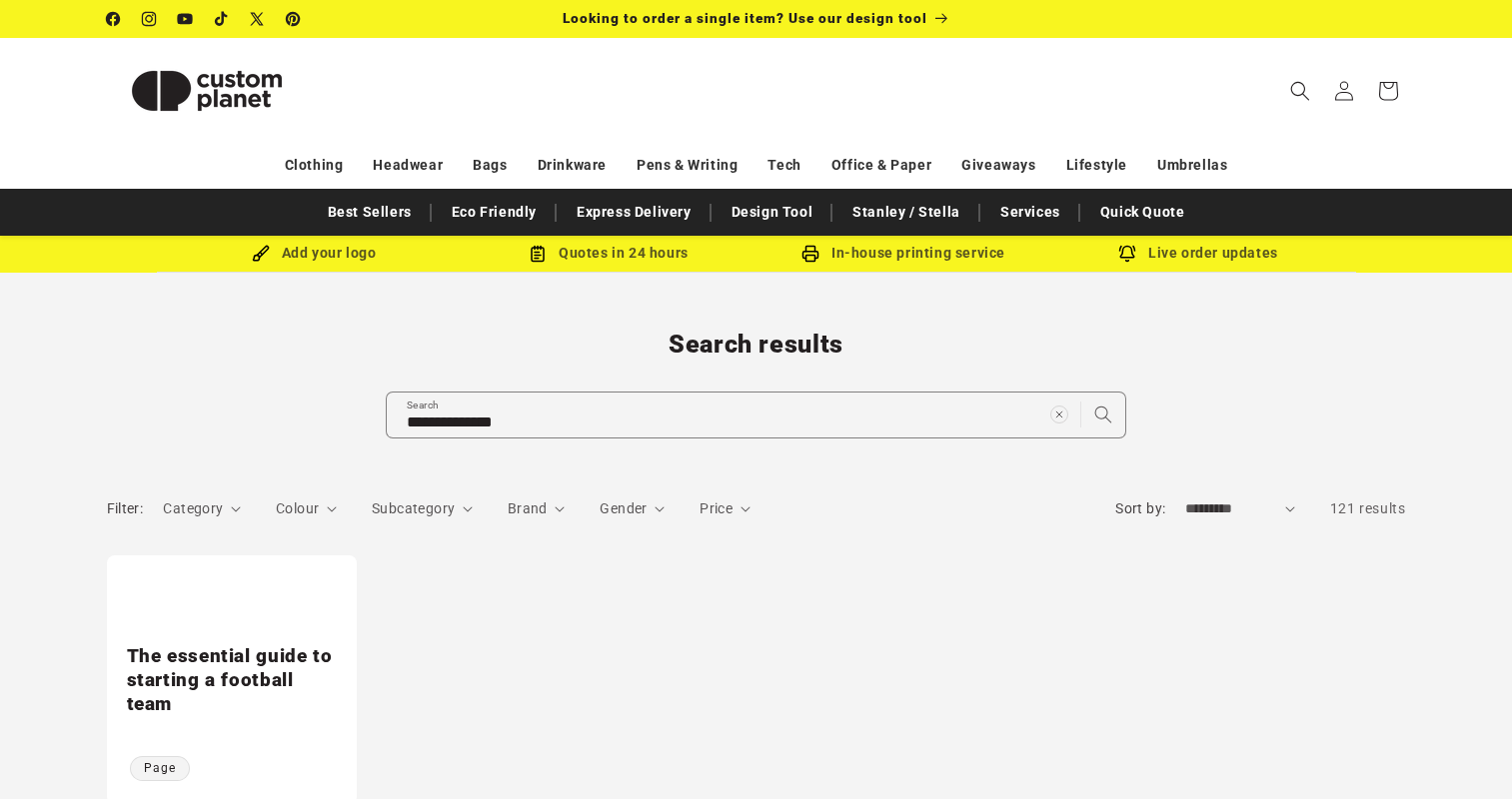 scroll, scrollTop: 0, scrollLeft: 0, axis: both 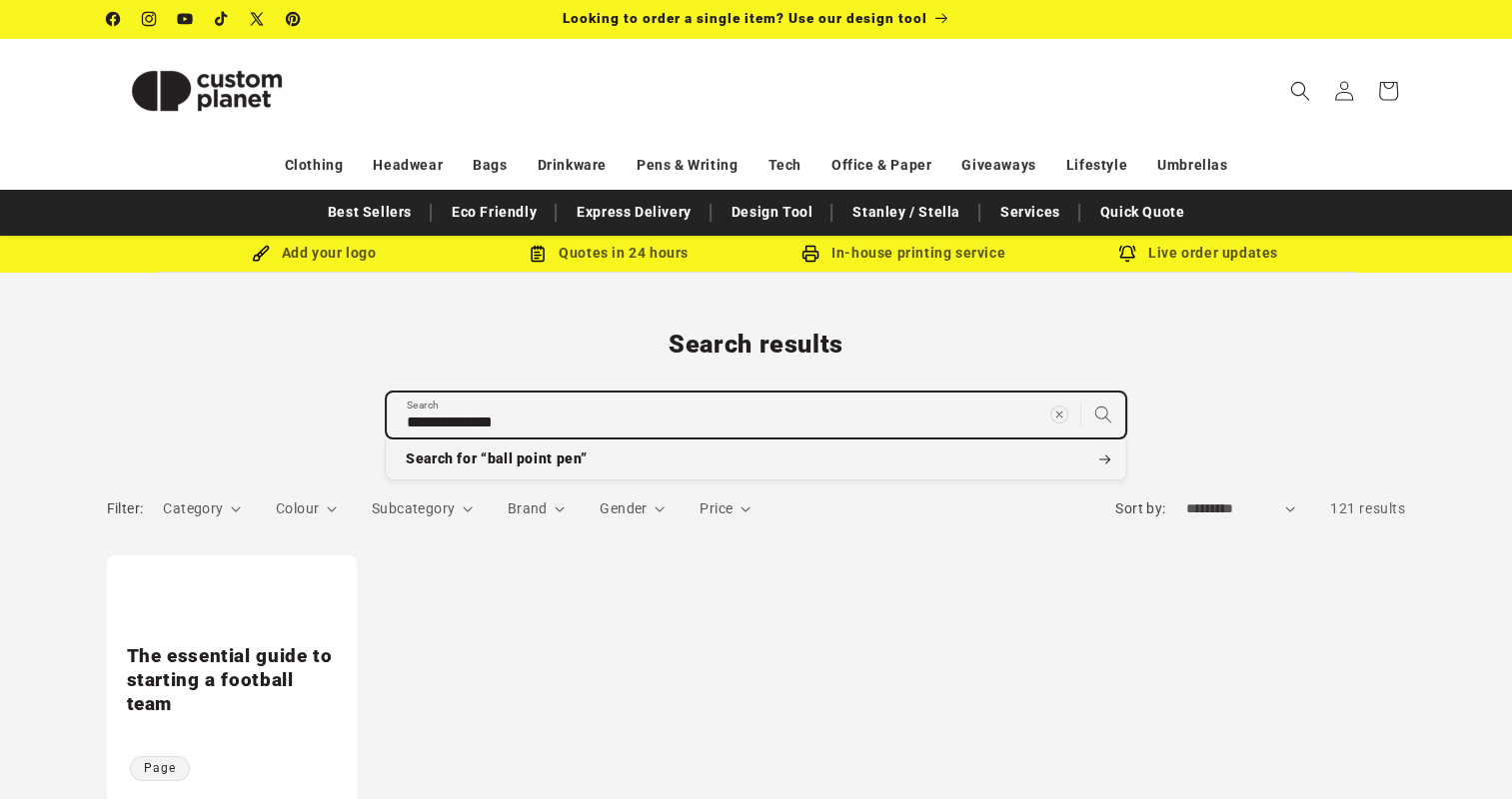 drag, startPoint x: 527, startPoint y: 426, endPoint x: 301, endPoint y: 417, distance: 226.17913 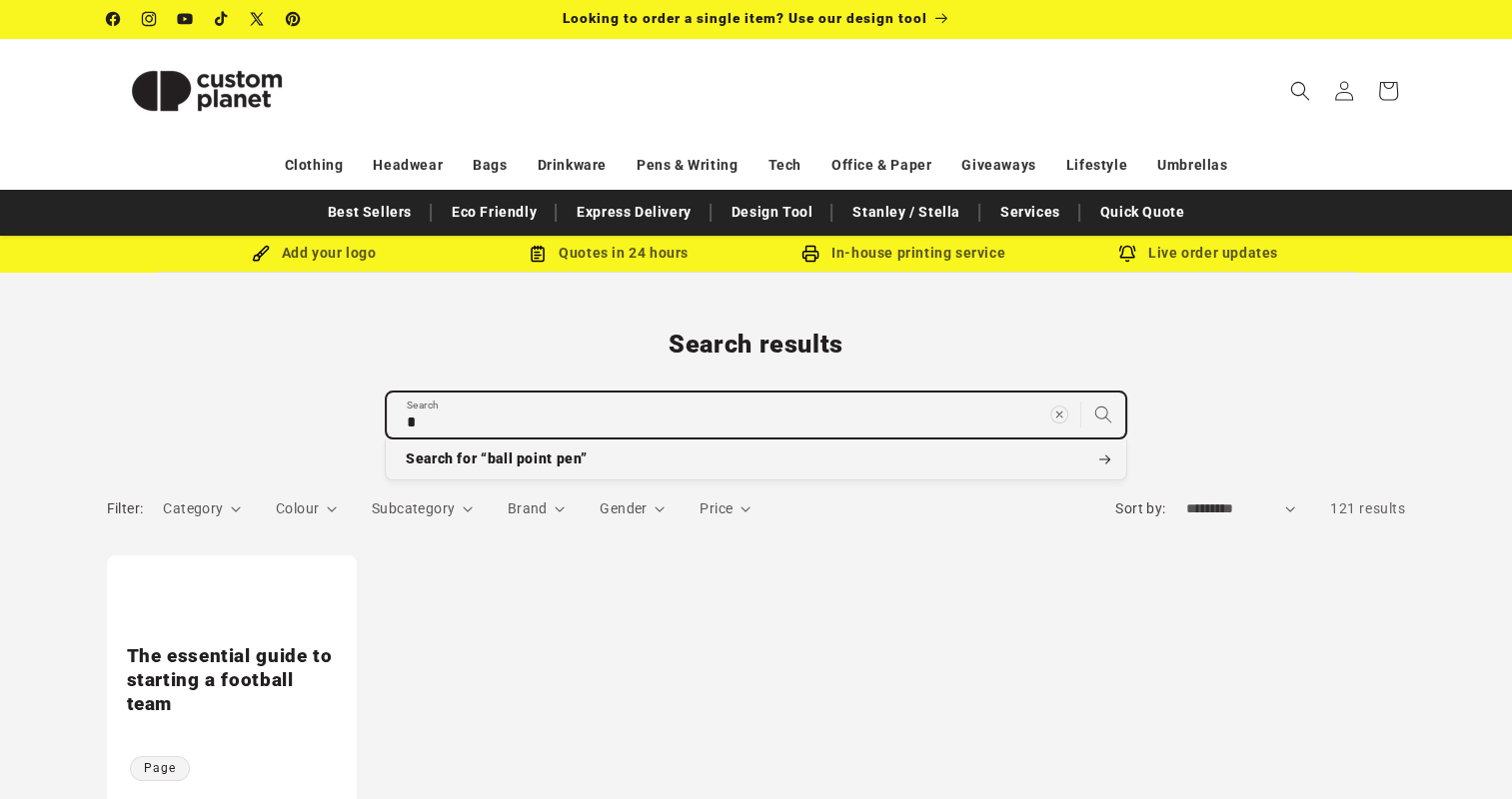 type on "**" 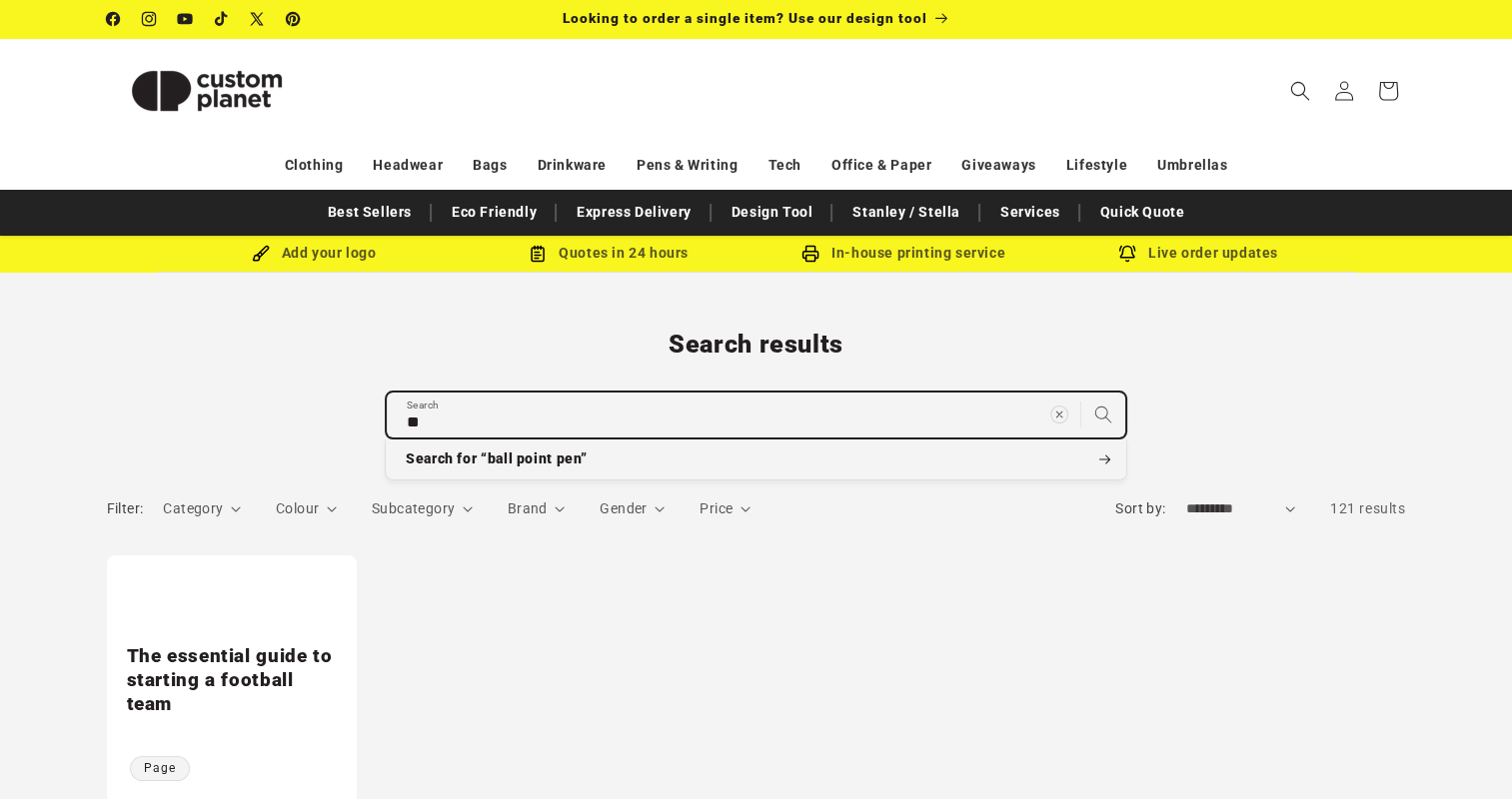 type on "***" 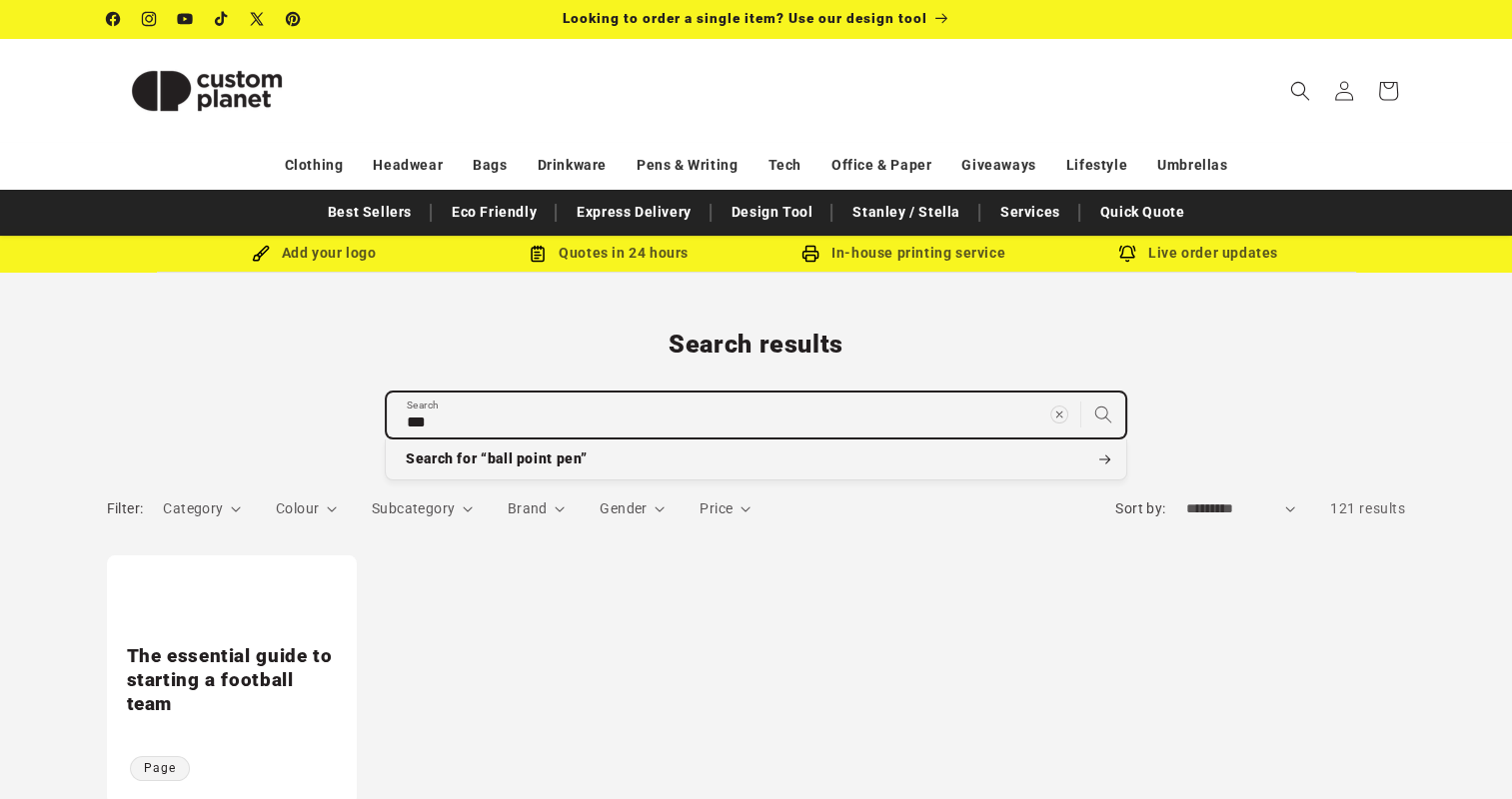 type on "****" 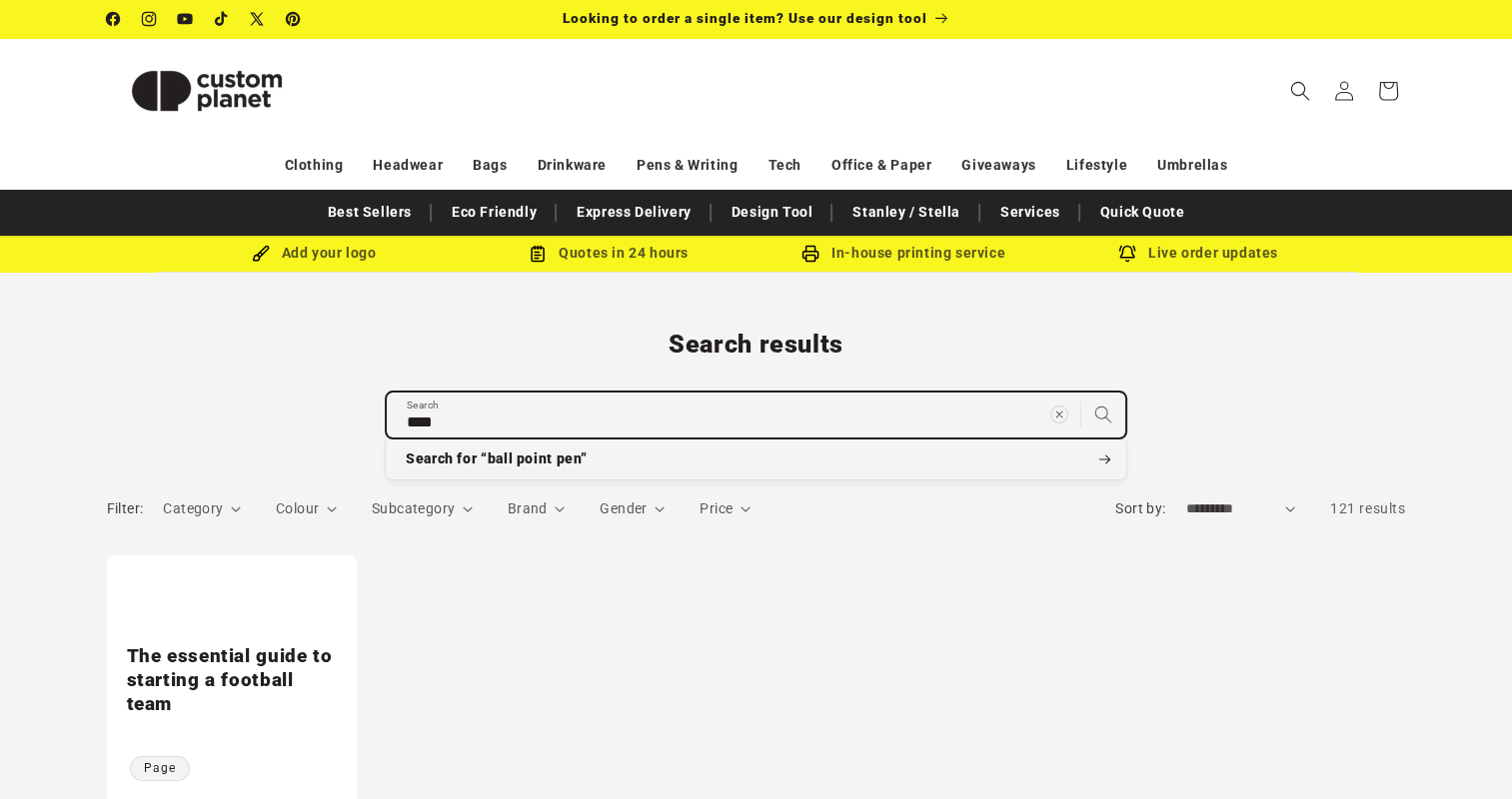 type on "*****" 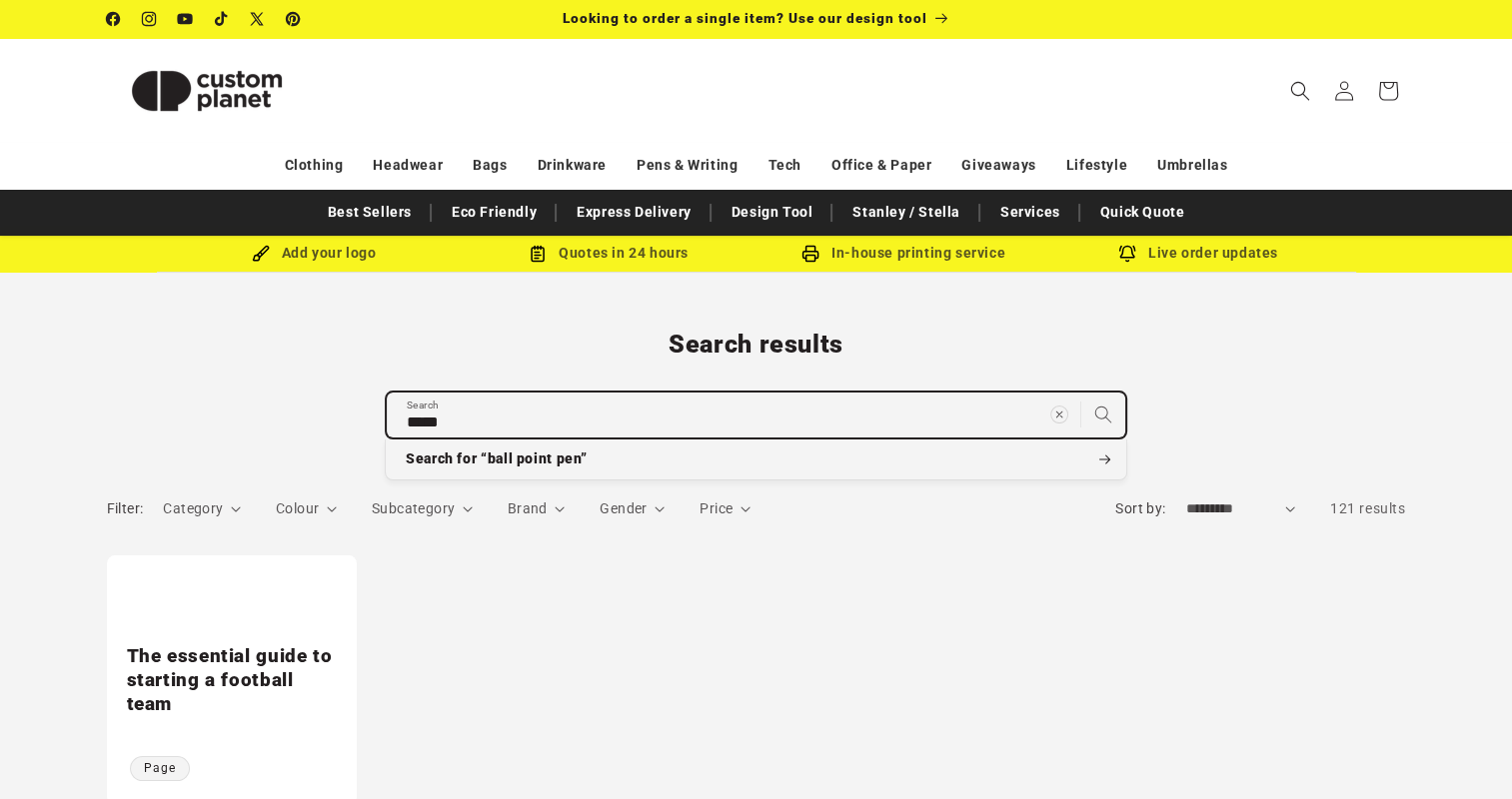 type on "******" 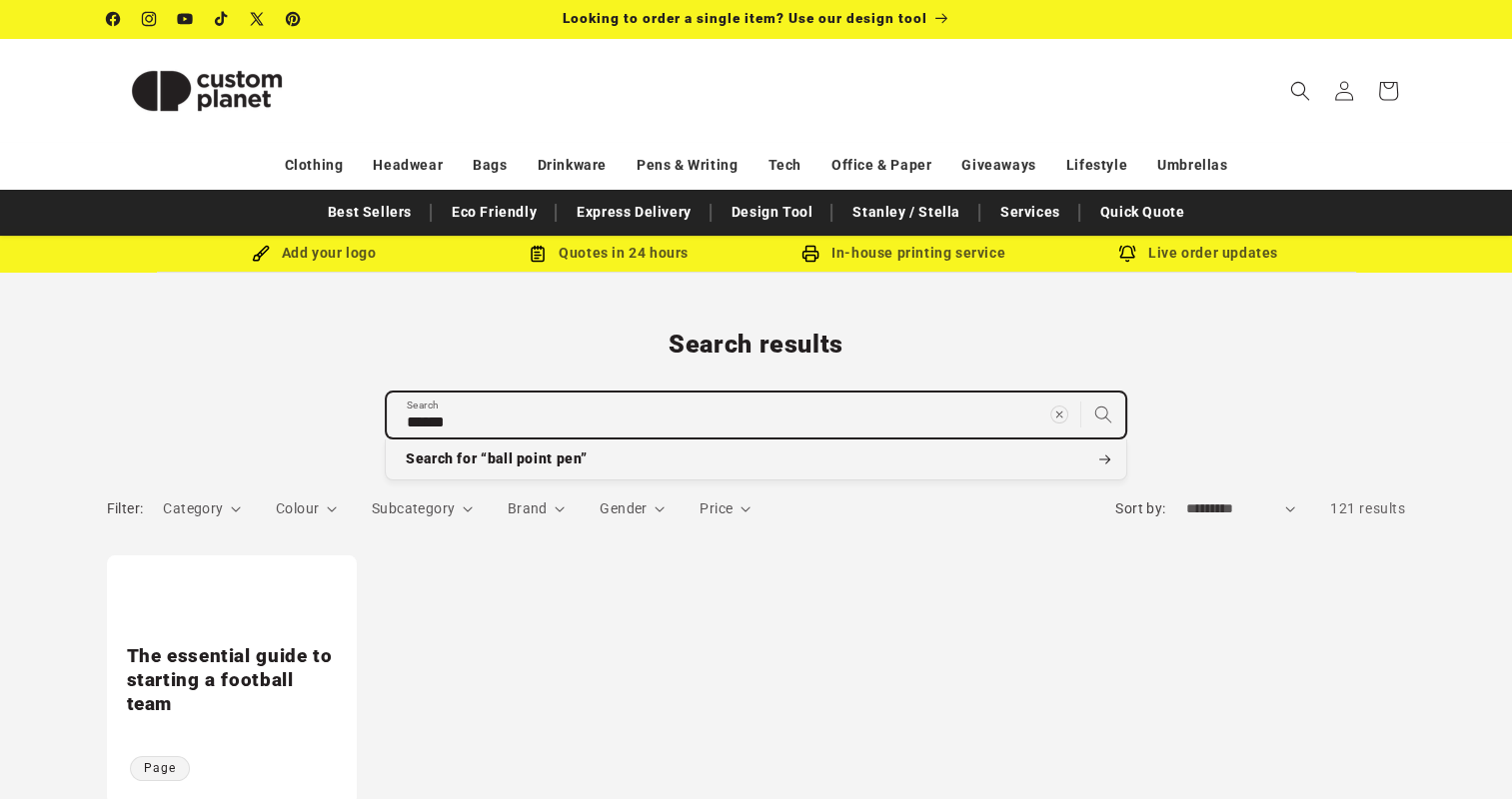 type on "*******" 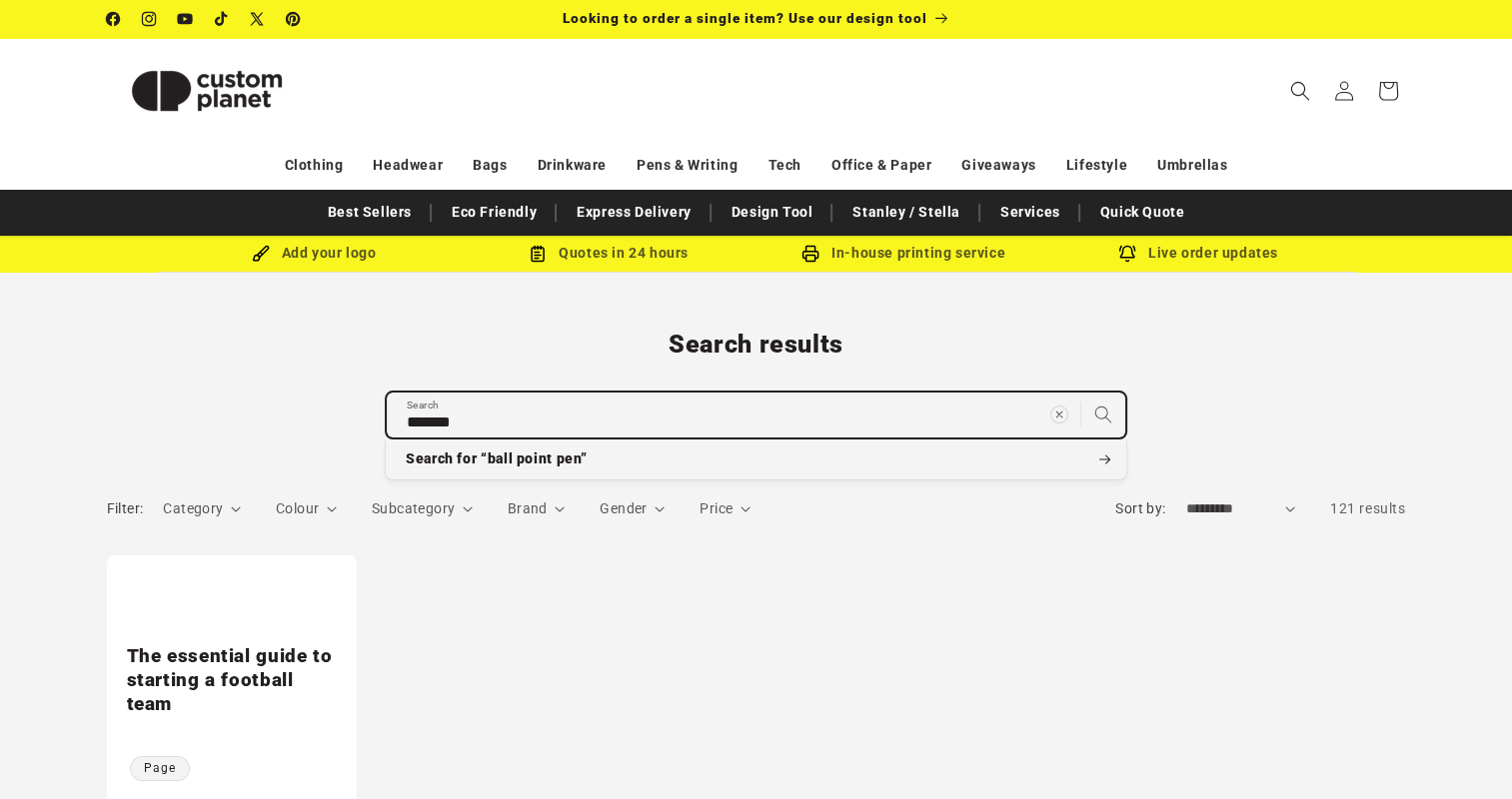 type on "********" 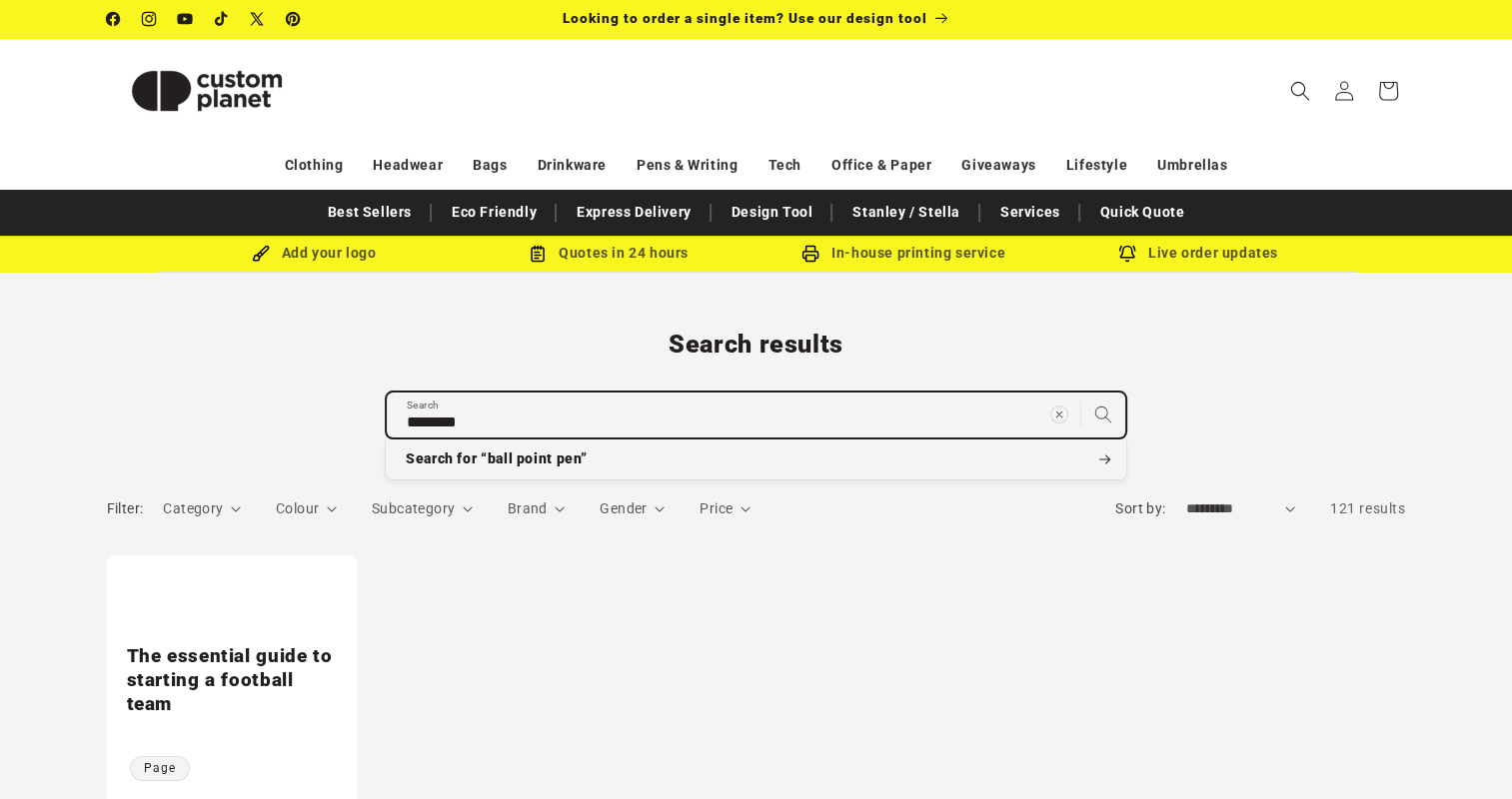 type on "*********" 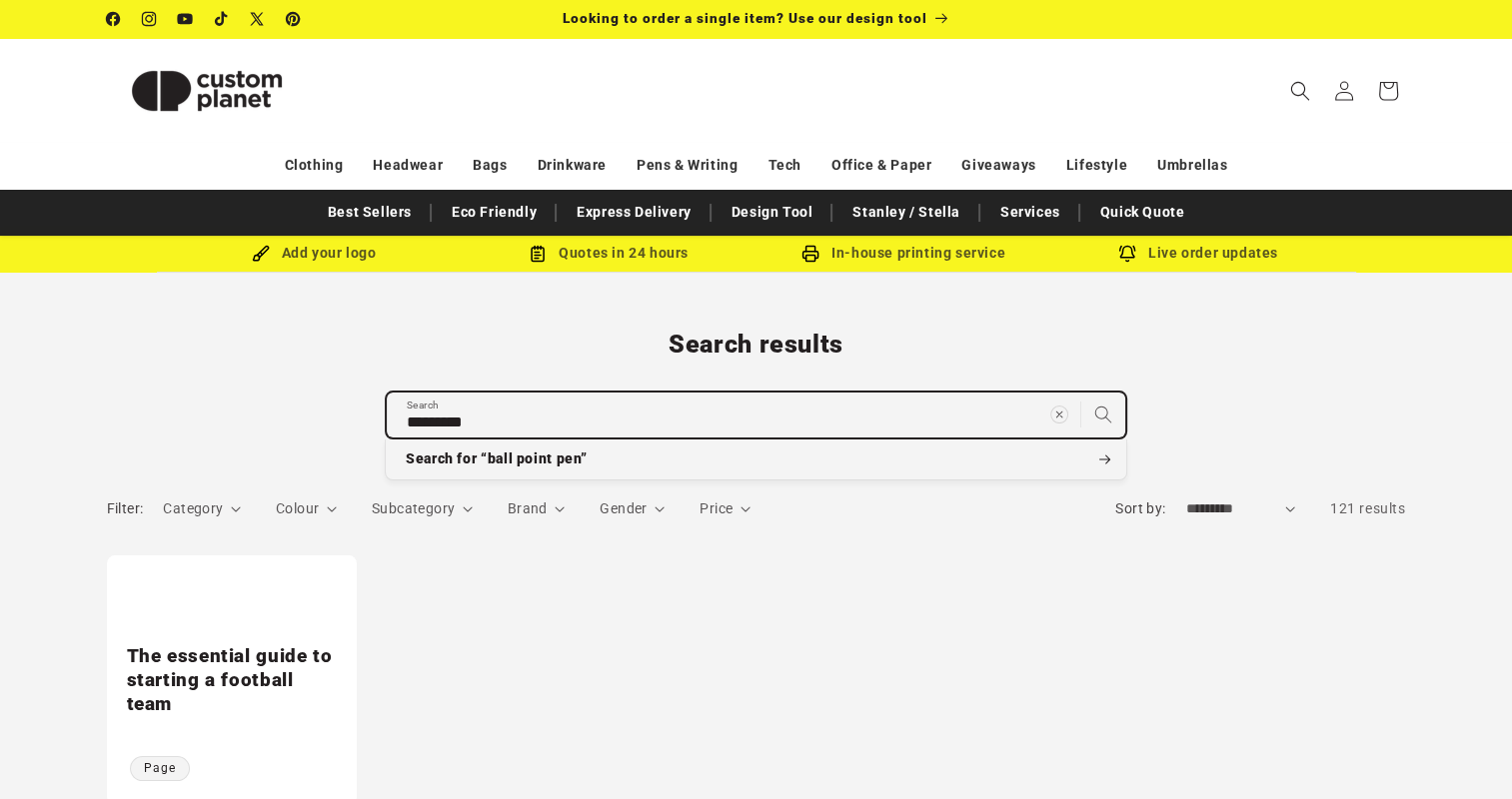 type on "**********" 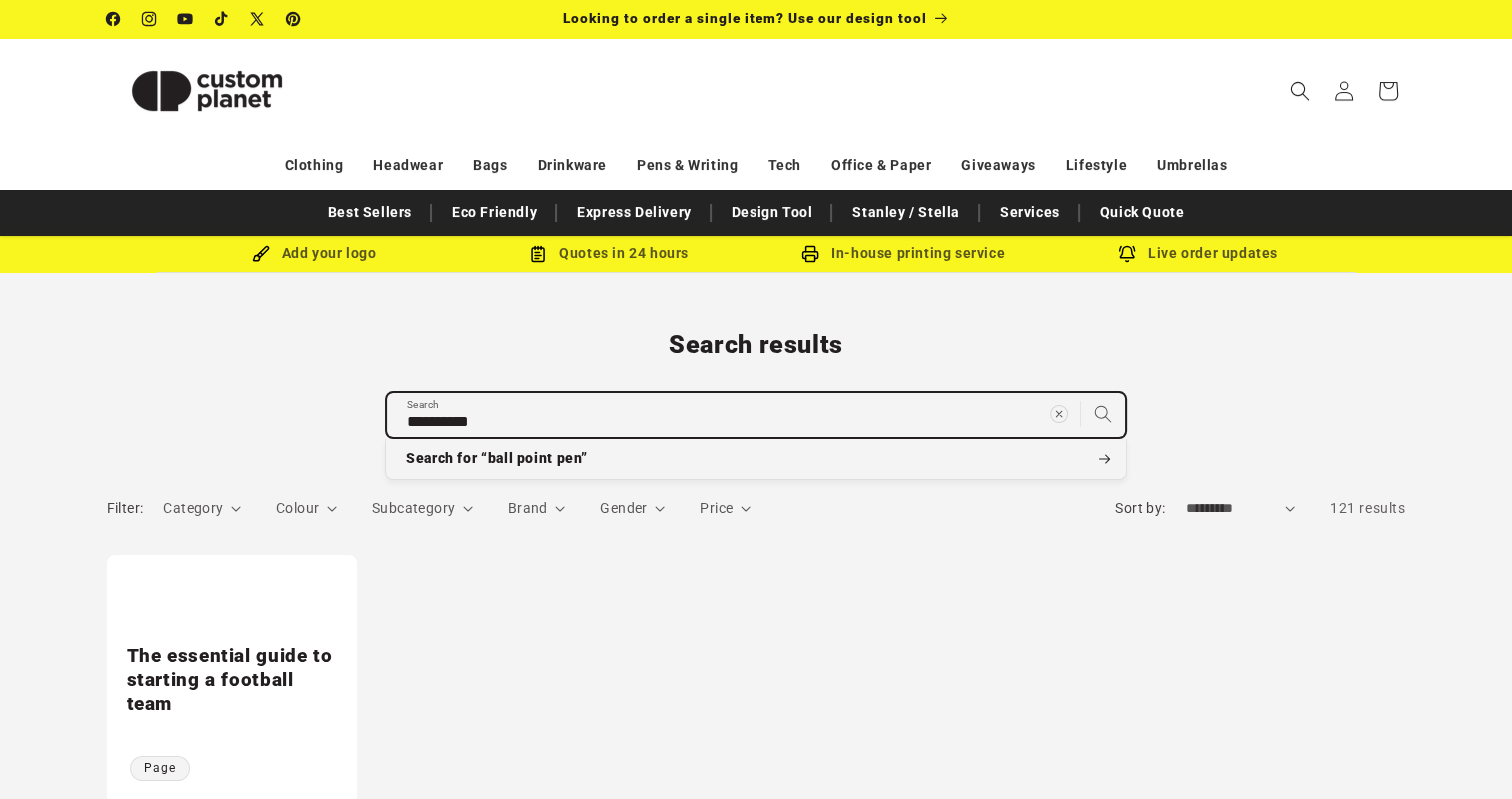 type on "**********" 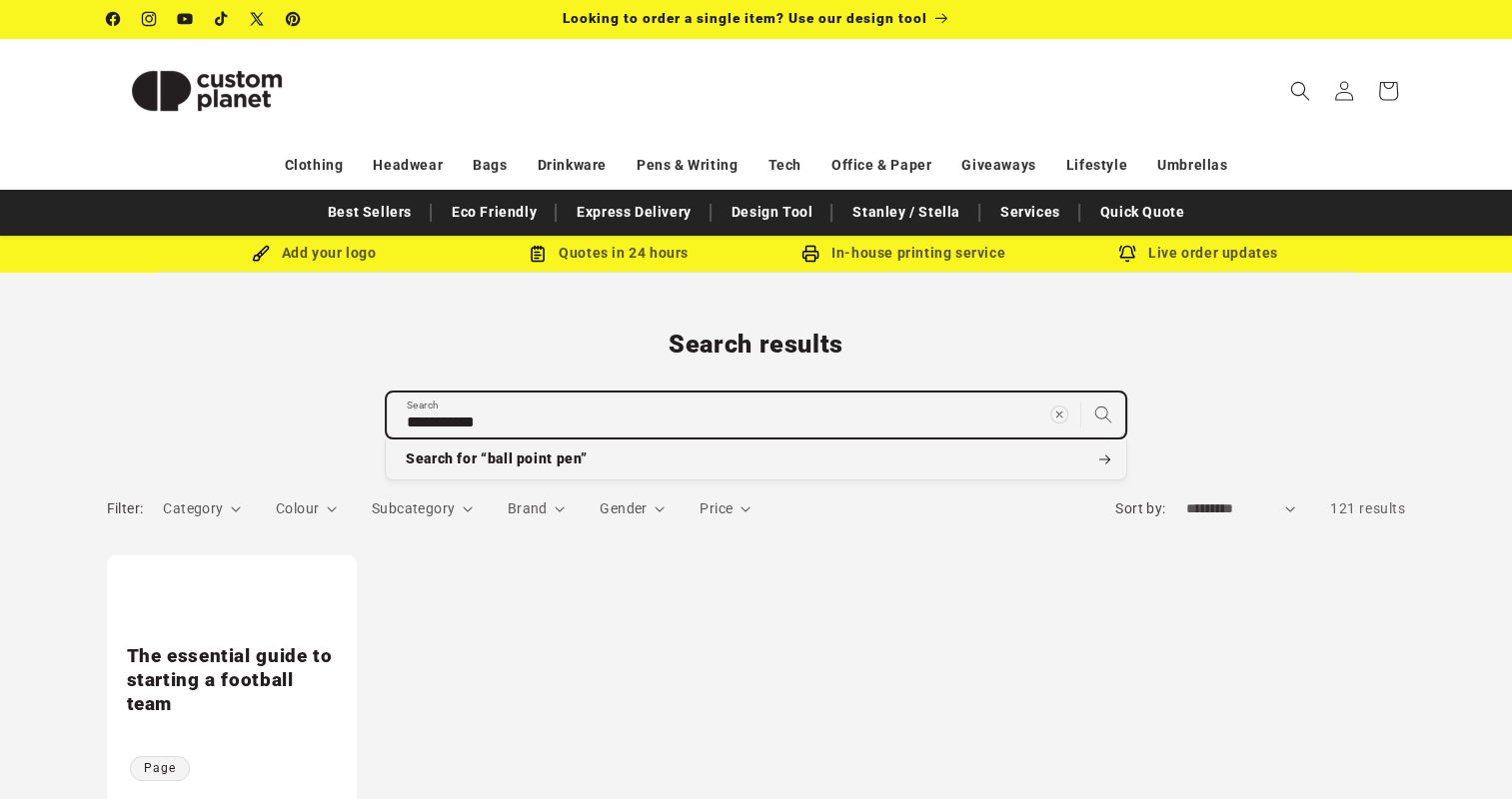 type on "**********" 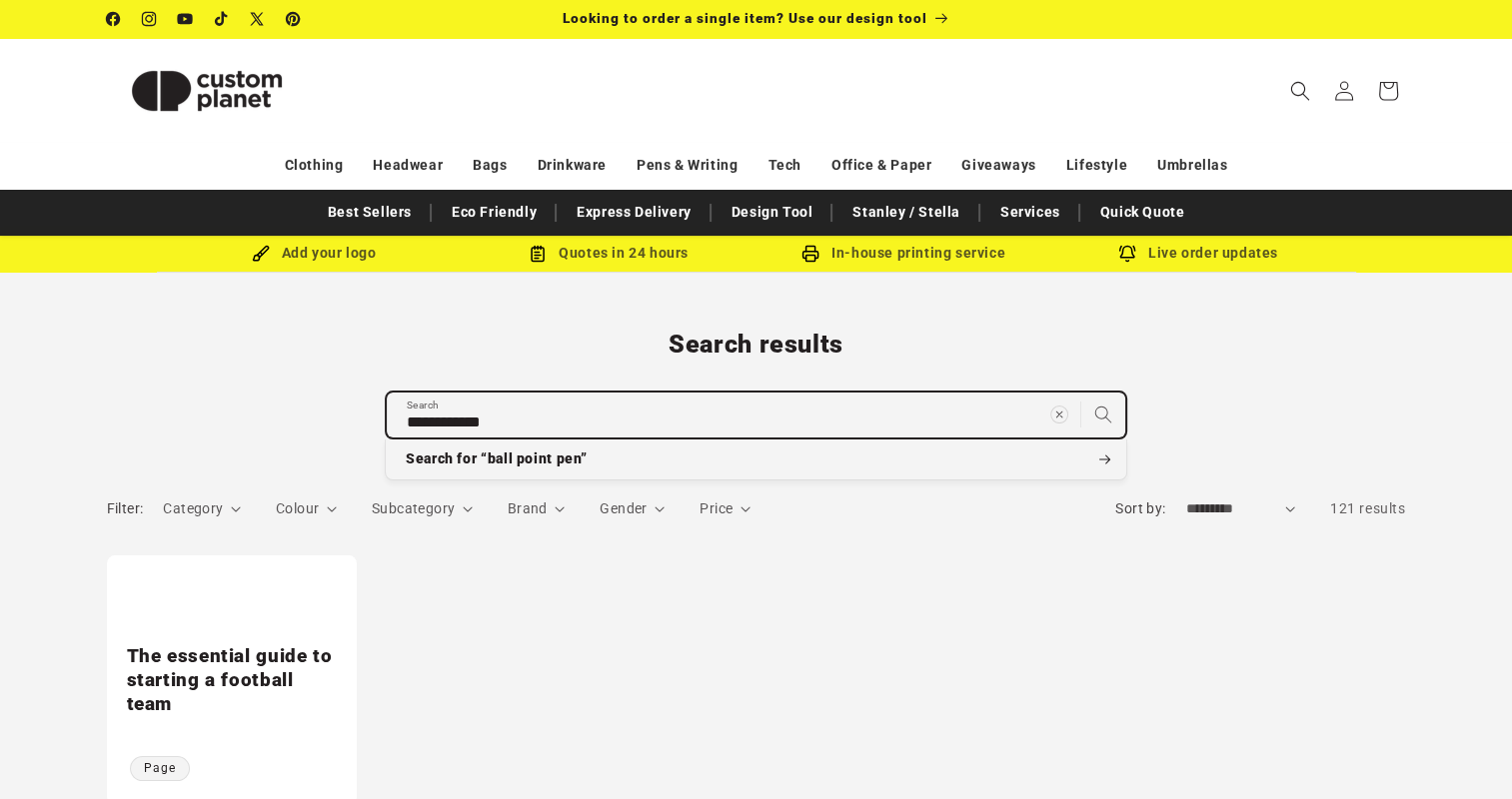 type on "**********" 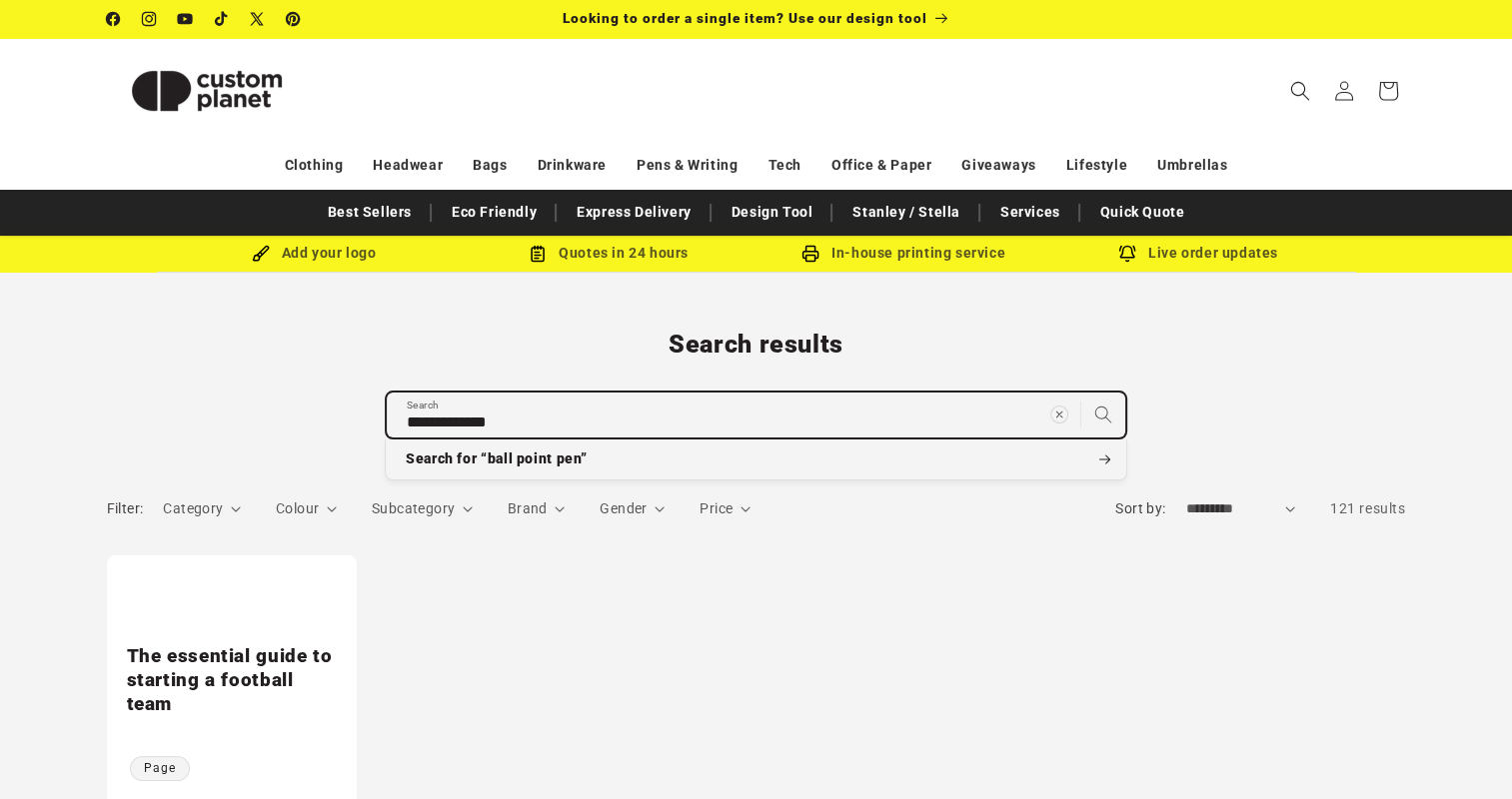 type on "**********" 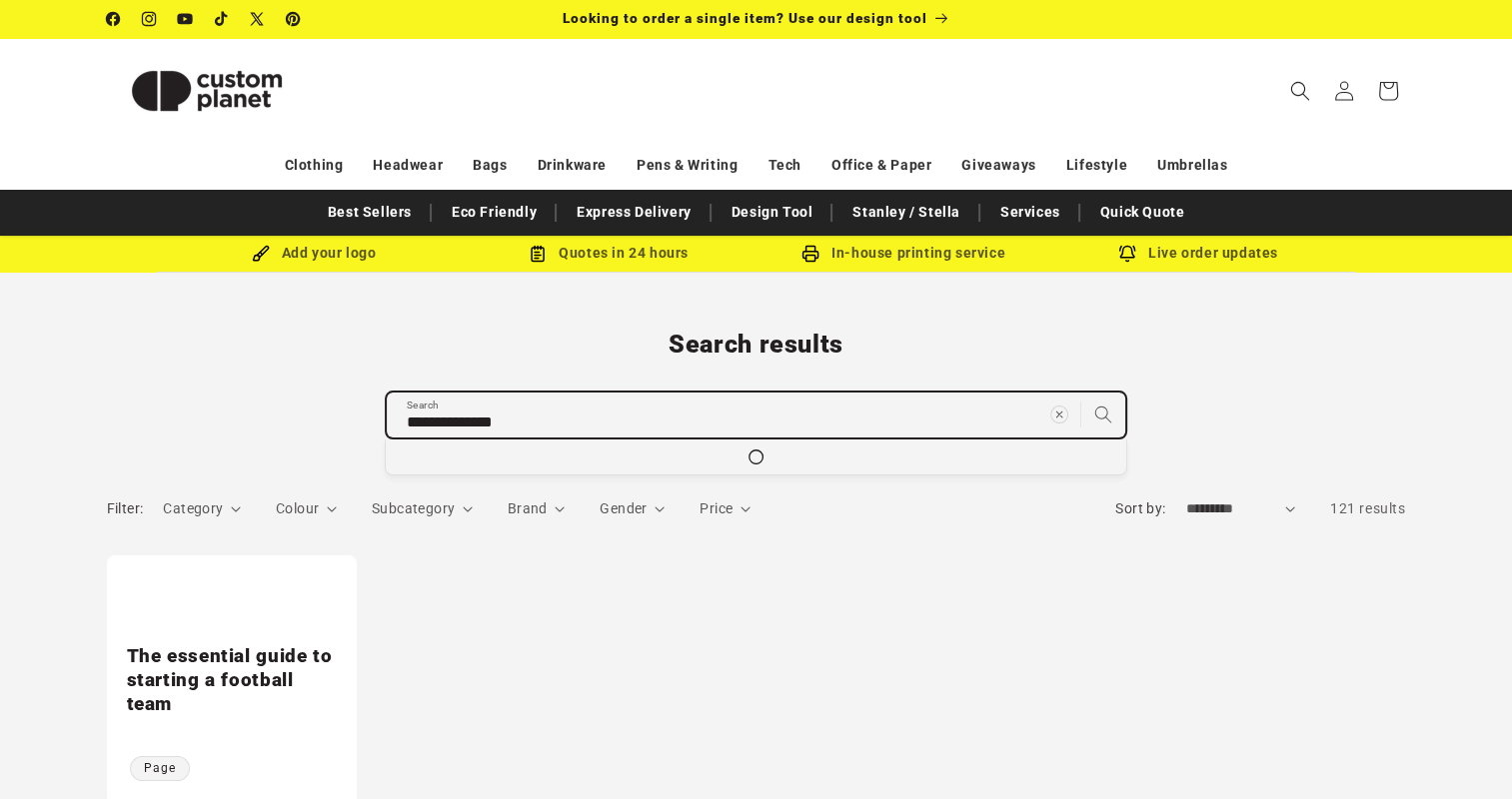 type on "**********" 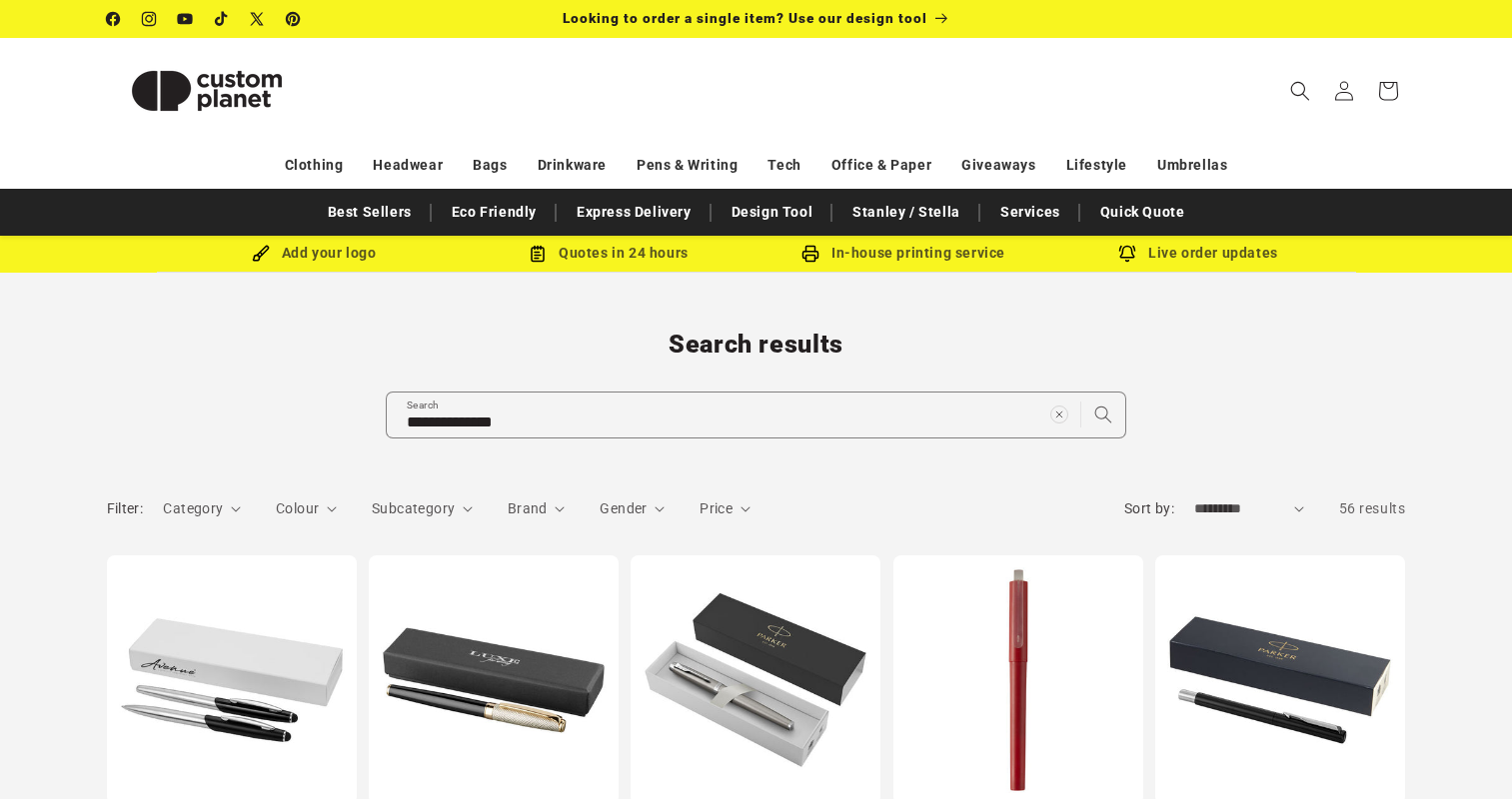 scroll, scrollTop: 0, scrollLeft: 0, axis: both 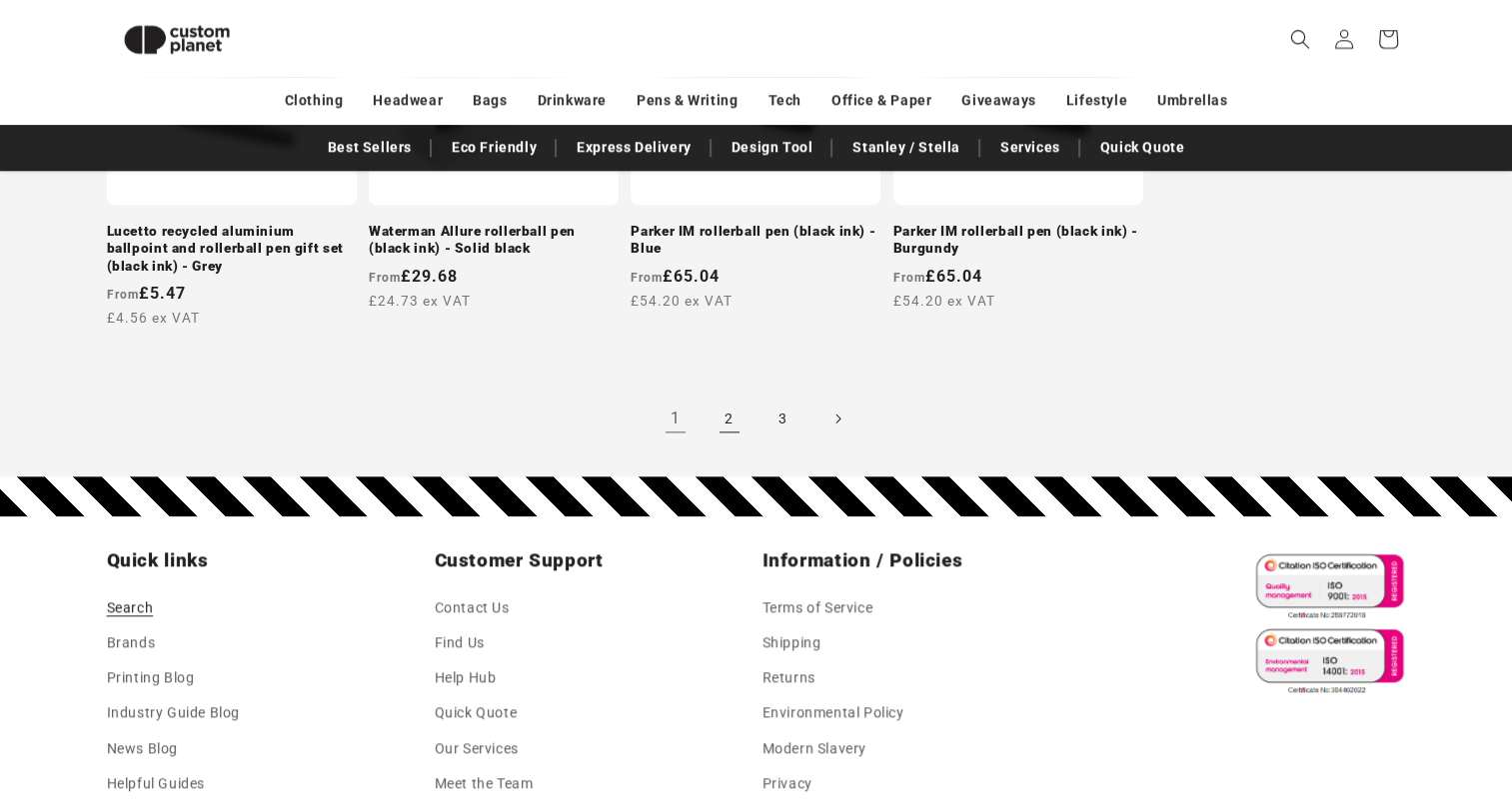 click on "2" at bounding box center (730, 418) 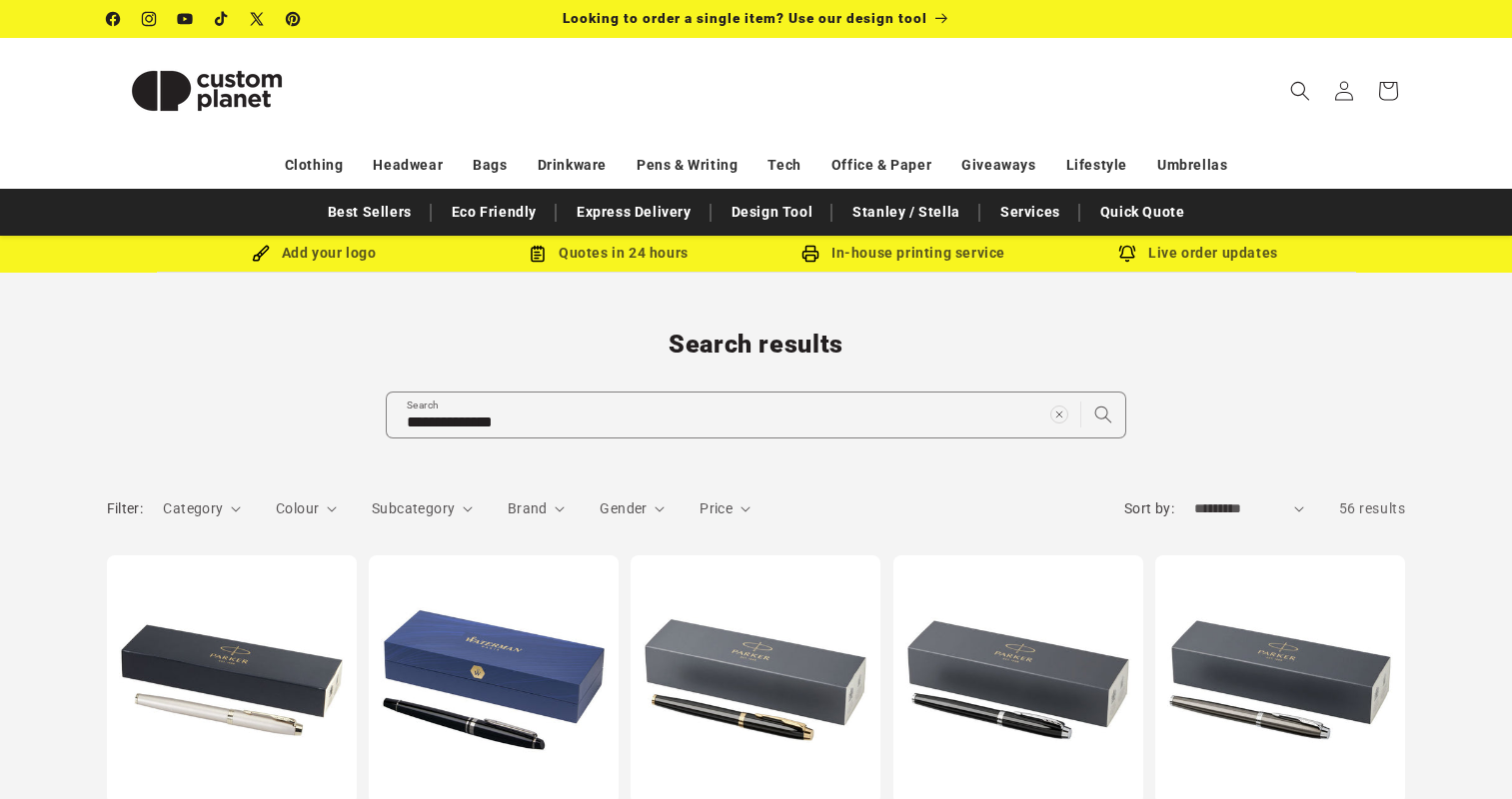 scroll, scrollTop: 0, scrollLeft: 0, axis: both 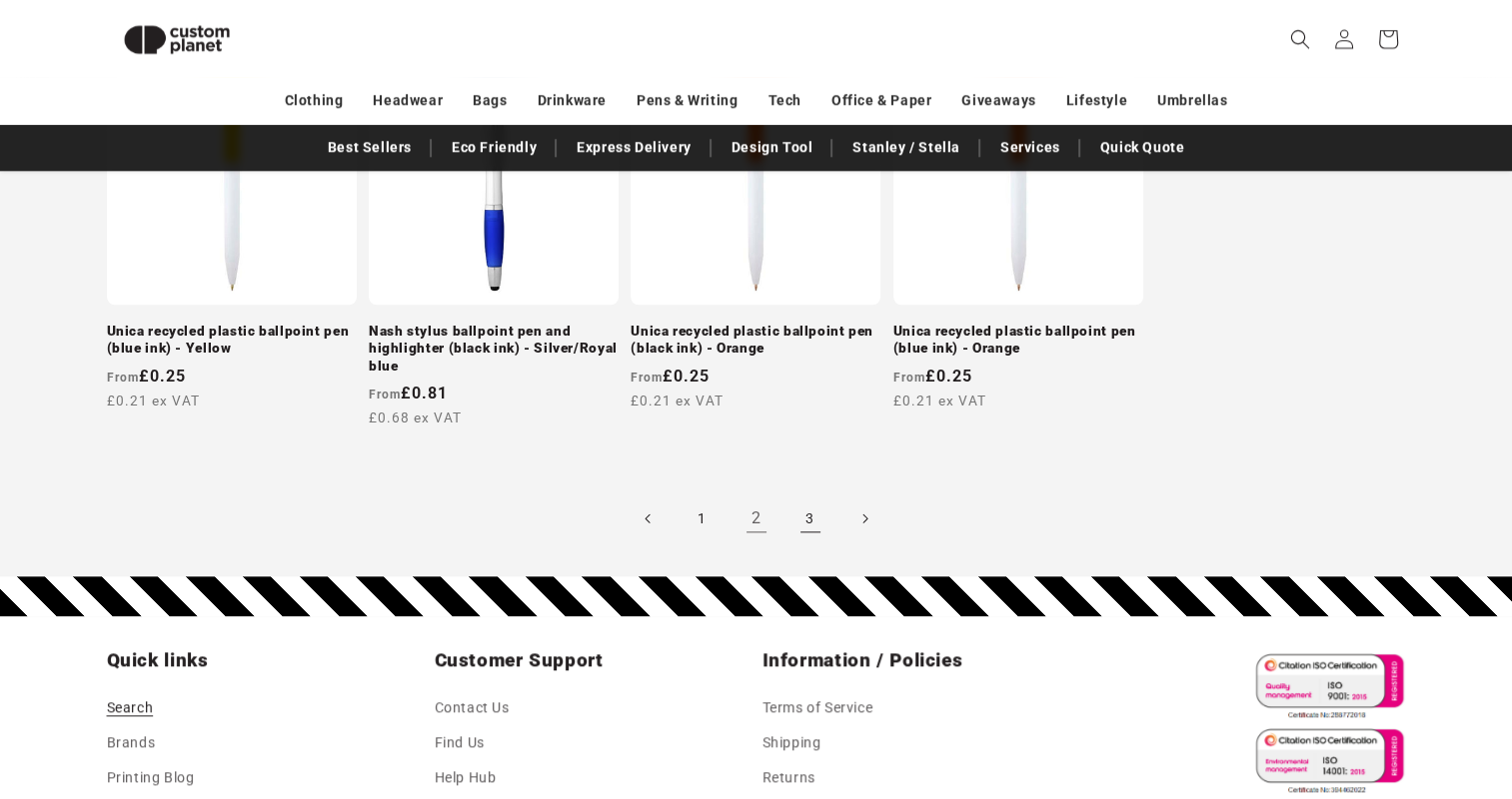 click on "3" at bounding box center [810, 518] 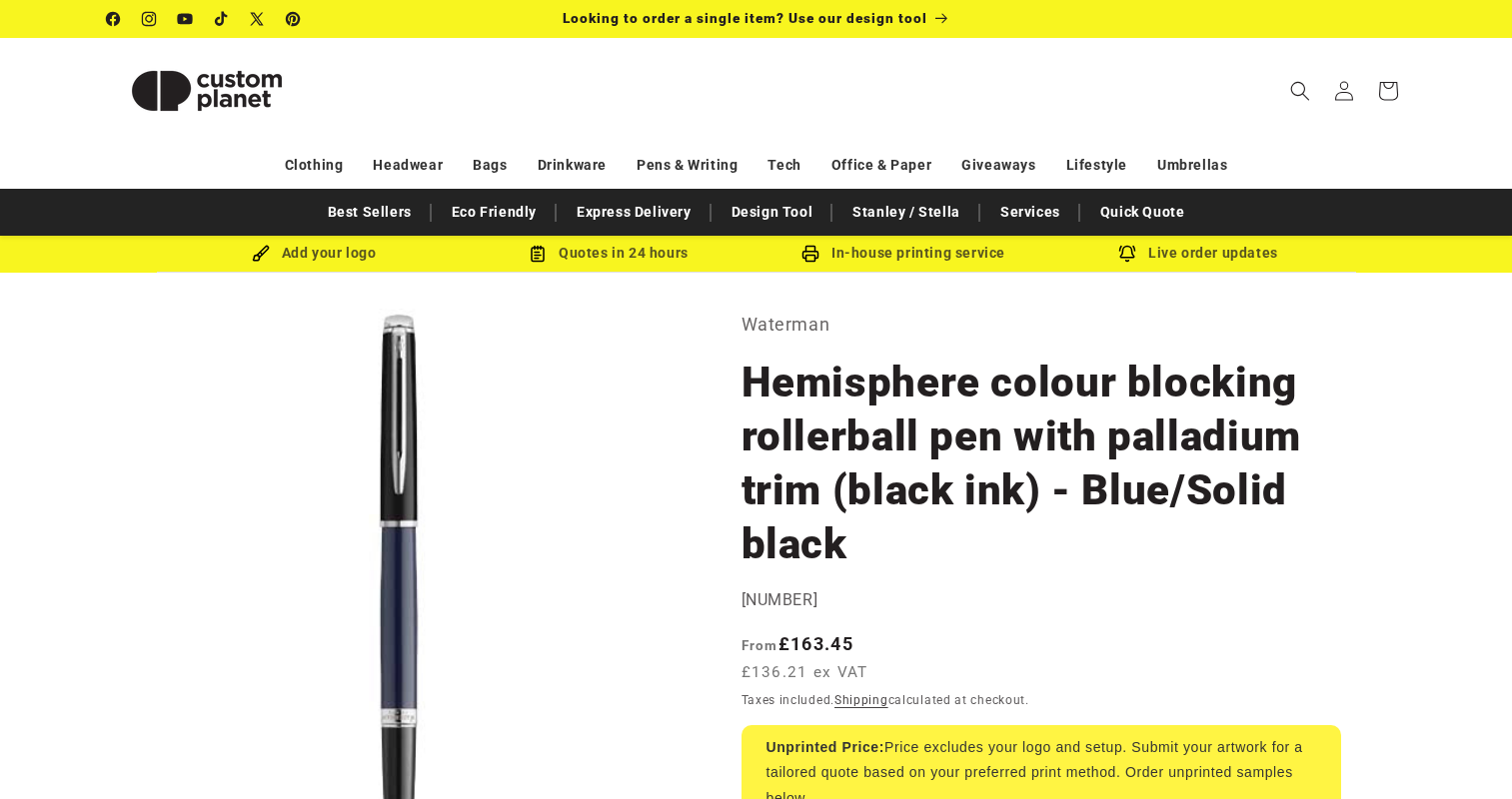scroll, scrollTop: 0, scrollLeft: 0, axis: both 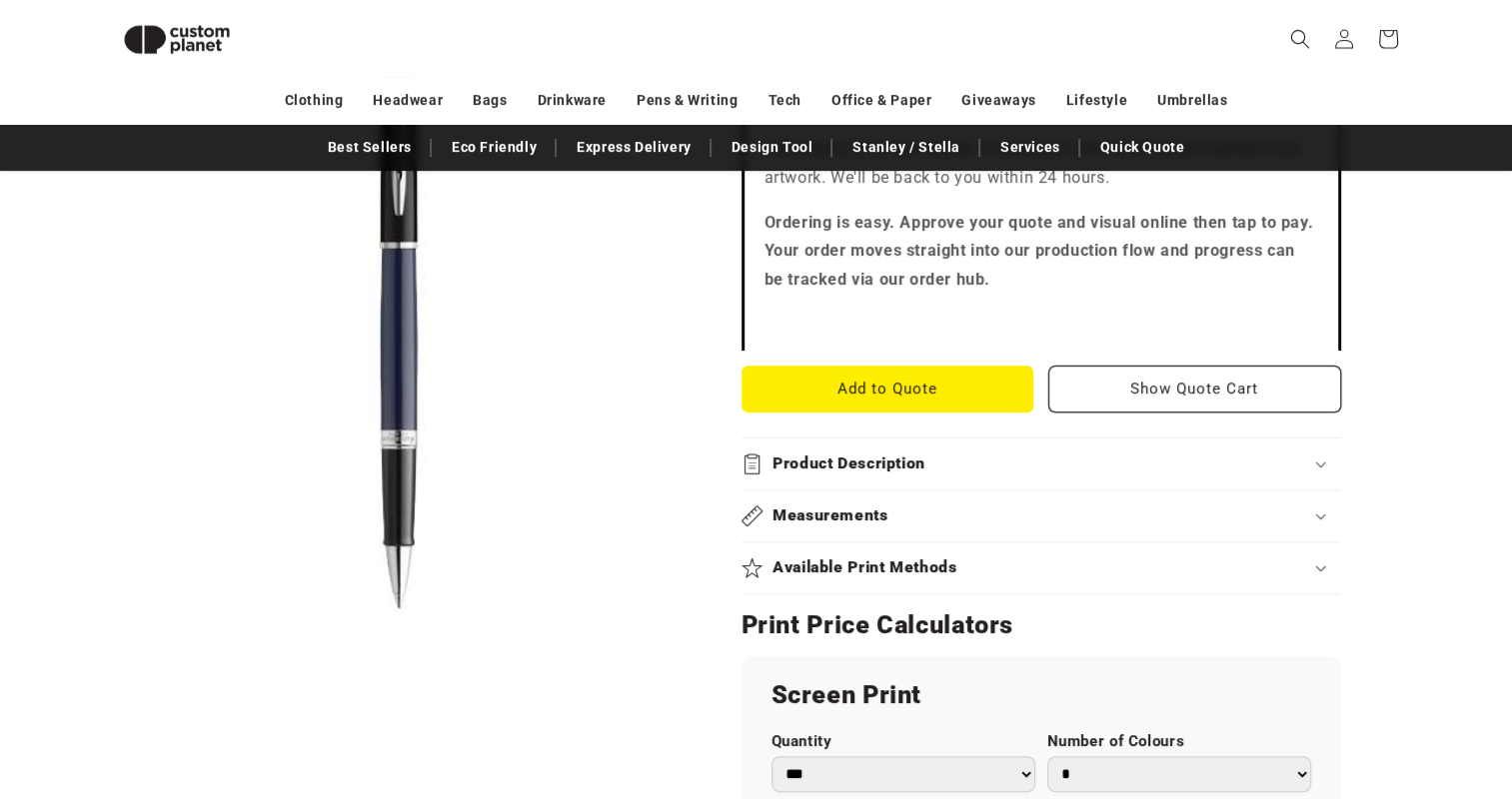 click on "Open media 1 in modal" at bounding box center [107, 614] 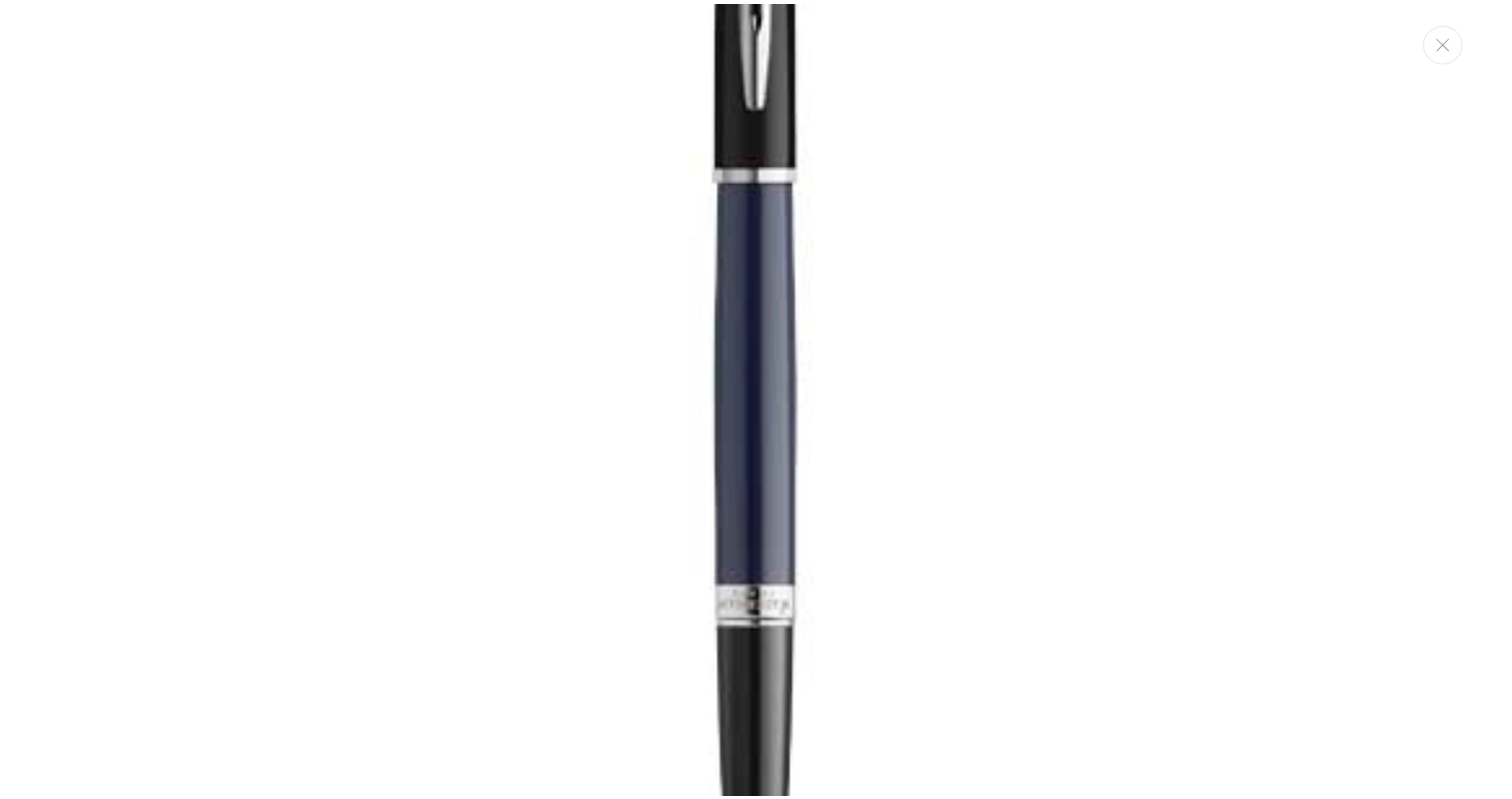 scroll, scrollTop: 0, scrollLeft: 0, axis: both 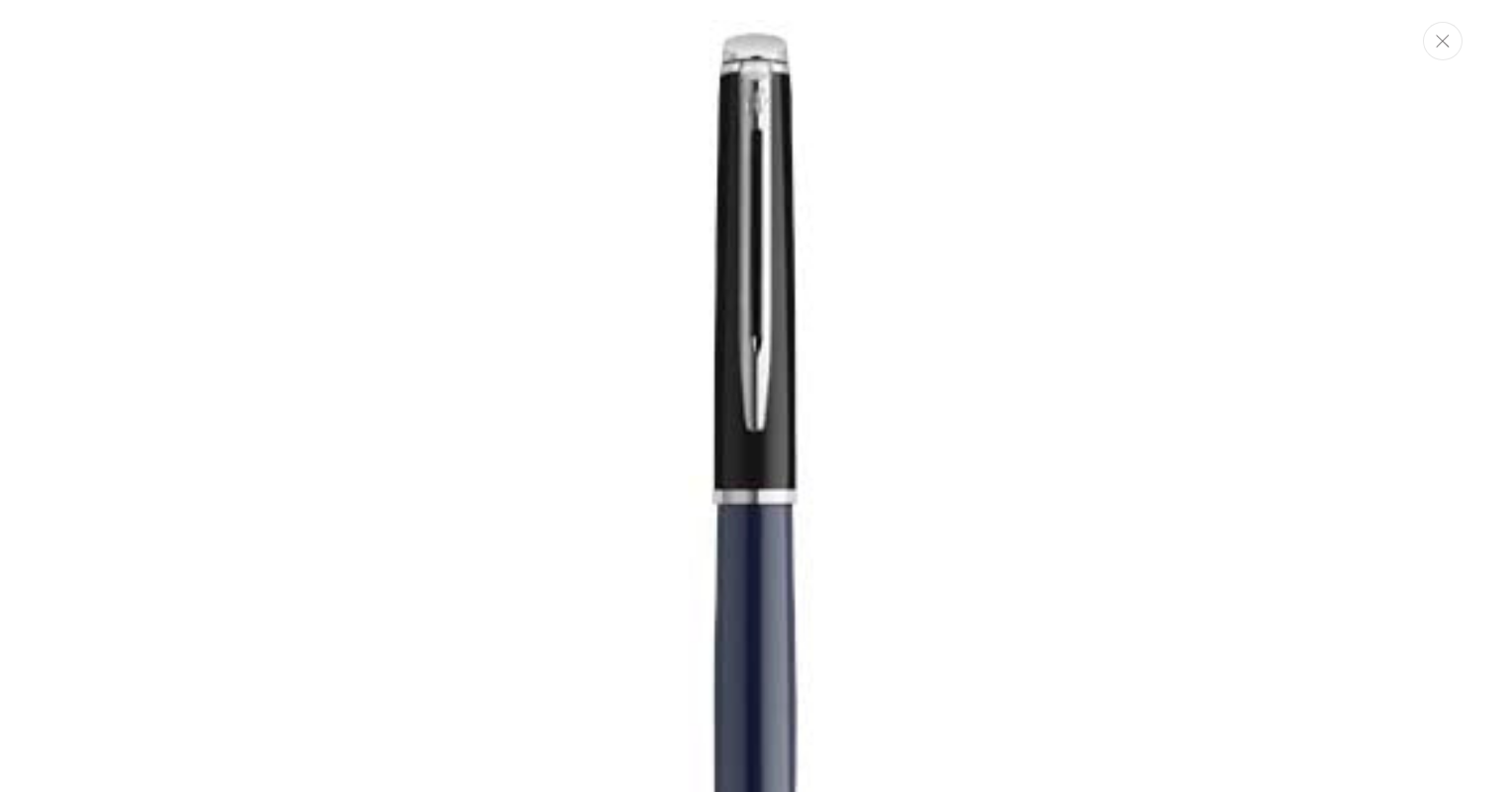 click at bounding box center (1443, 41) 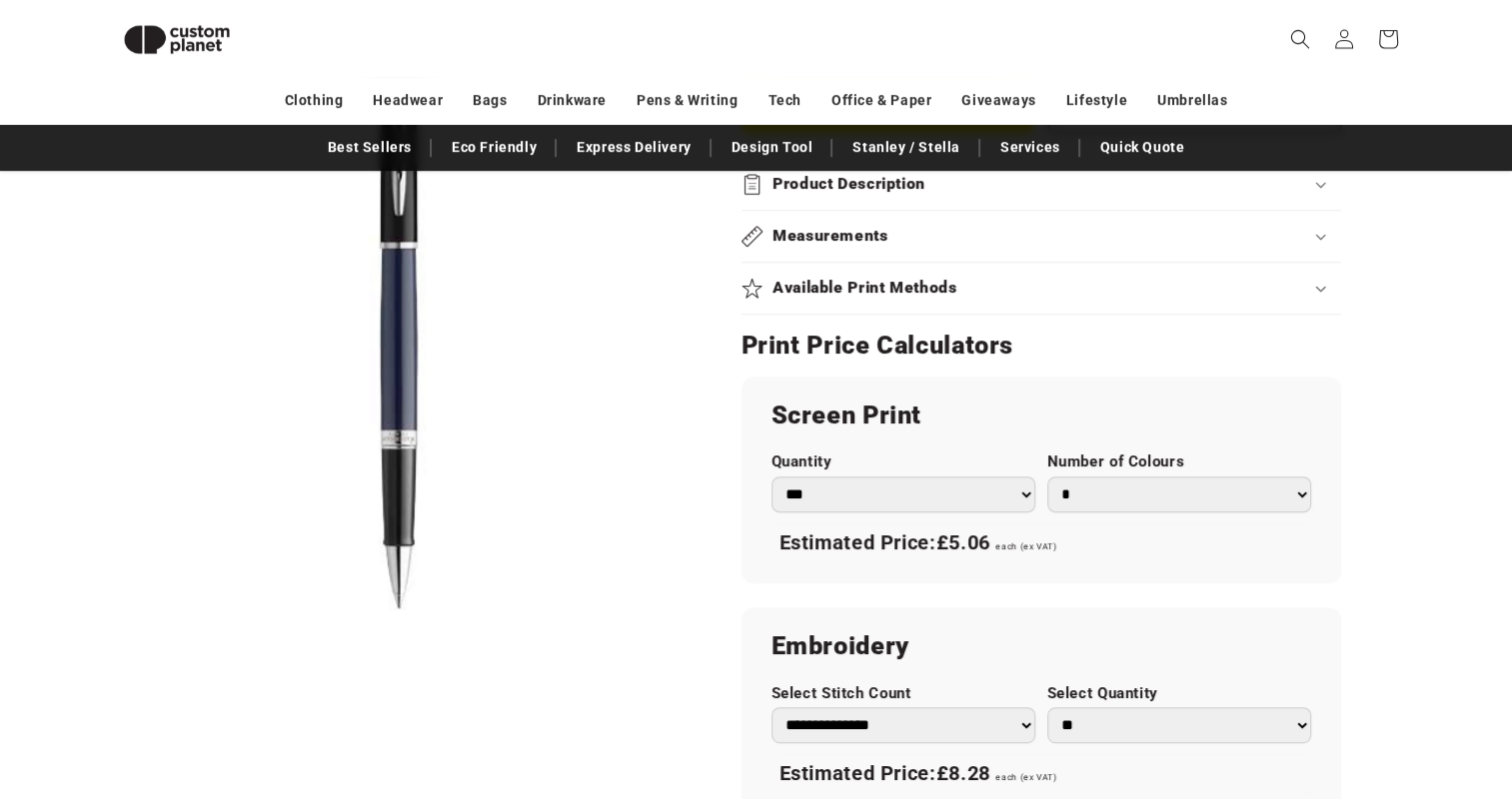 scroll, scrollTop: 1071, scrollLeft: 0, axis: vertical 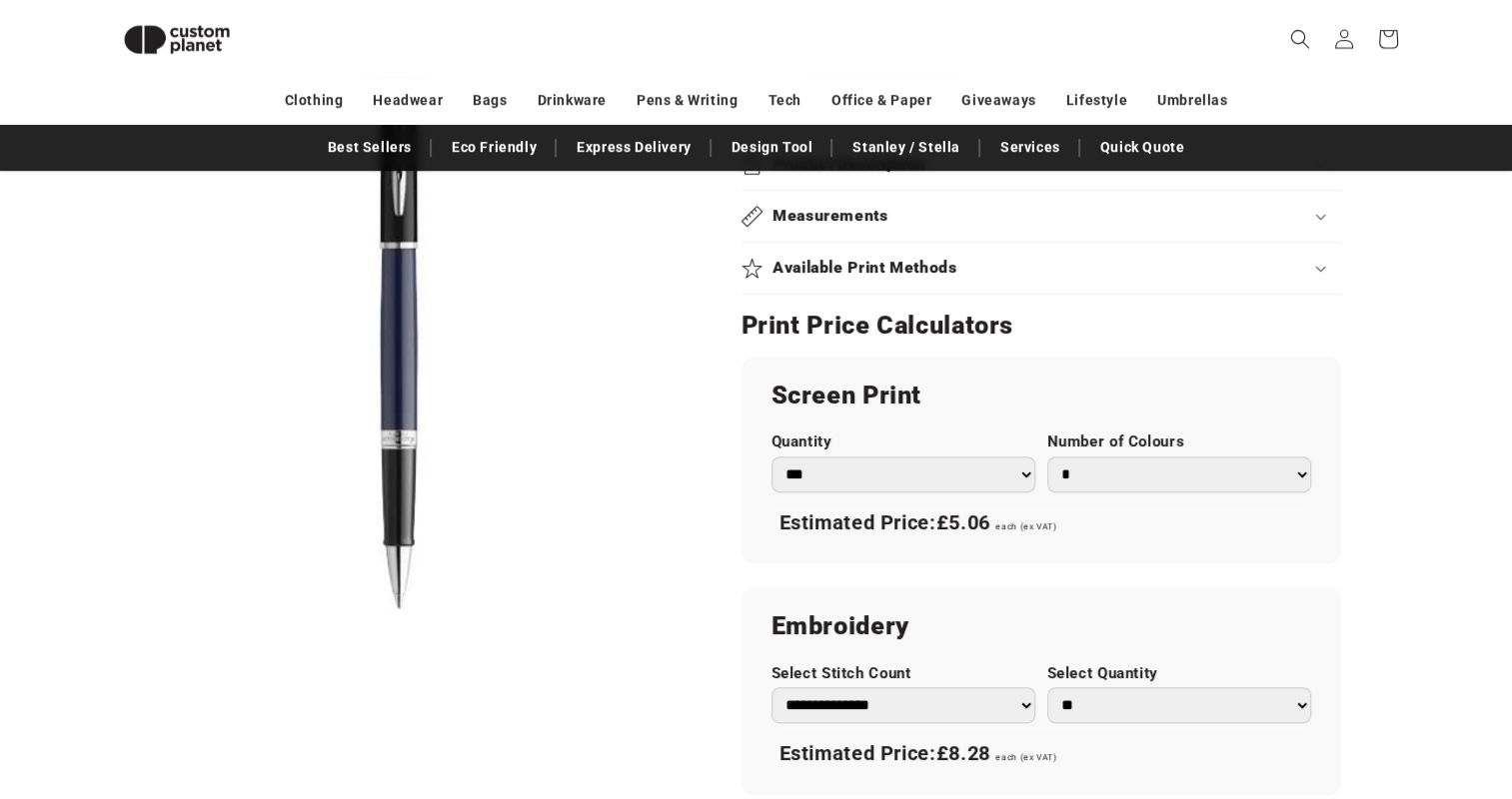 click on "***
***
***
****
****
****
*****
*****" at bounding box center (903, 474) 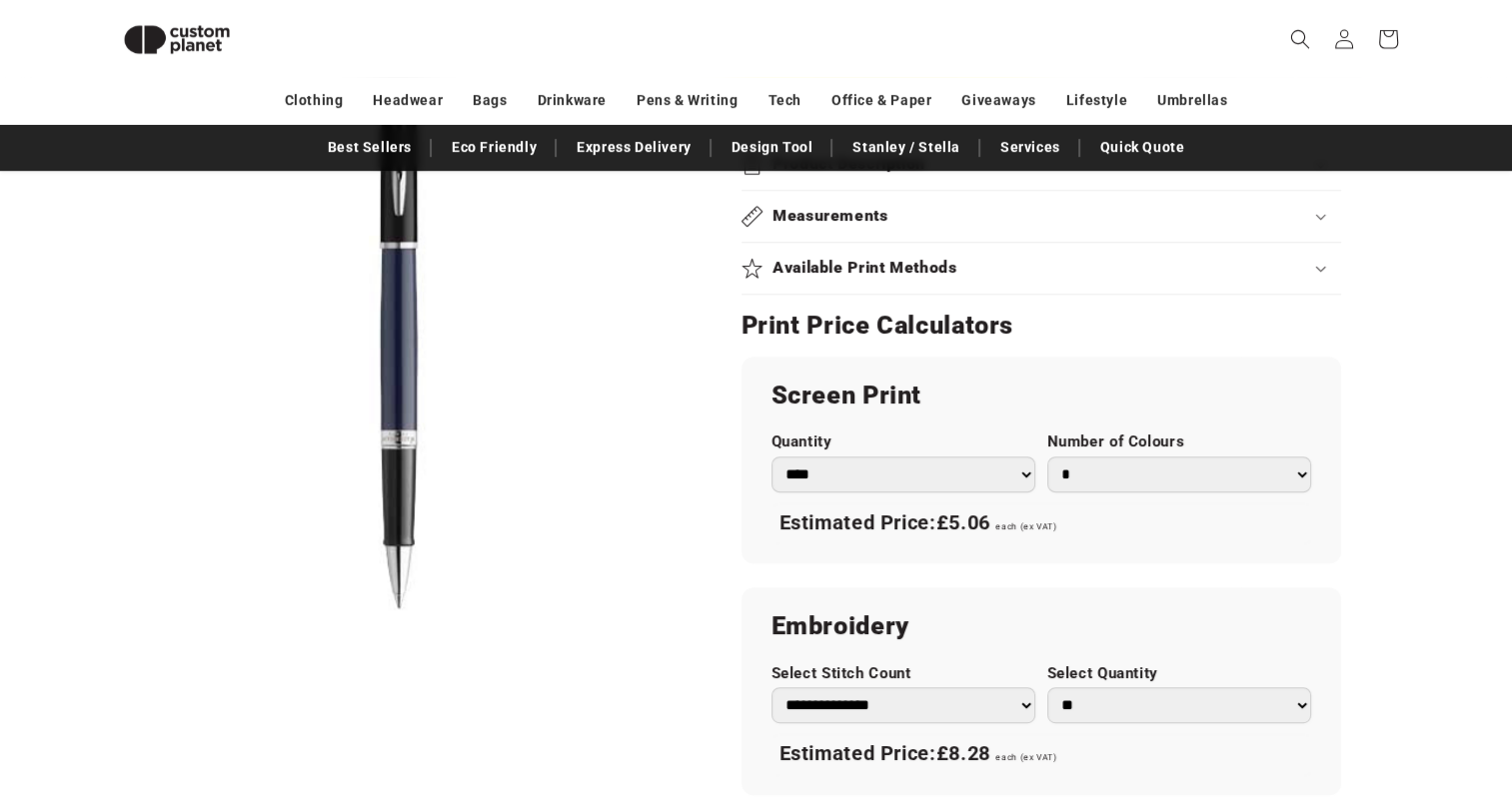 click on "***
***
***
****
****
****
*****
*****" at bounding box center [903, 474] 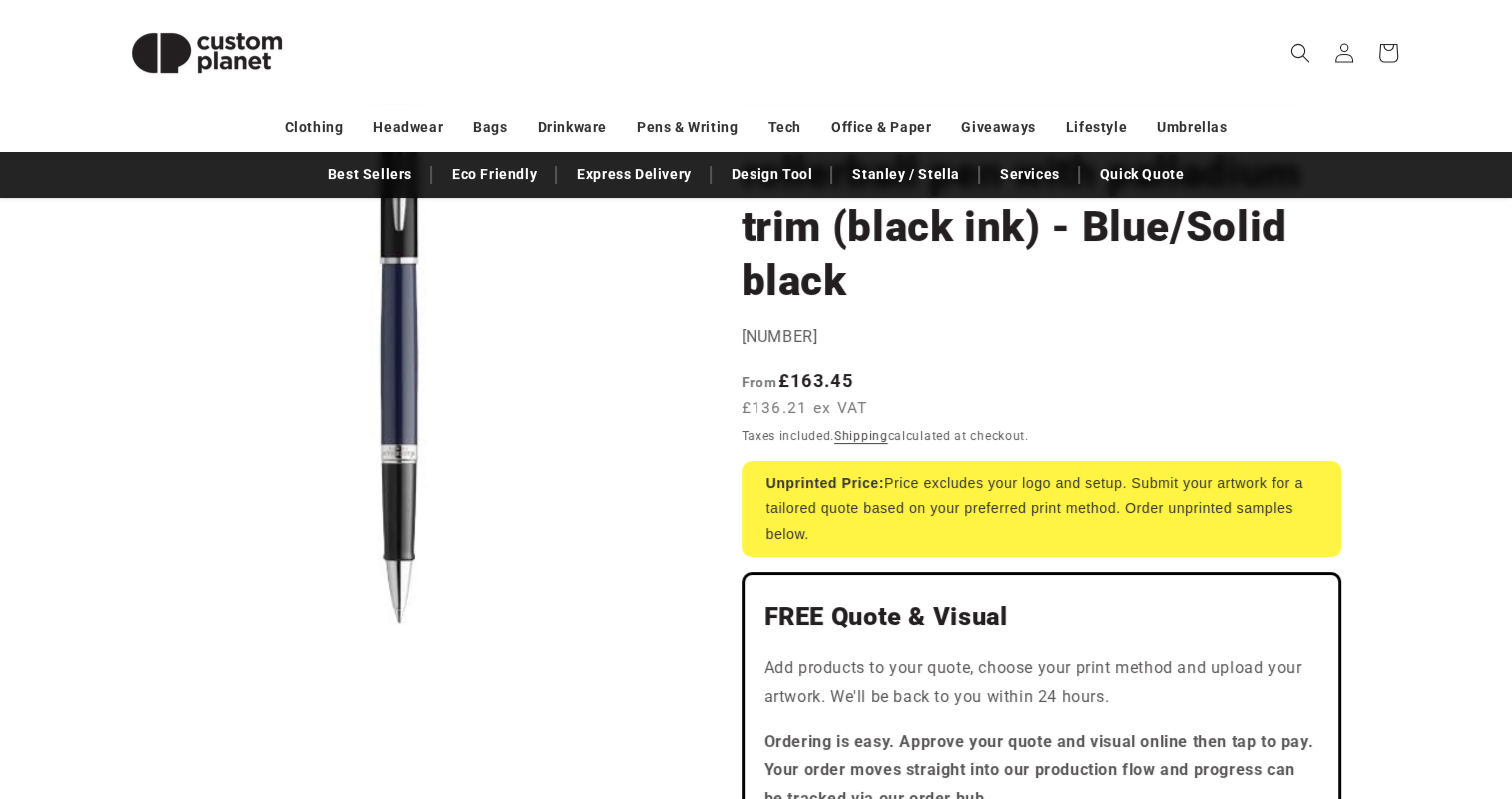 scroll, scrollTop: 100, scrollLeft: 0, axis: vertical 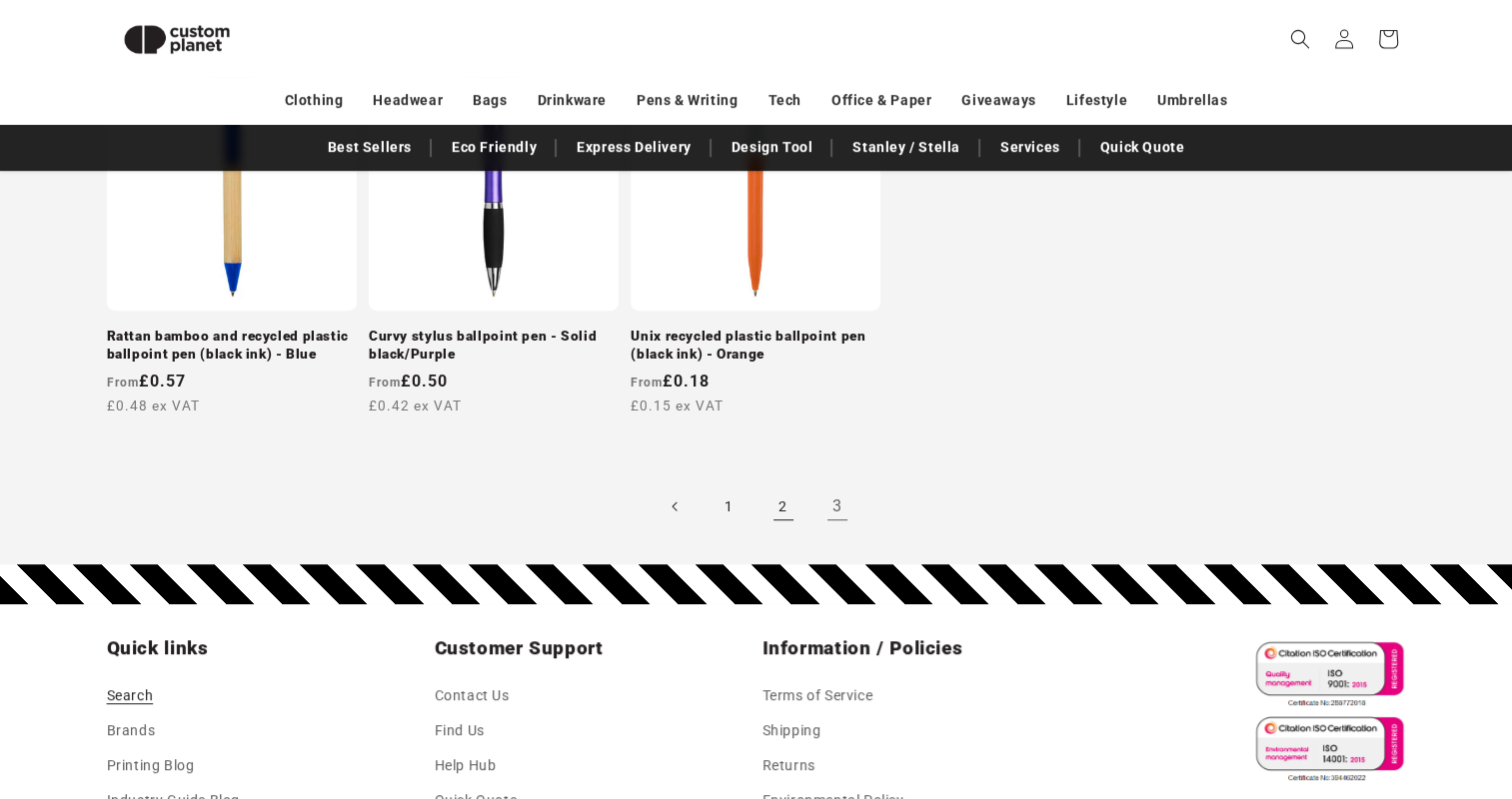 click on "2" at bounding box center [783, 506] 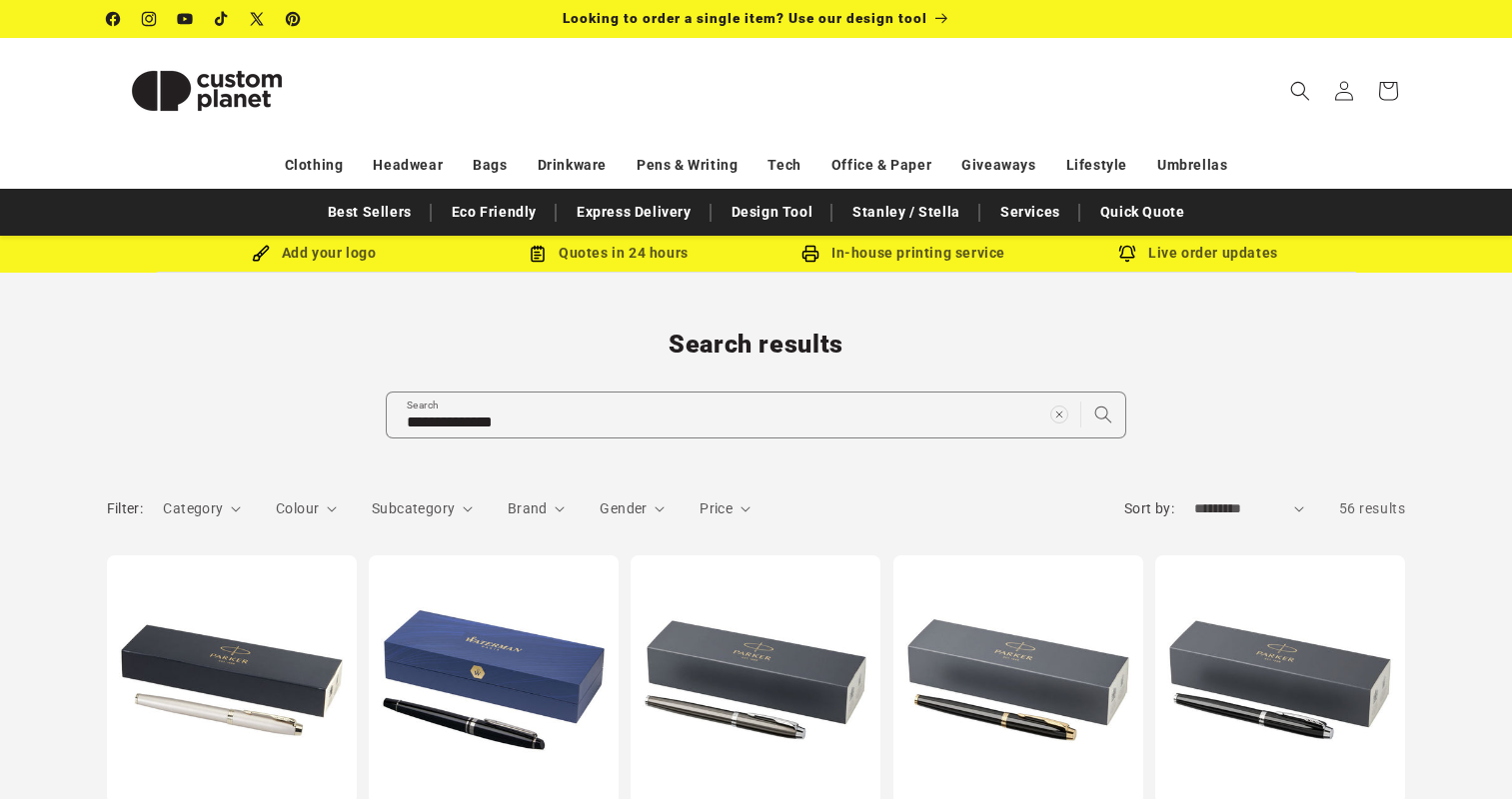 scroll, scrollTop: 0, scrollLeft: 0, axis: both 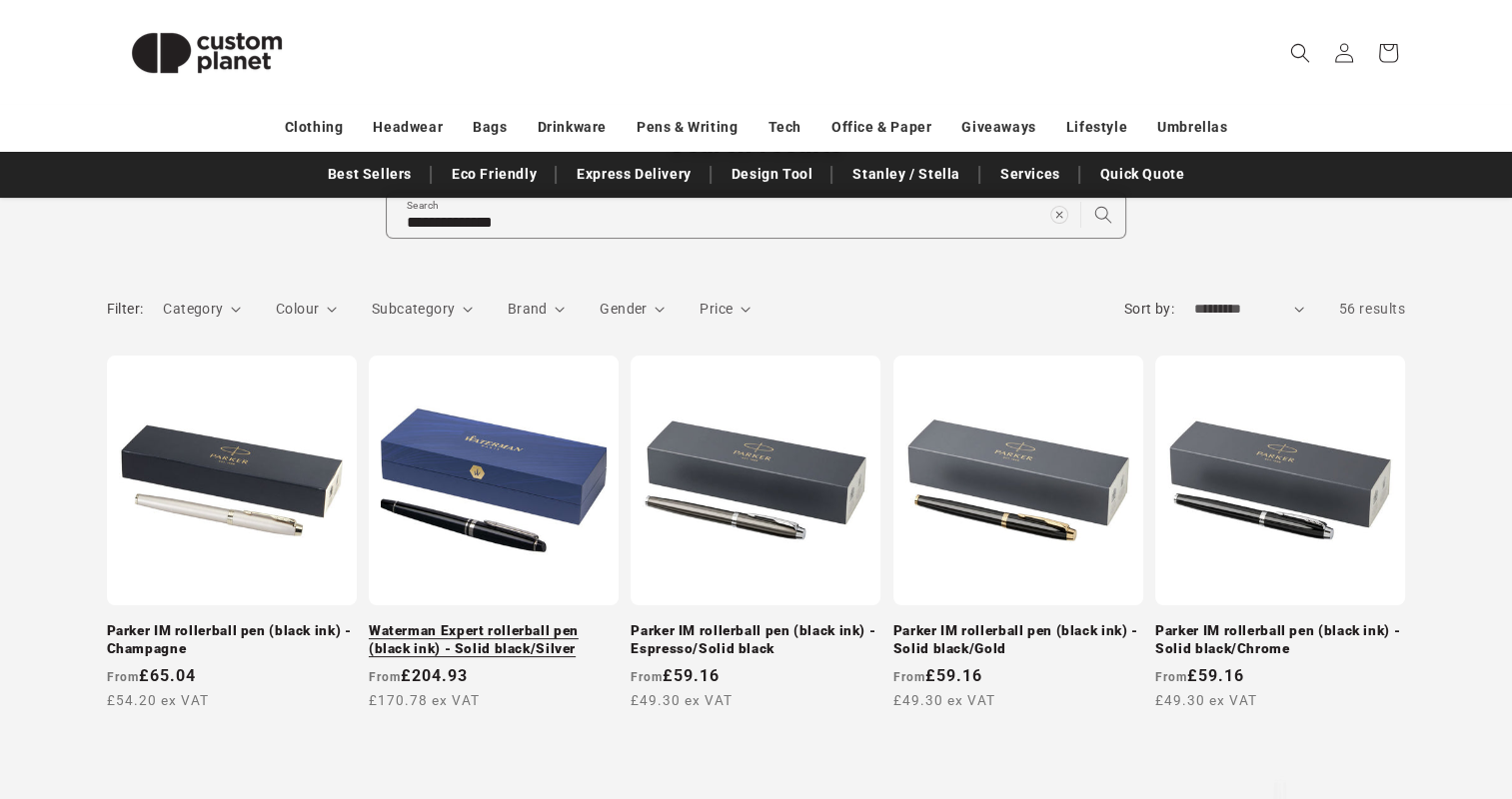 click on "Waterman Expert rollerball pen (black ink) - Solid black/Silver" at bounding box center [494, 639] 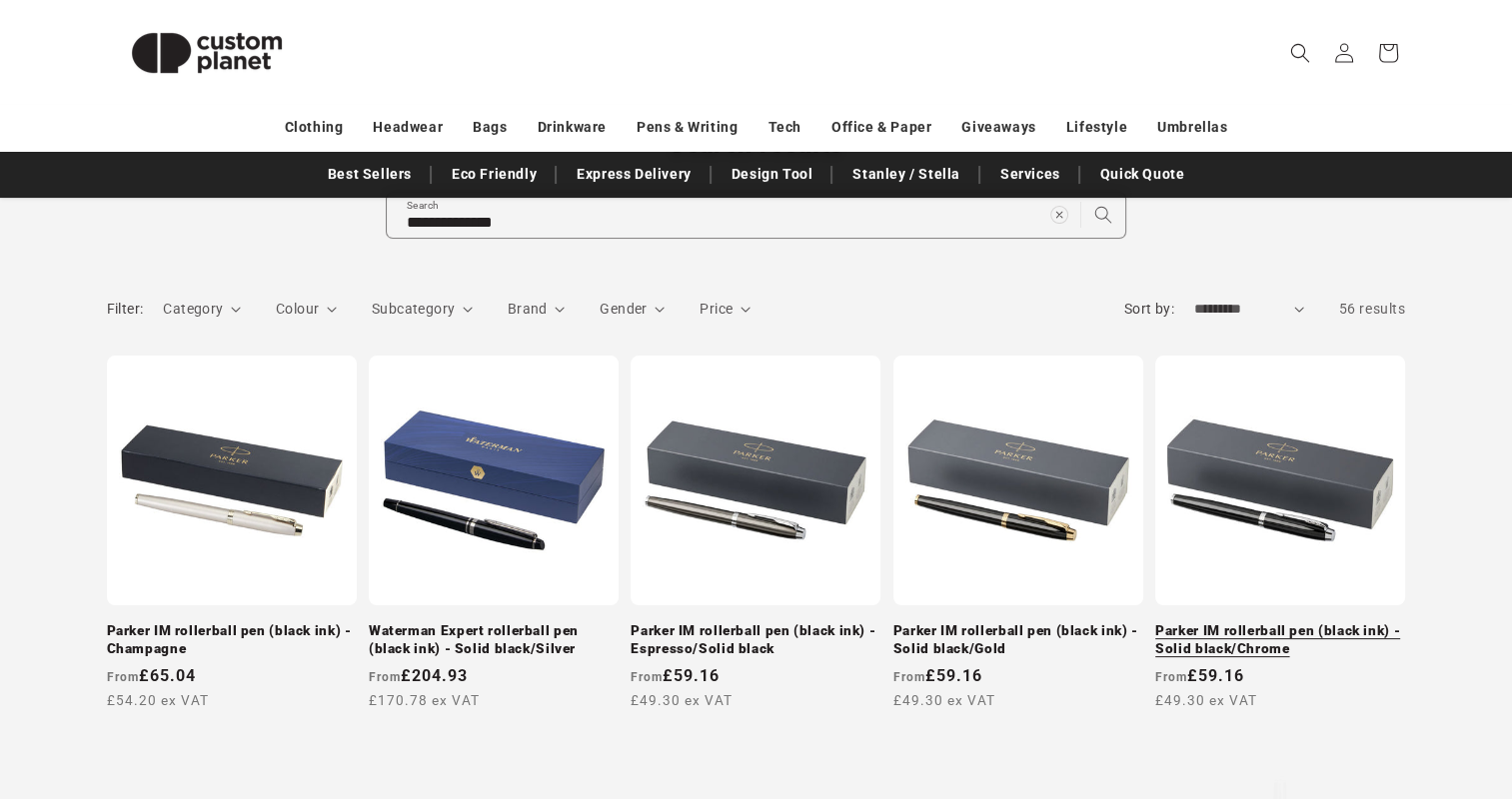 click on "Parker IM rollerball pen (black ink) - Solid black/Chrome" at bounding box center [1280, 639] 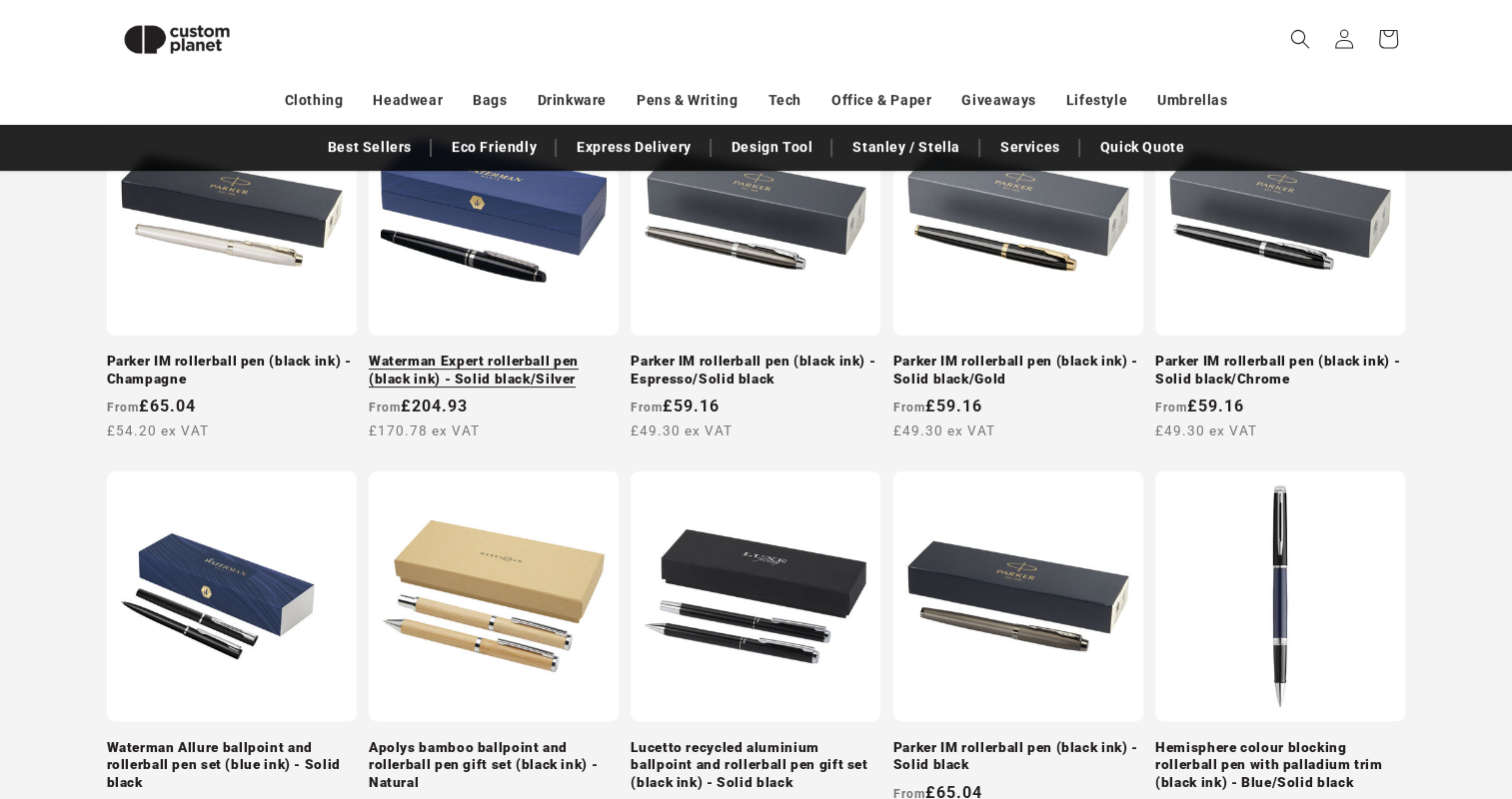 scroll, scrollTop: 571, scrollLeft: 0, axis: vertical 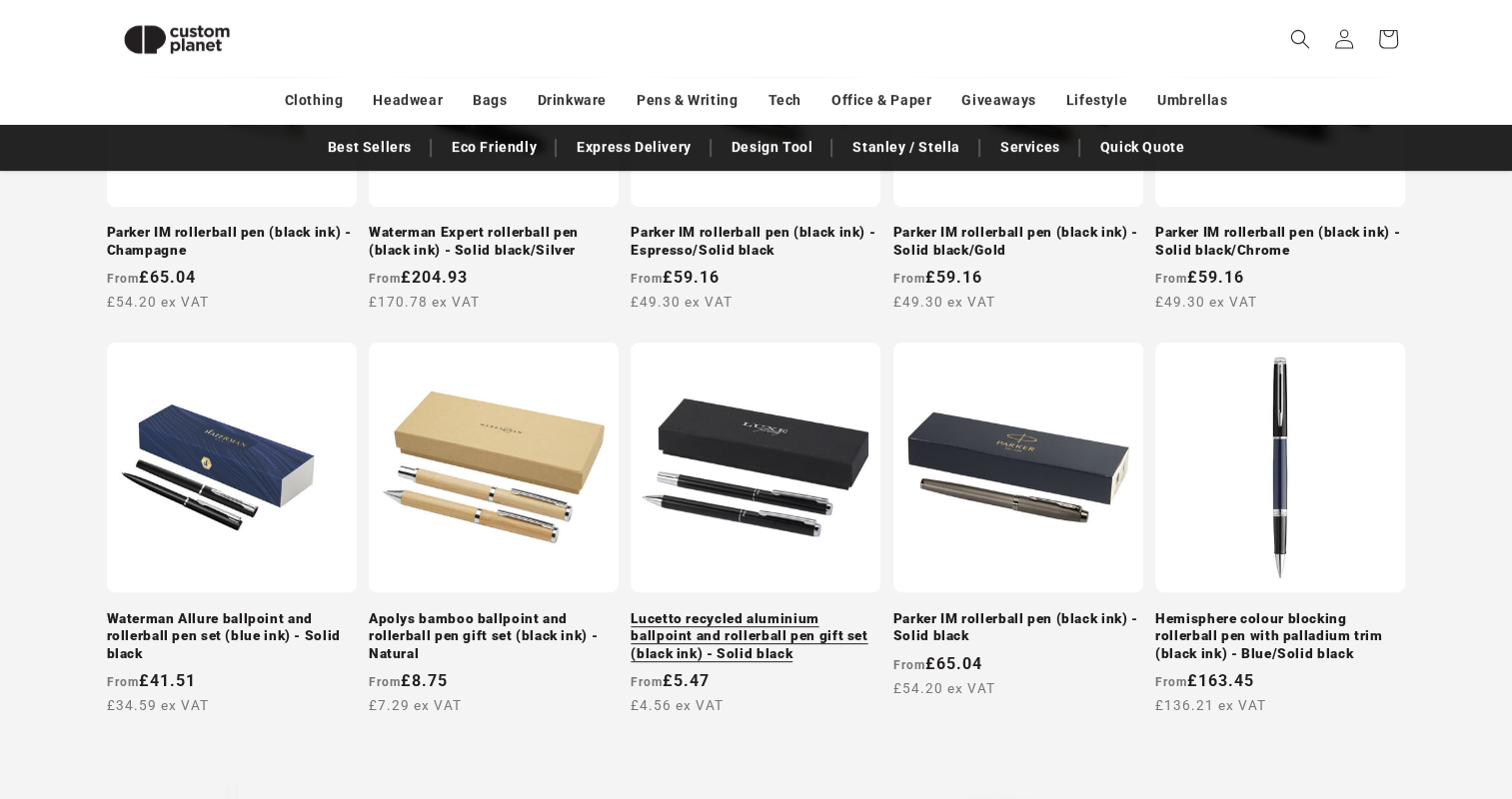 click on "Lucetto recycled aluminium ballpoint and rollerball pen gift set (black ink) - Solid black" at bounding box center [756, 636] 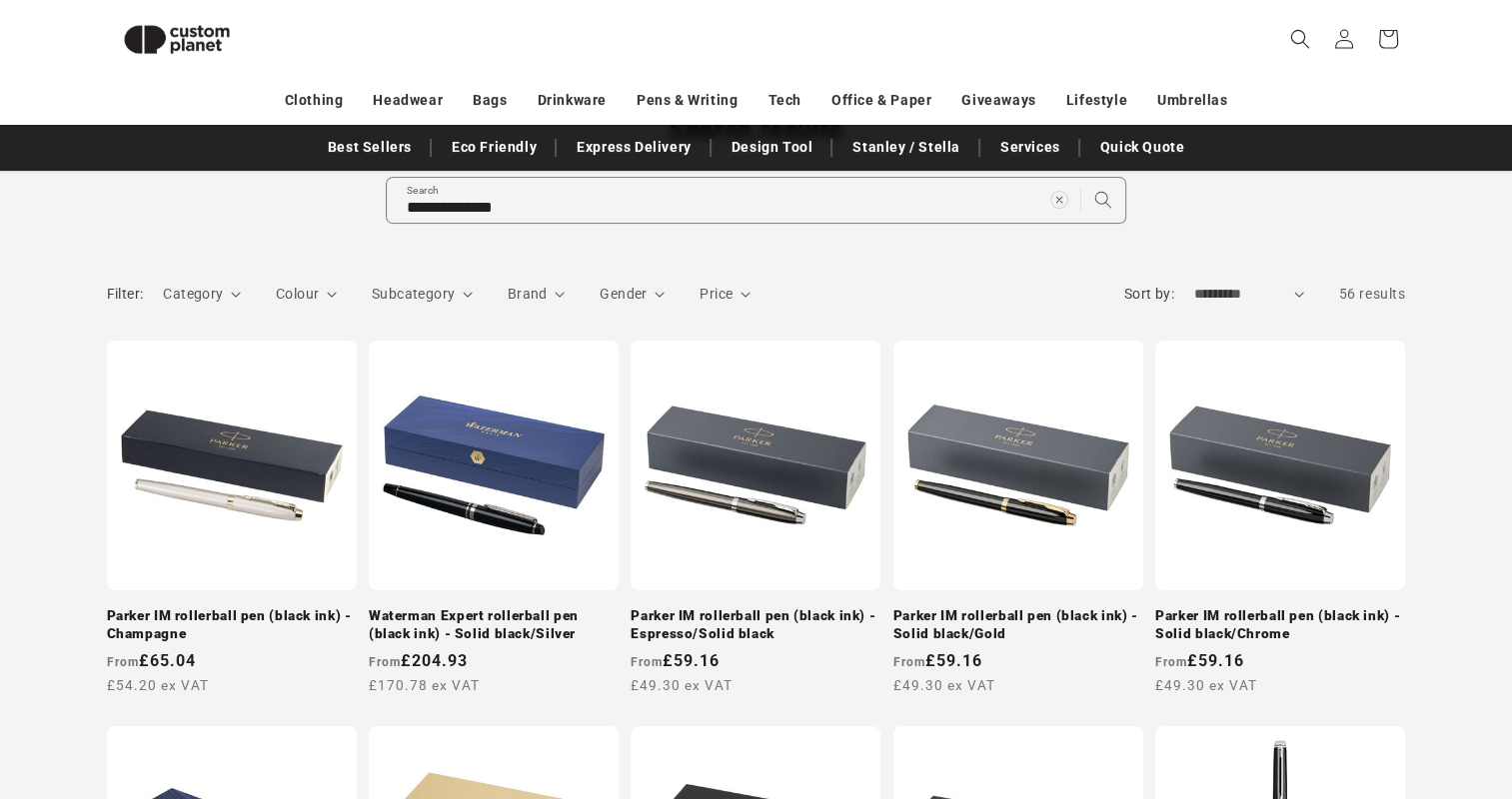 scroll, scrollTop: 0, scrollLeft: 0, axis: both 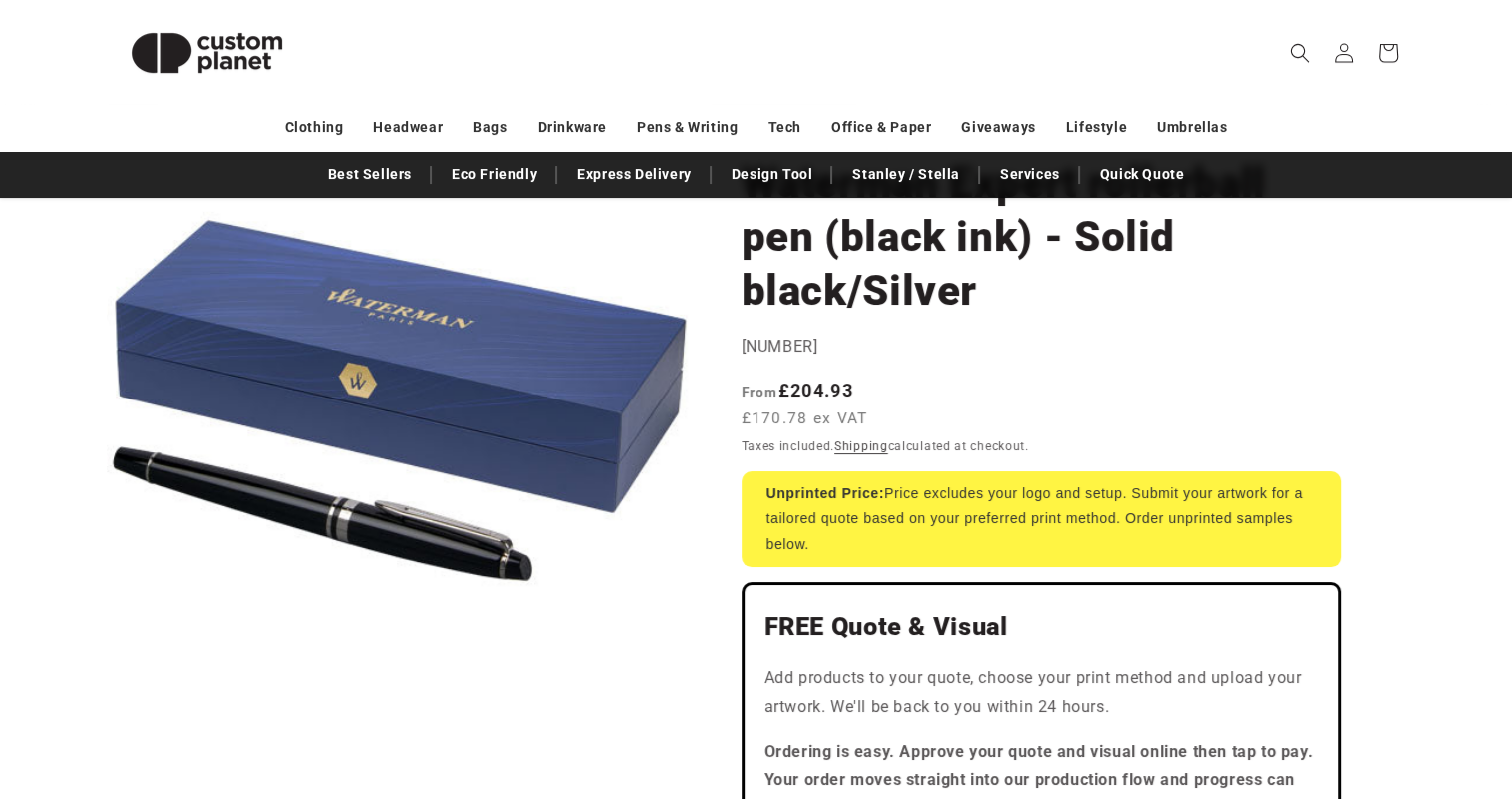 click on "Open media 1 in modal" at bounding box center [107, 693] 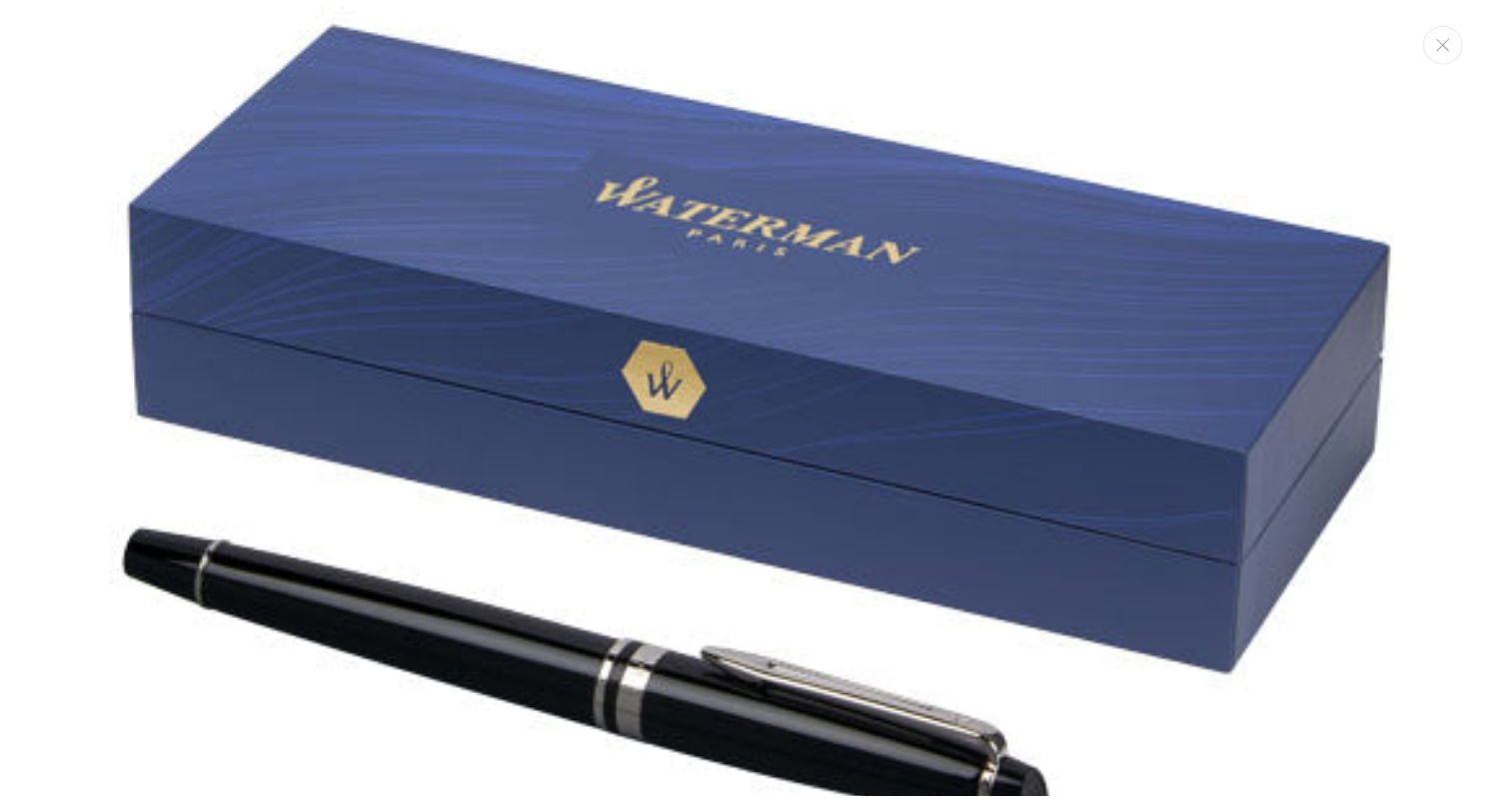 scroll, scrollTop: 527, scrollLeft: 0, axis: vertical 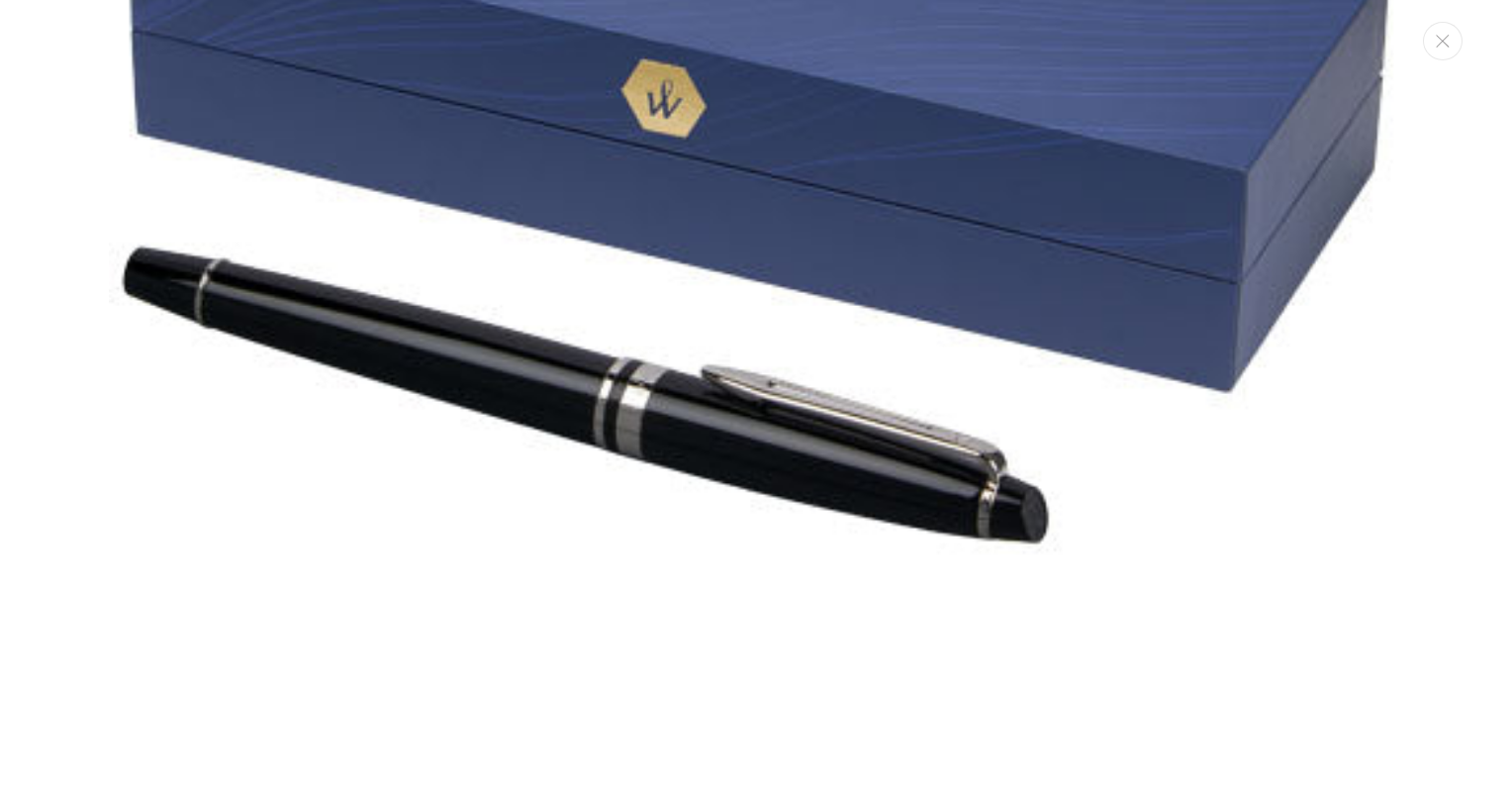 click at bounding box center [756, 145] 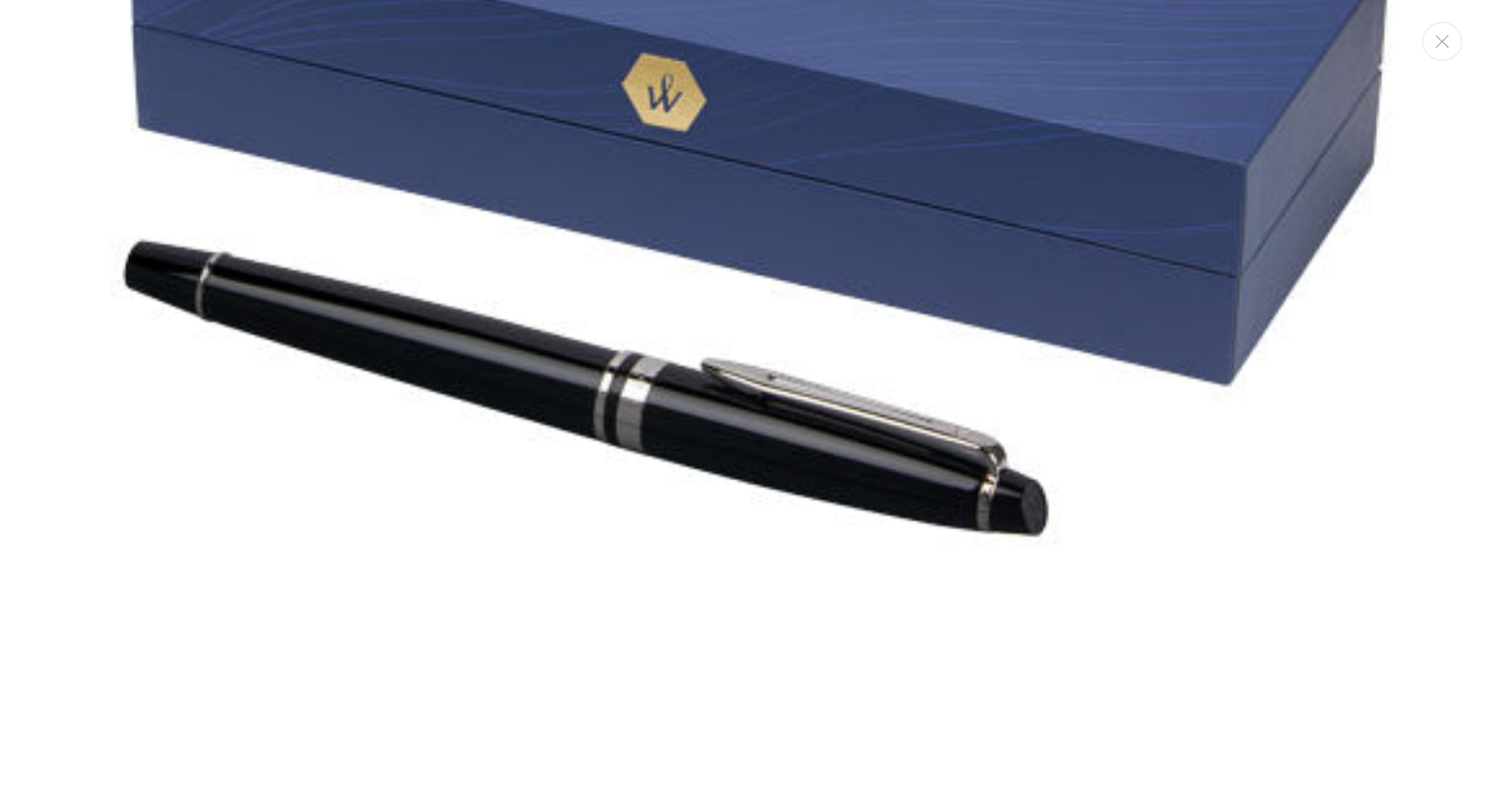 scroll, scrollTop: 511, scrollLeft: 0, axis: vertical 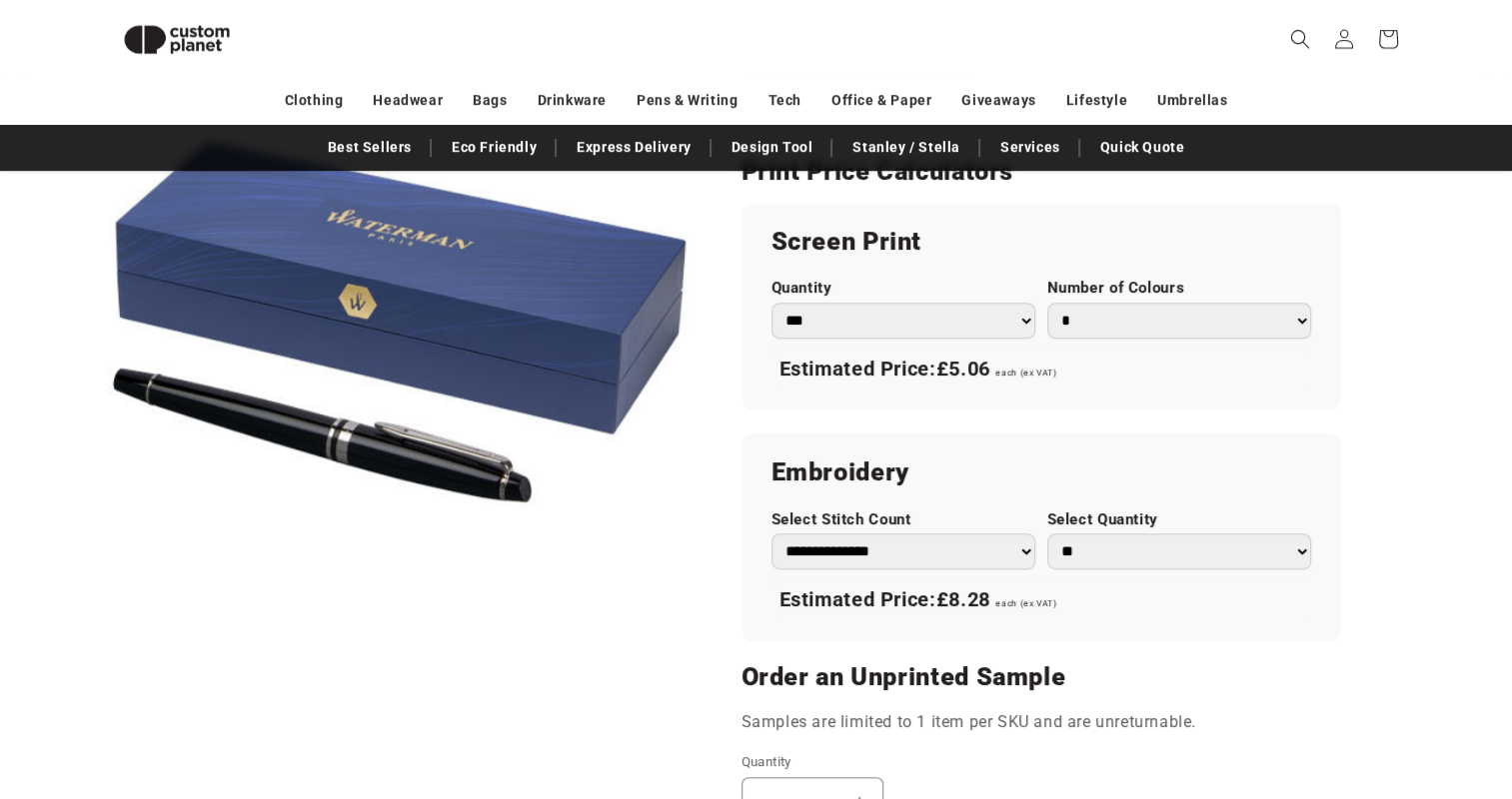 click on "***
***
***
****
****
****
*****
*****" at bounding box center (903, 321) 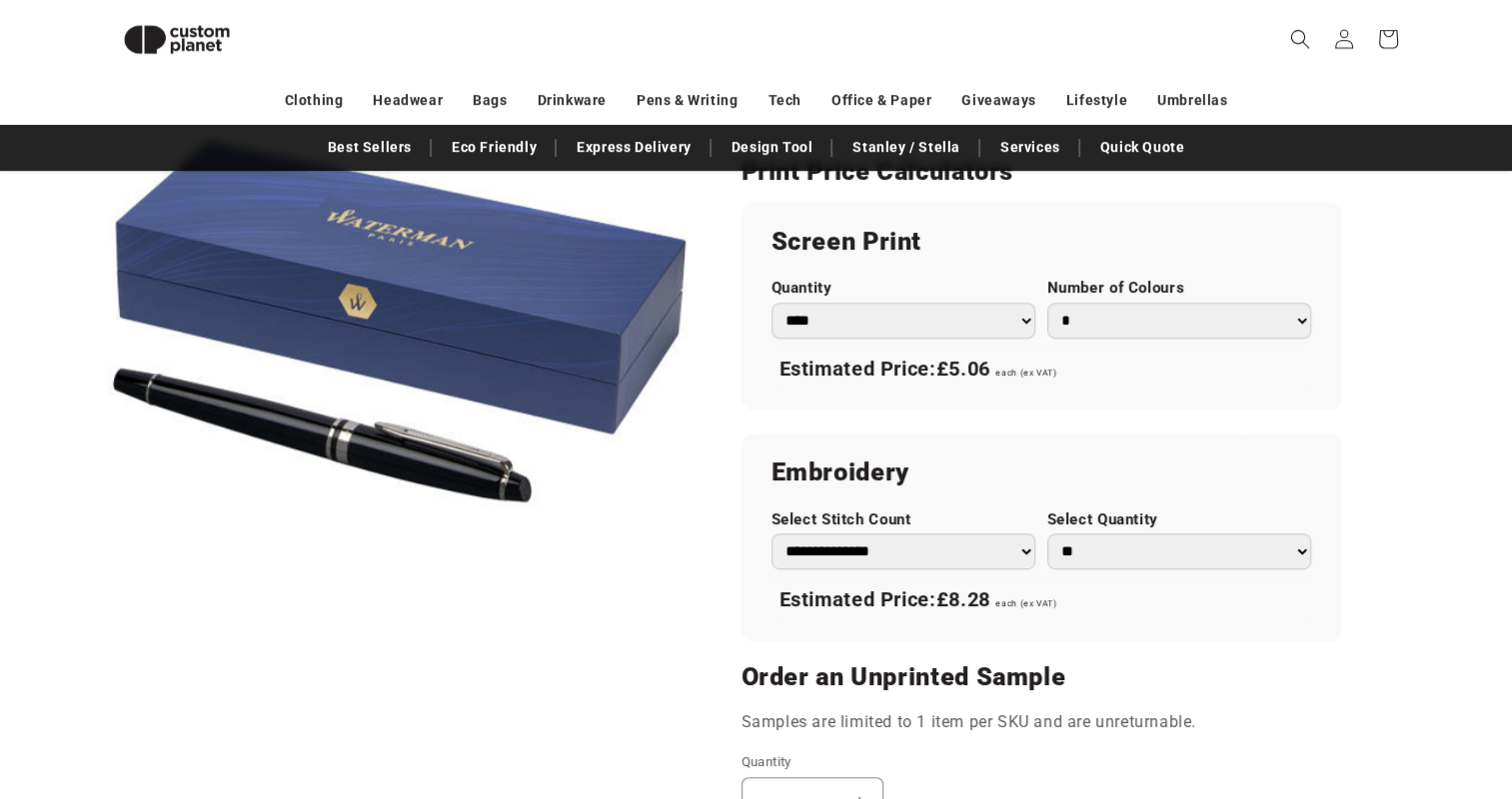 click on "***
***
***
****
****
****
*****
*****" at bounding box center [903, 321] 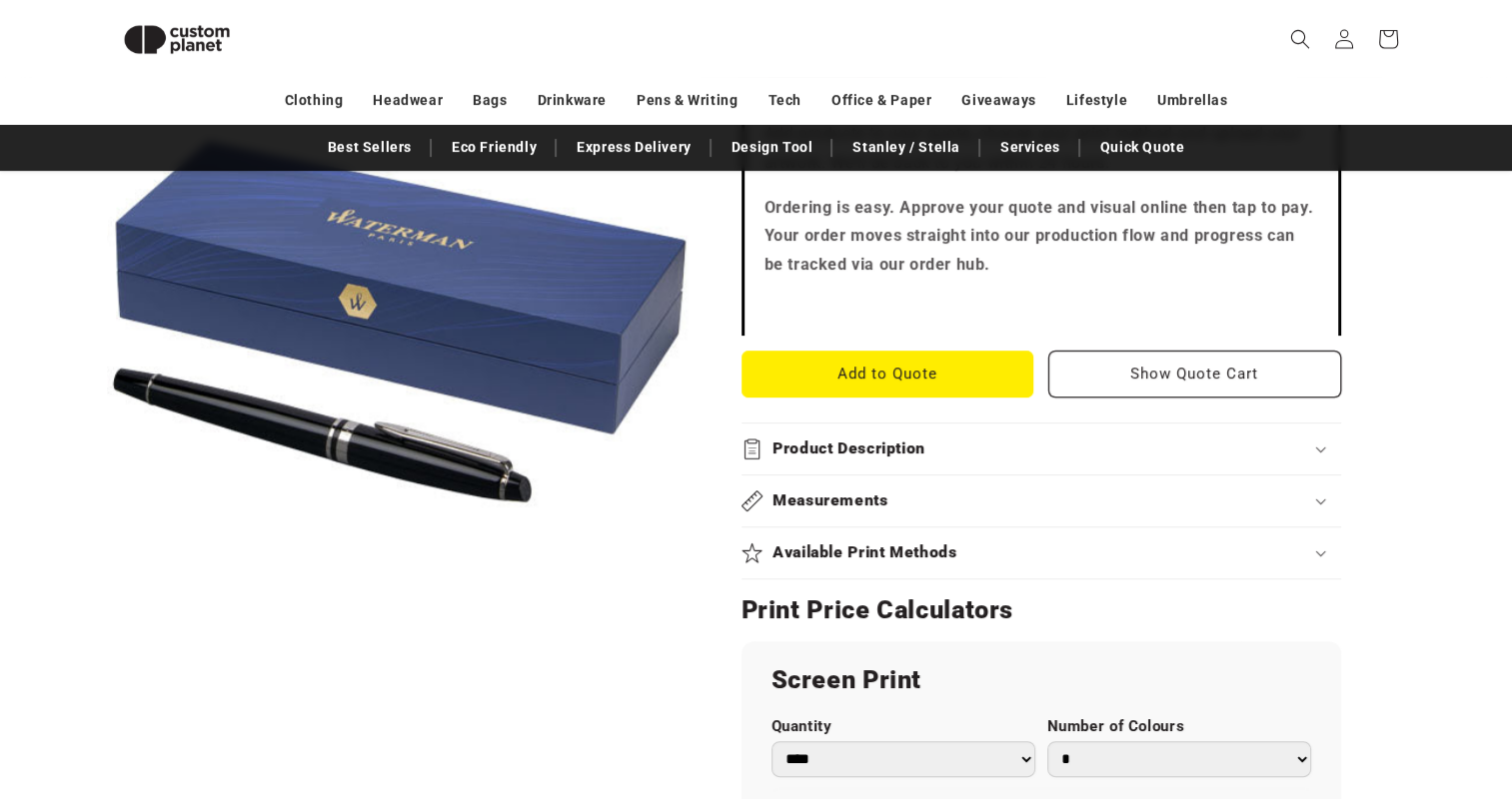 scroll, scrollTop: 471, scrollLeft: 0, axis: vertical 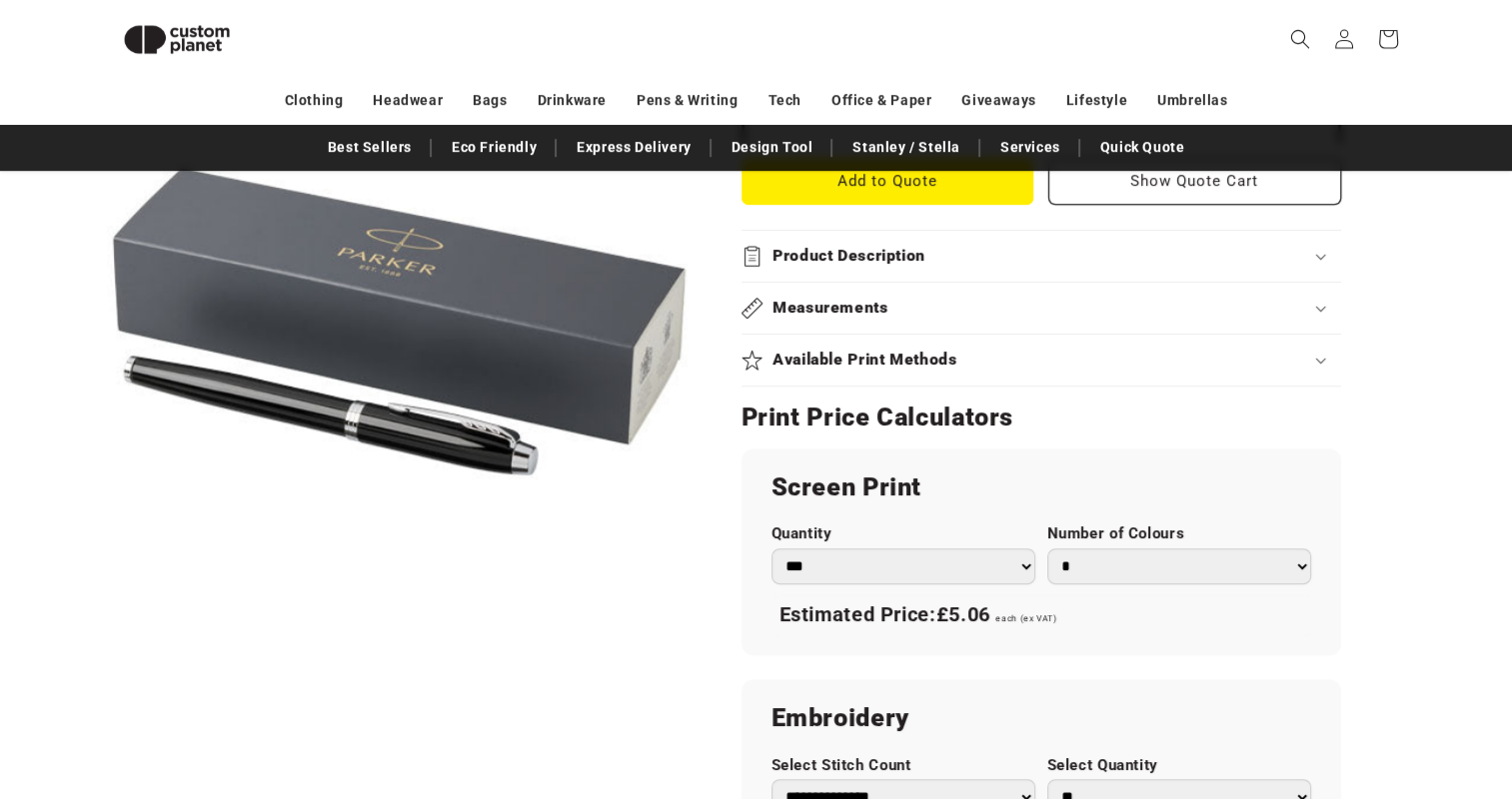 click on "***
***
***
****
****
****
*****
*****" at bounding box center (903, 566) 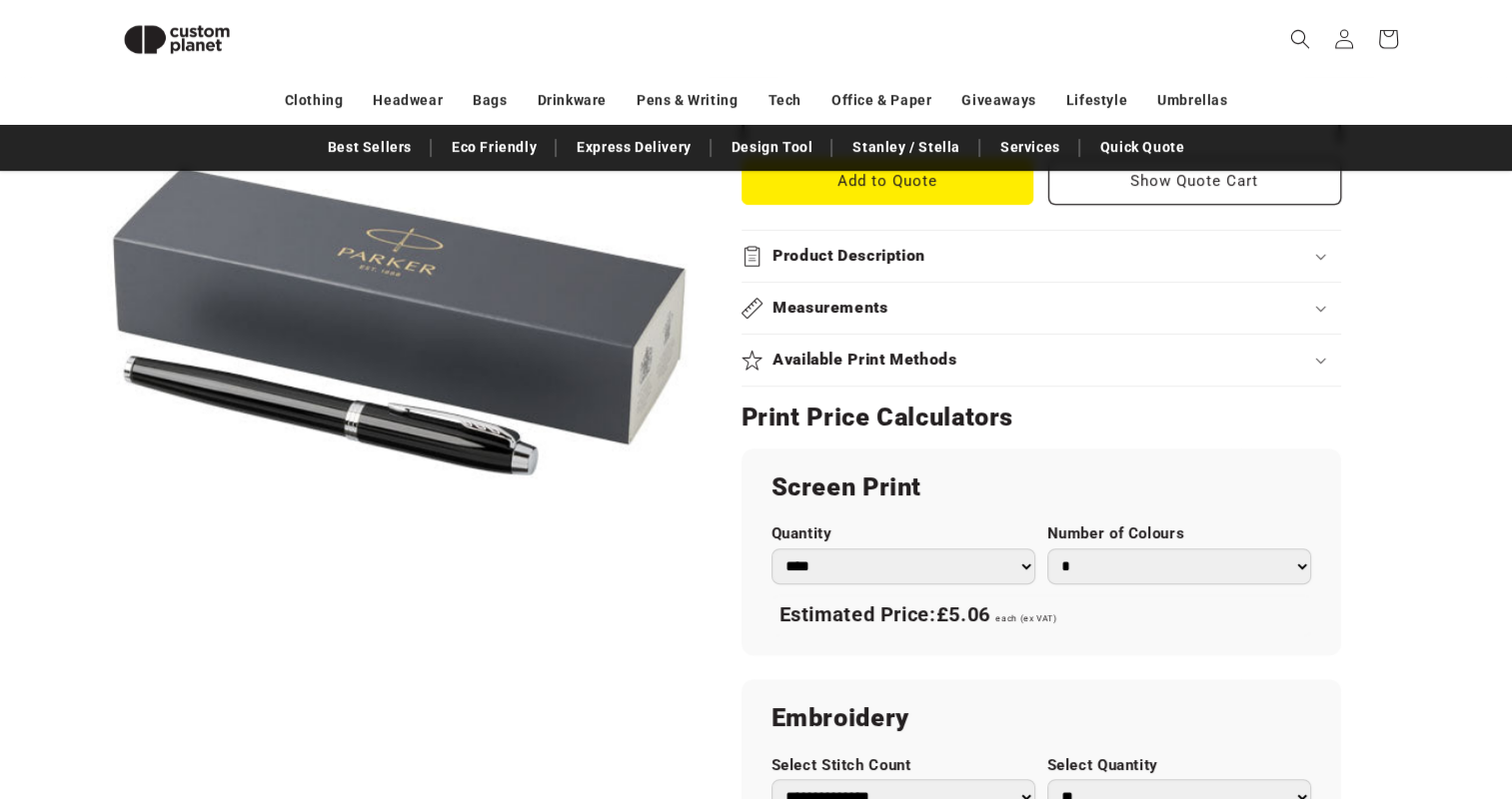 click on "***
***
***
****
****
****
*****
*****" at bounding box center [903, 566] 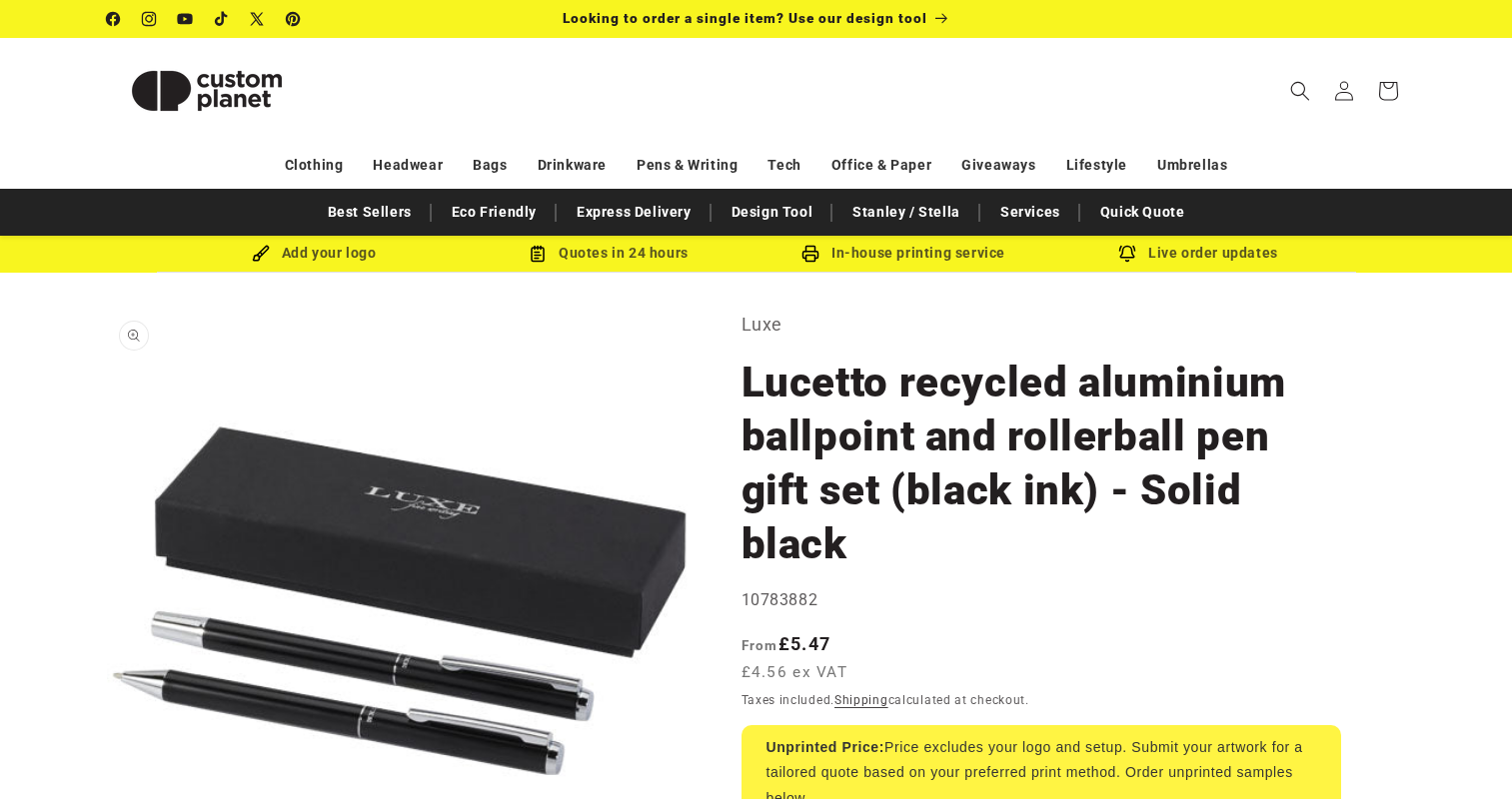 scroll, scrollTop: 0, scrollLeft: 0, axis: both 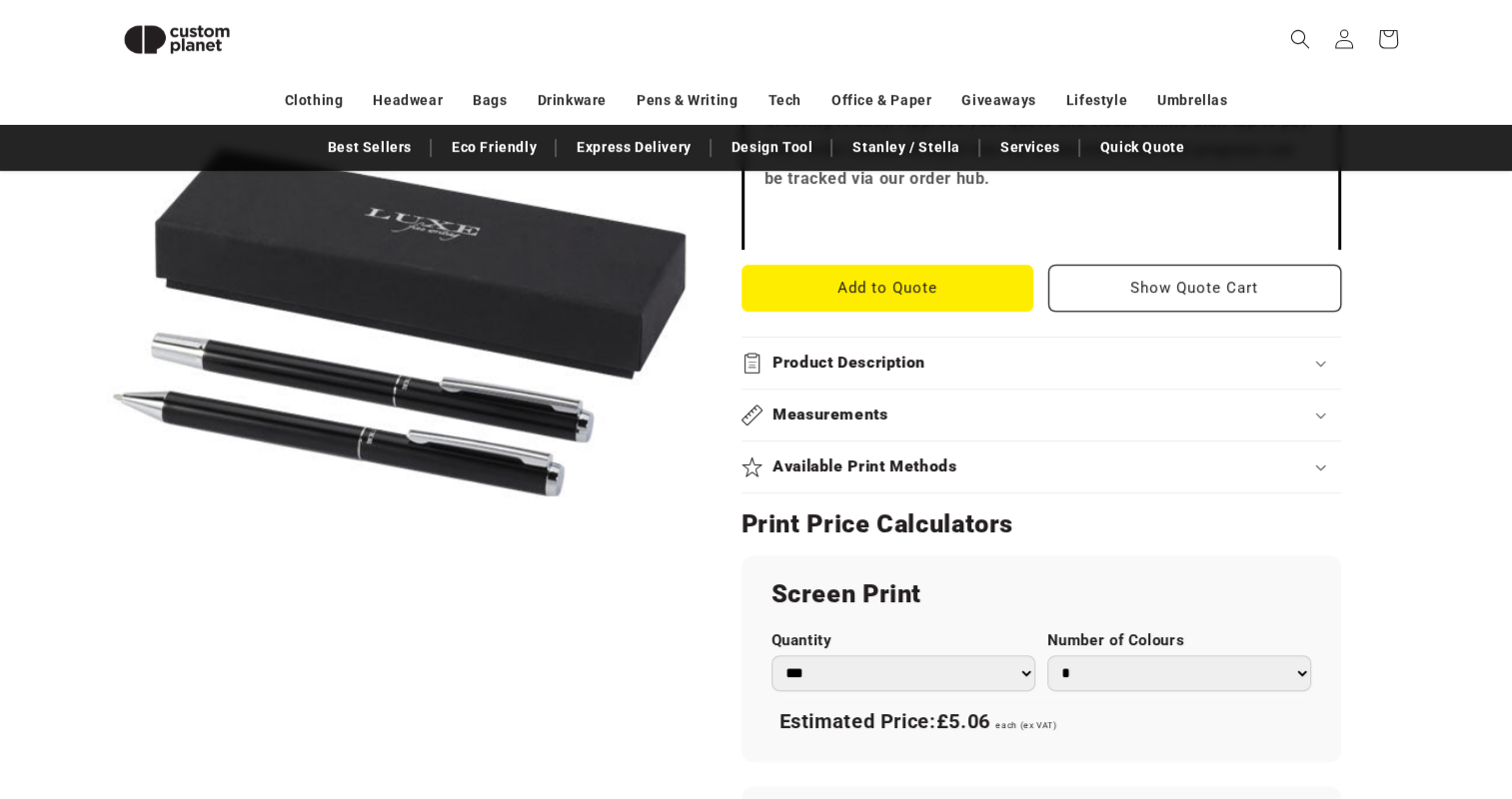 click on "***
***
***
****
****
****
*****
*****" at bounding box center (903, 673) 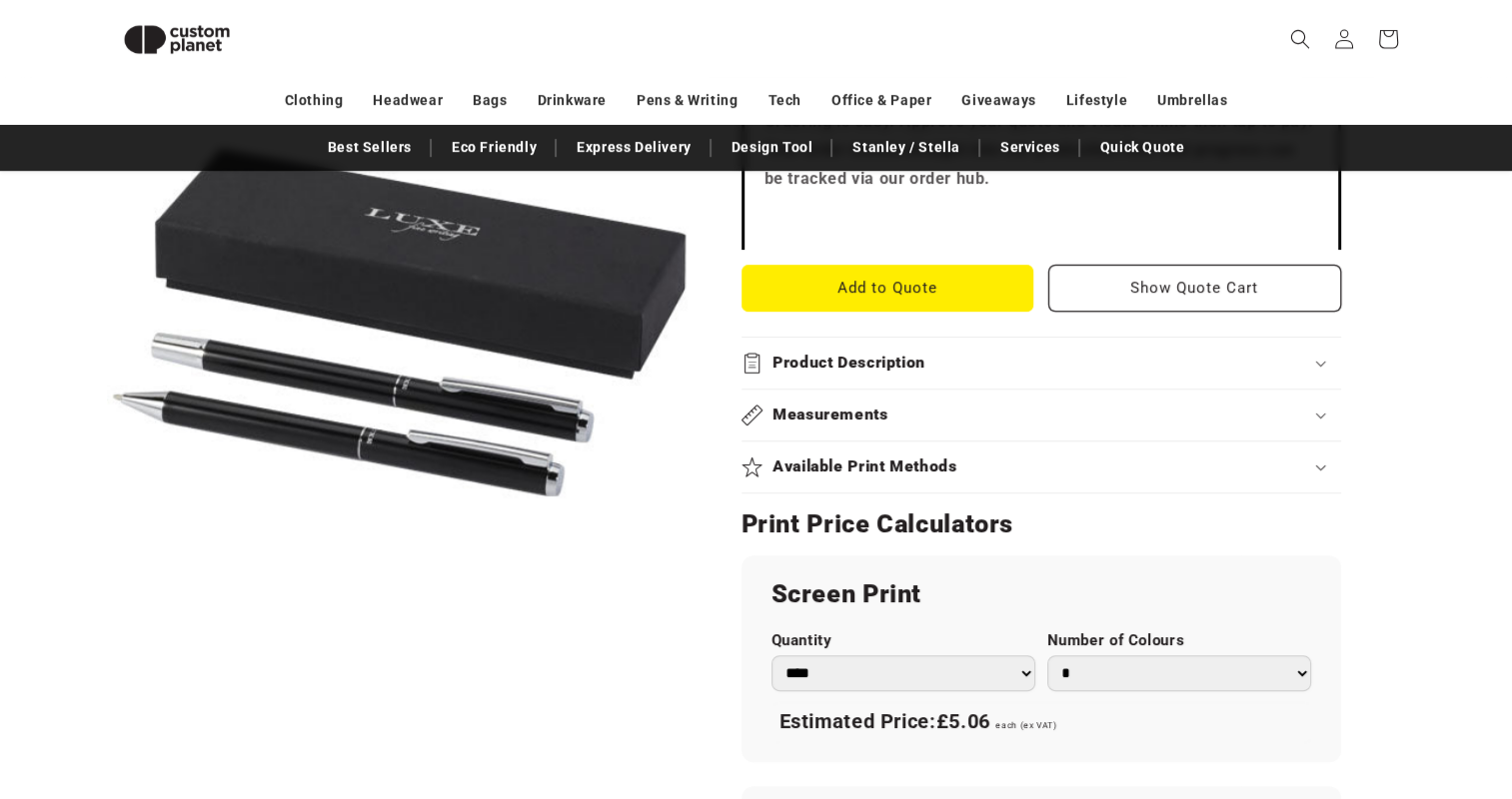 click on "***
***
***
****
****
****
*****
*****" at bounding box center (903, 673) 